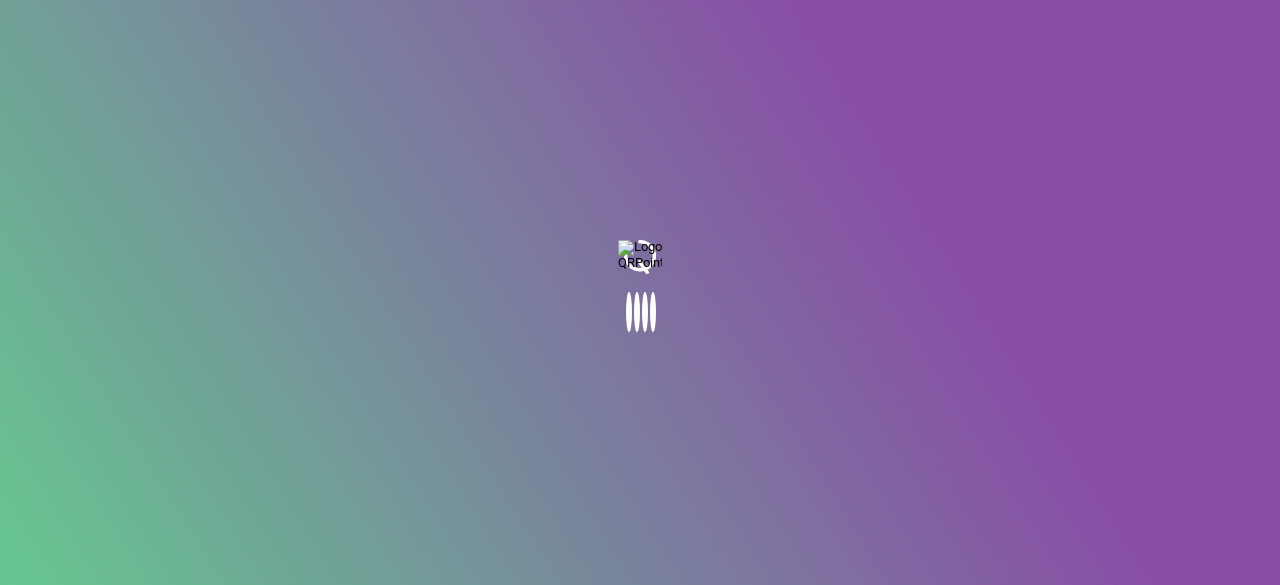 scroll, scrollTop: 0, scrollLeft: 0, axis: both 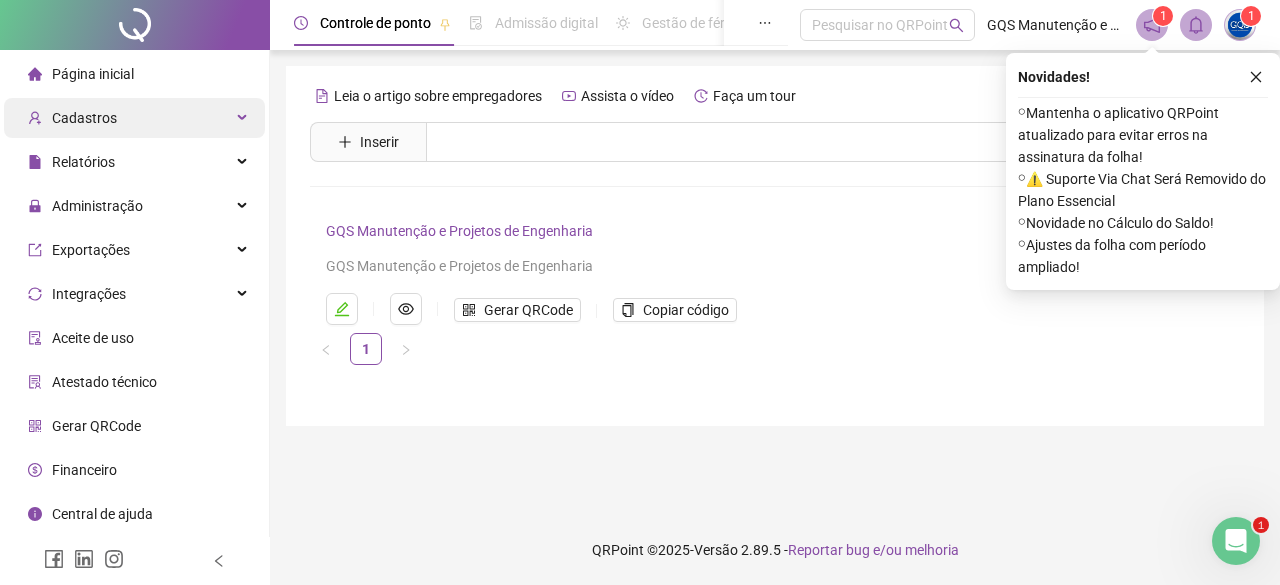 click on "Cadastros" at bounding box center (134, 118) 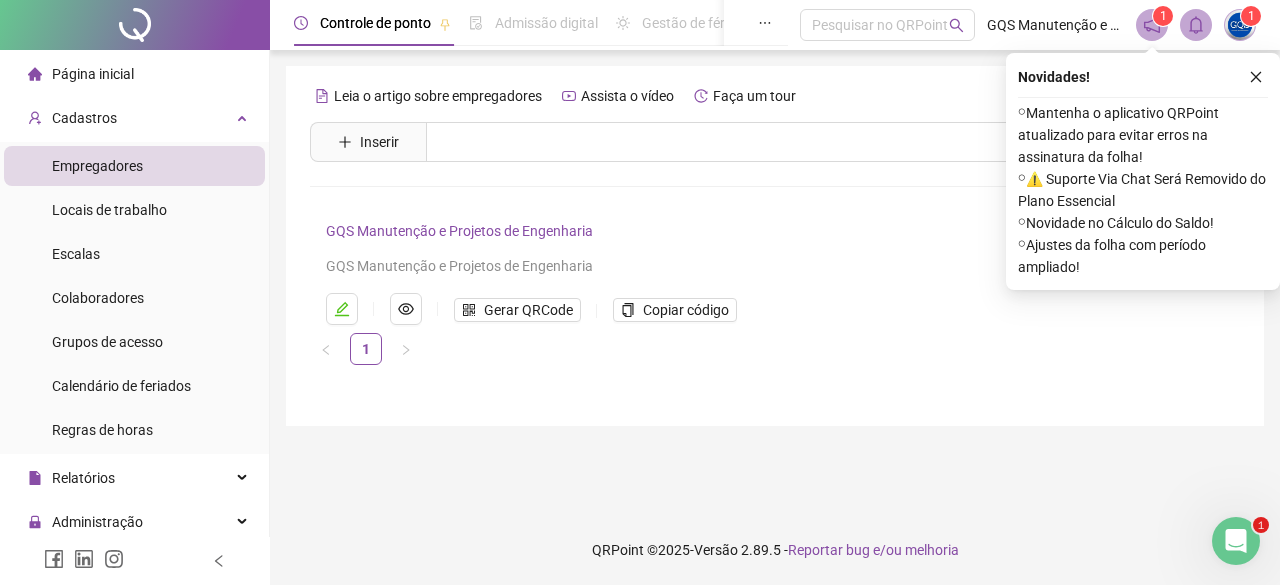 click on "Empregadores" at bounding box center (134, 166) 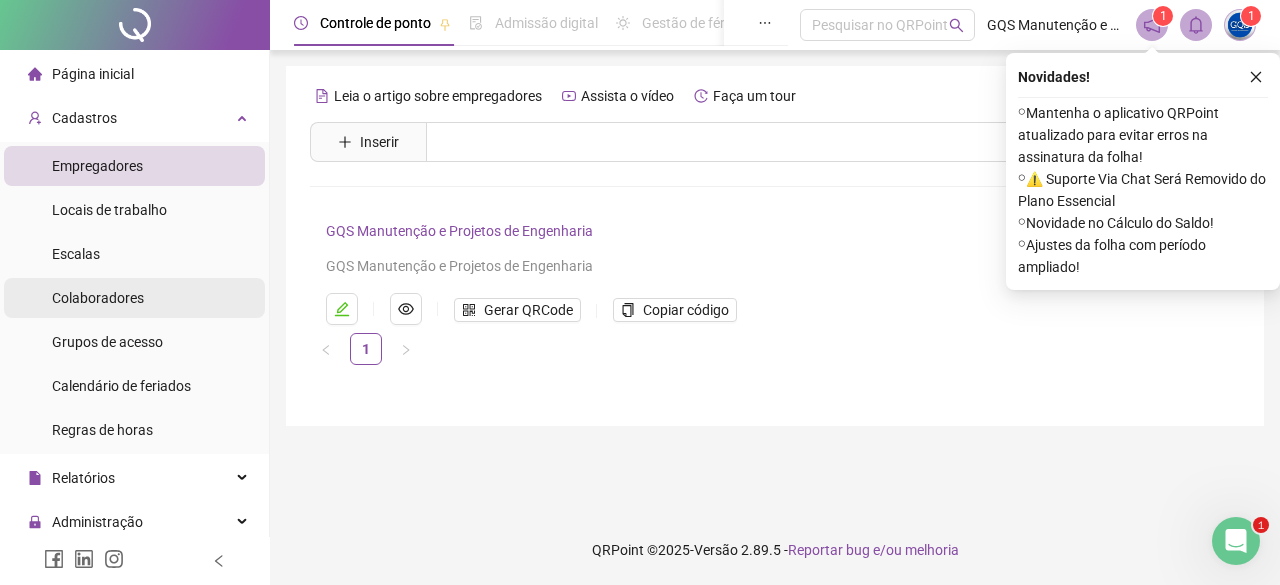 click on "Colaboradores" at bounding box center [134, 298] 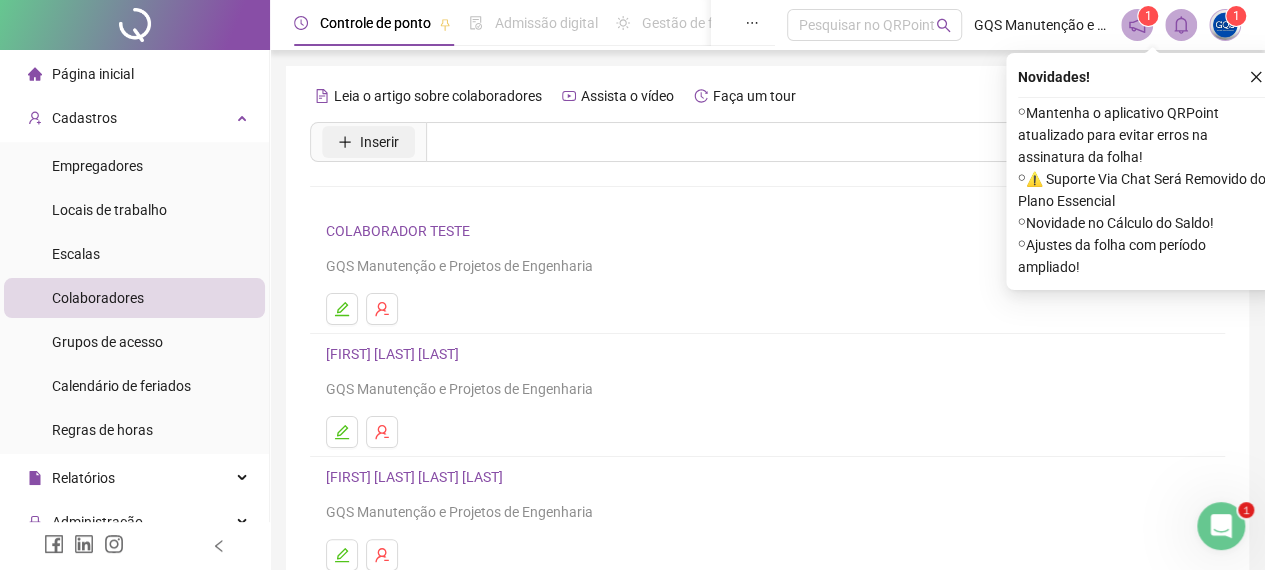 click on "Inserir" at bounding box center (368, 142) 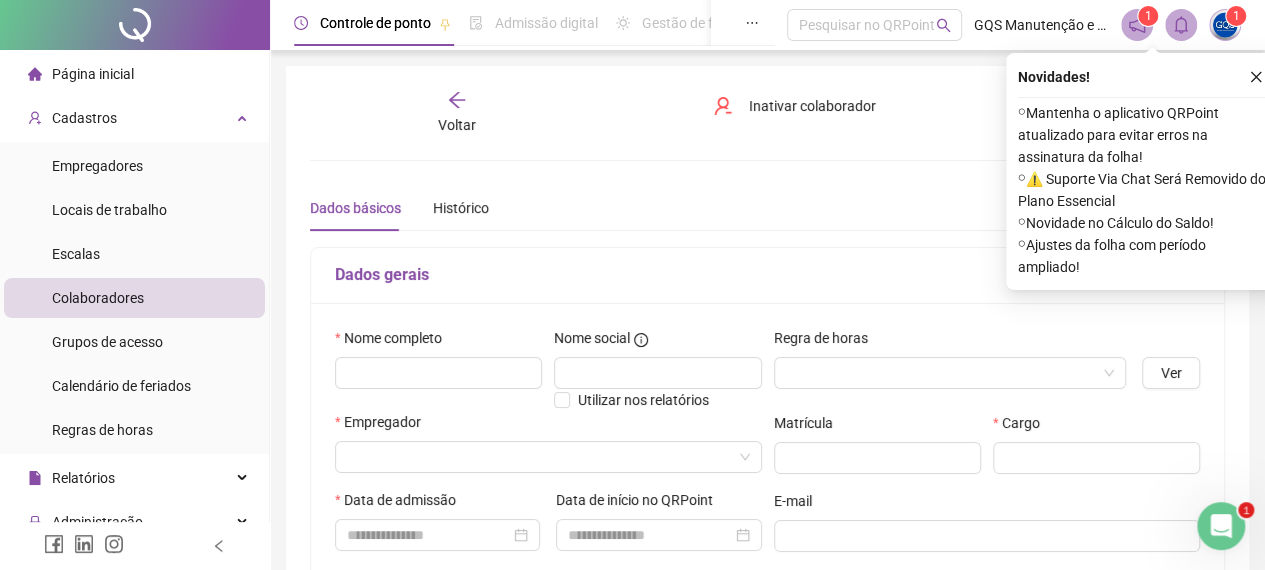 type on "*****" 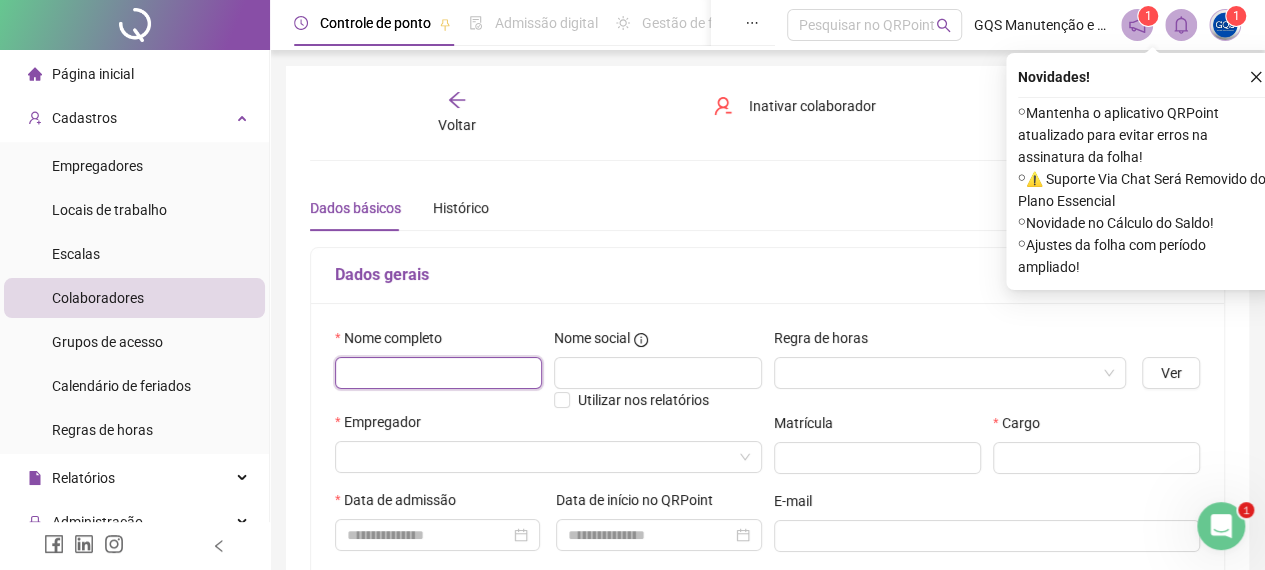 click at bounding box center (438, 373) 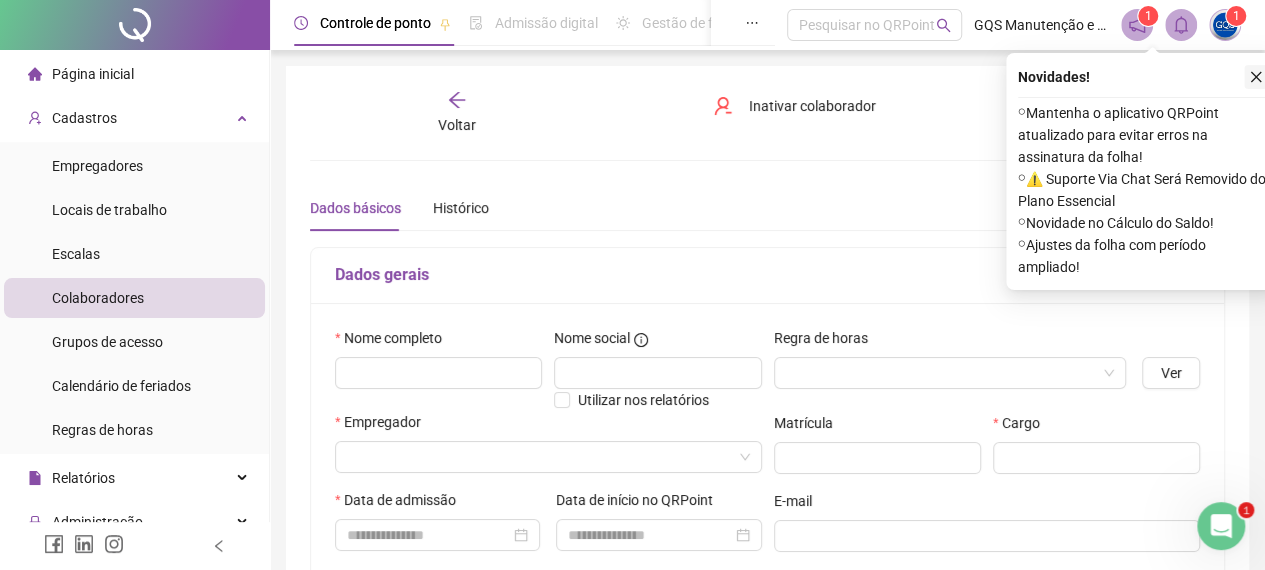 click 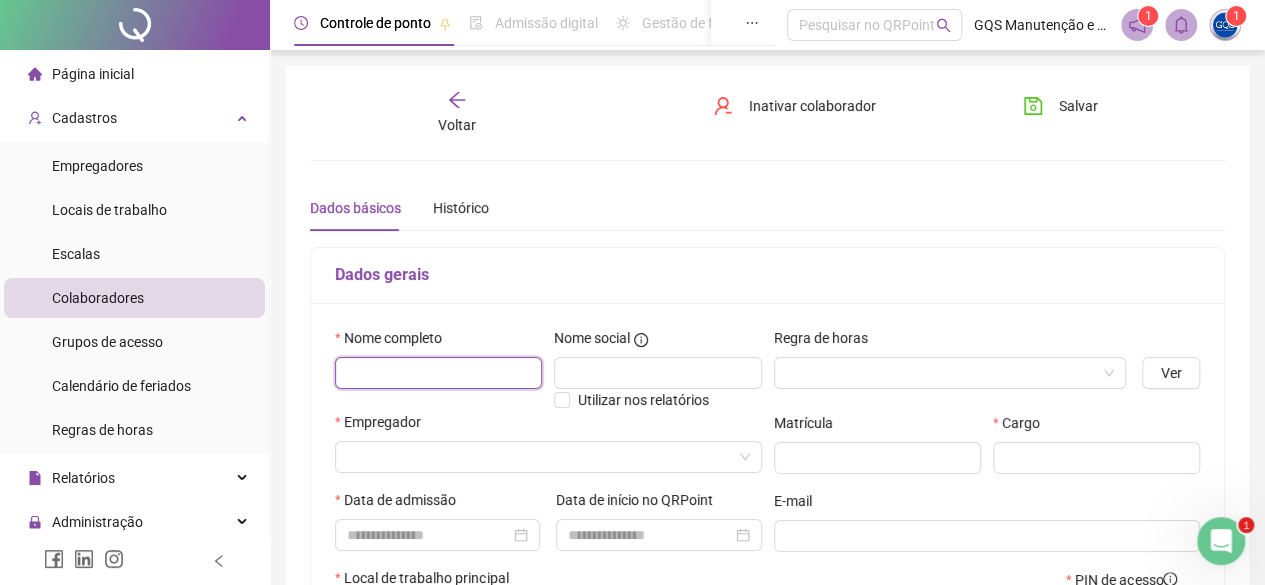 click at bounding box center (438, 373) 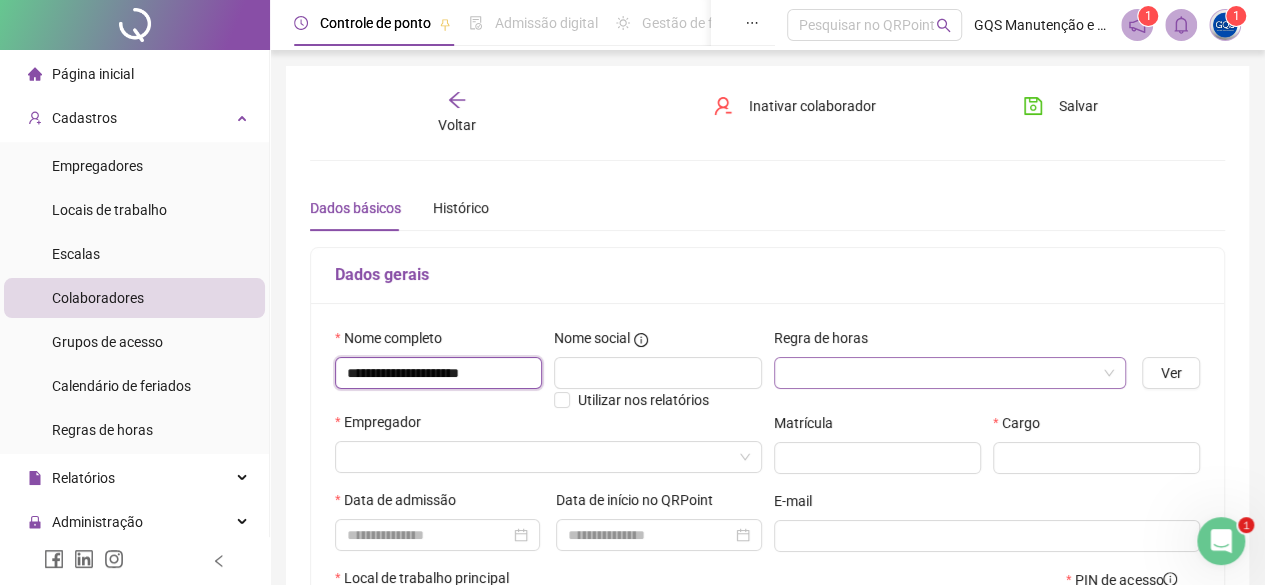 type on "**********" 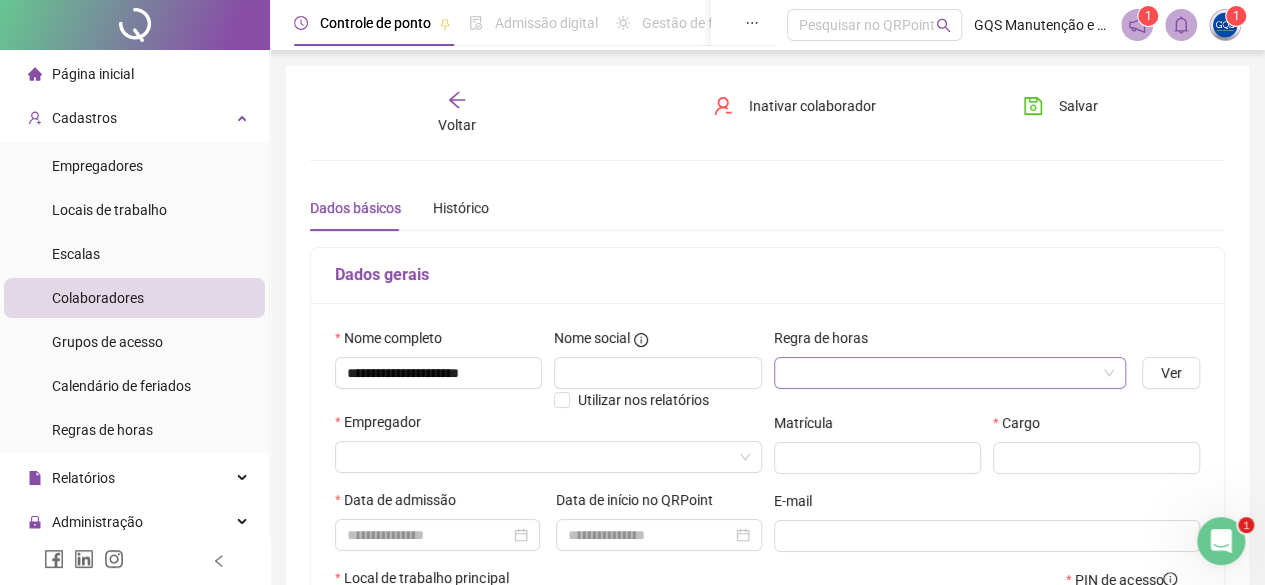 click at bounding box center (941, 373) 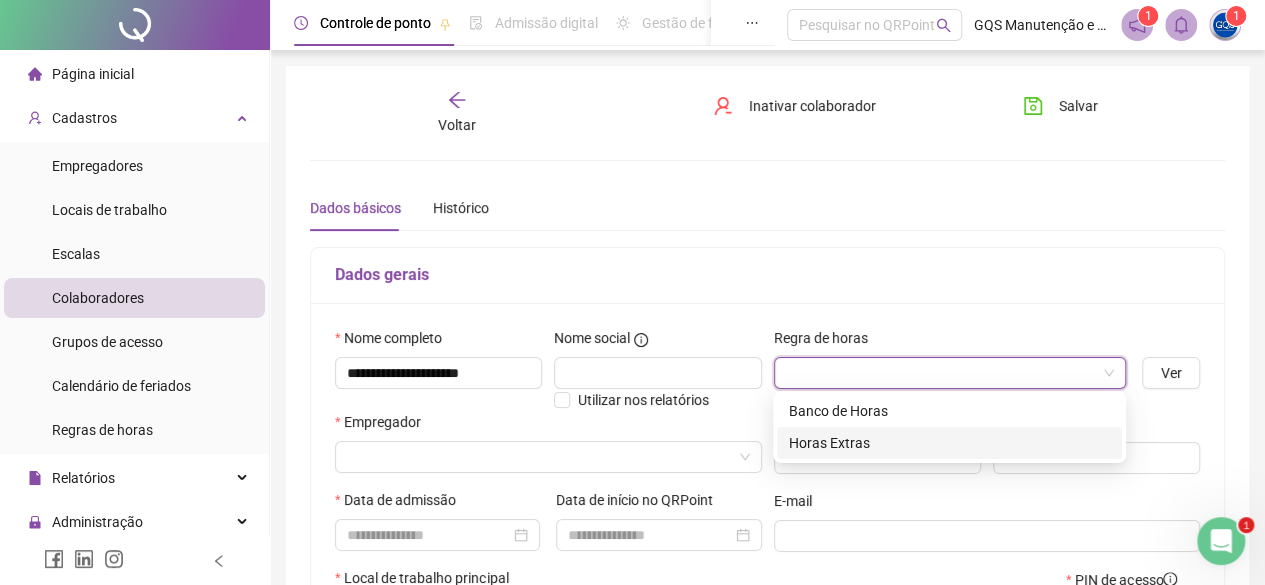 click on "Horas Extras" at bounding box center (949, 443) 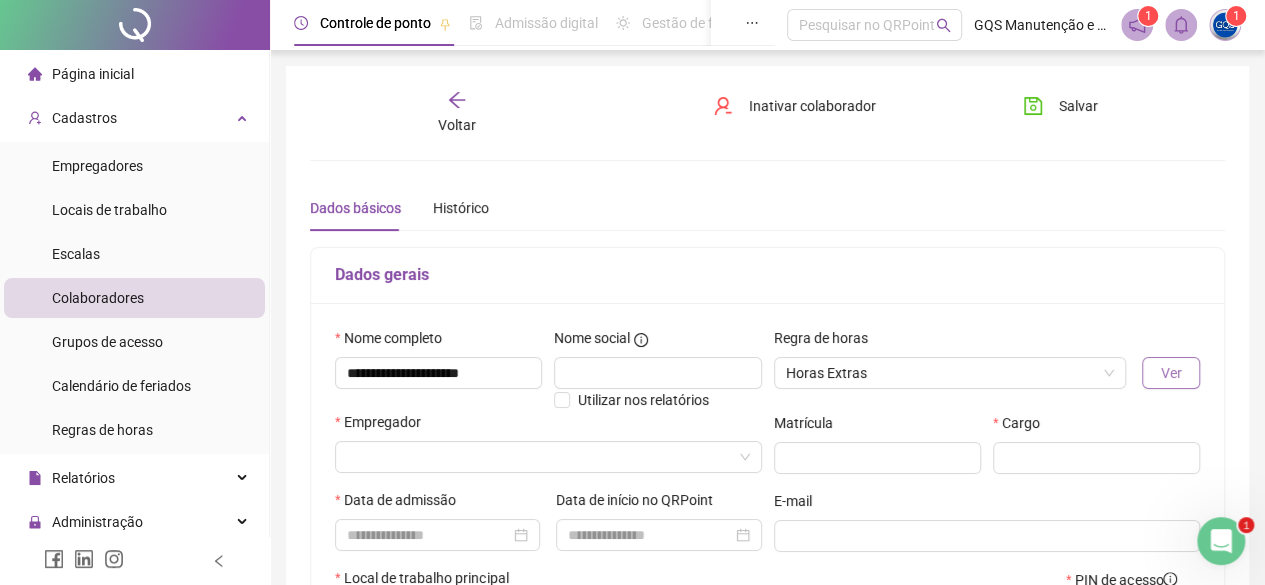 click on "Ver" at bounding box center (1171, 373) 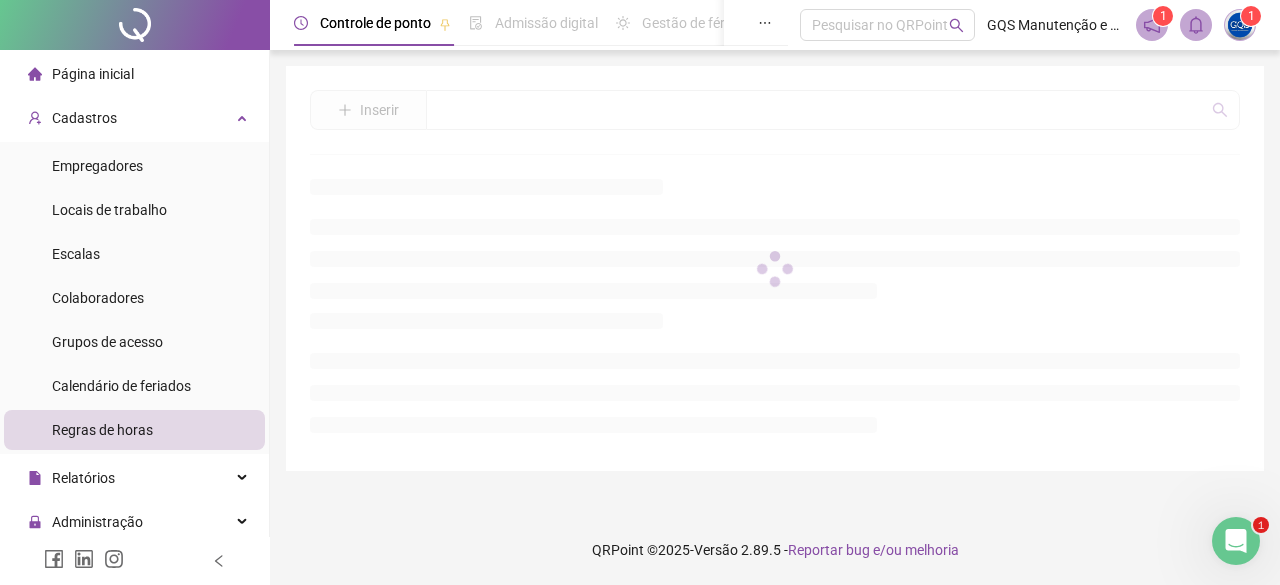 click at bounding box center [775, 268] 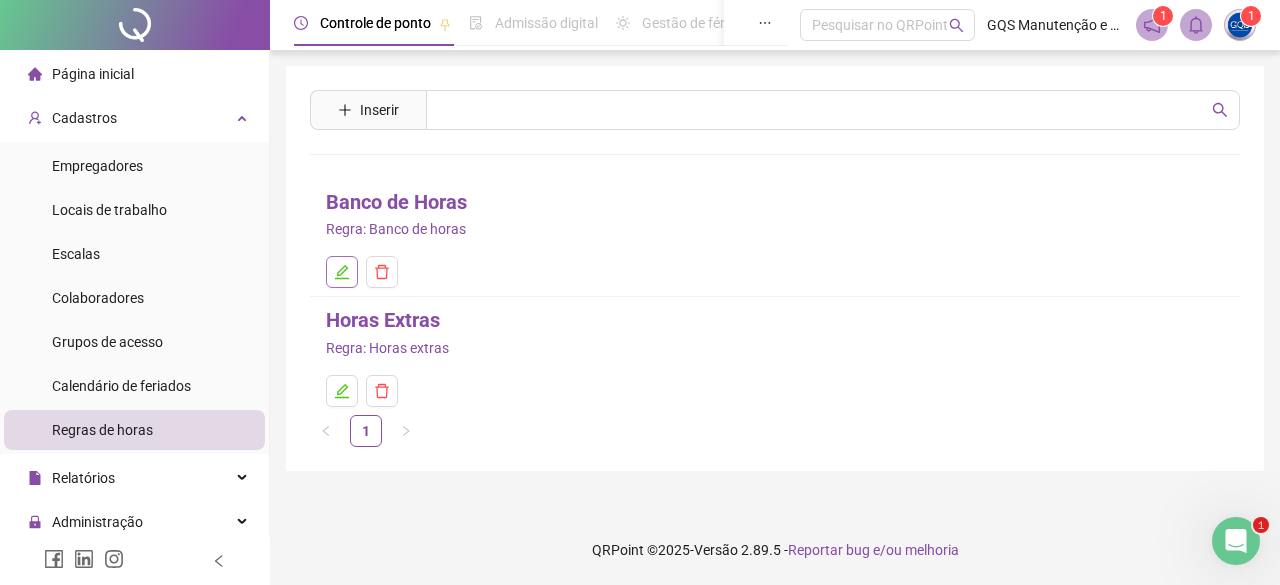 click at bounding box center [342, 272] 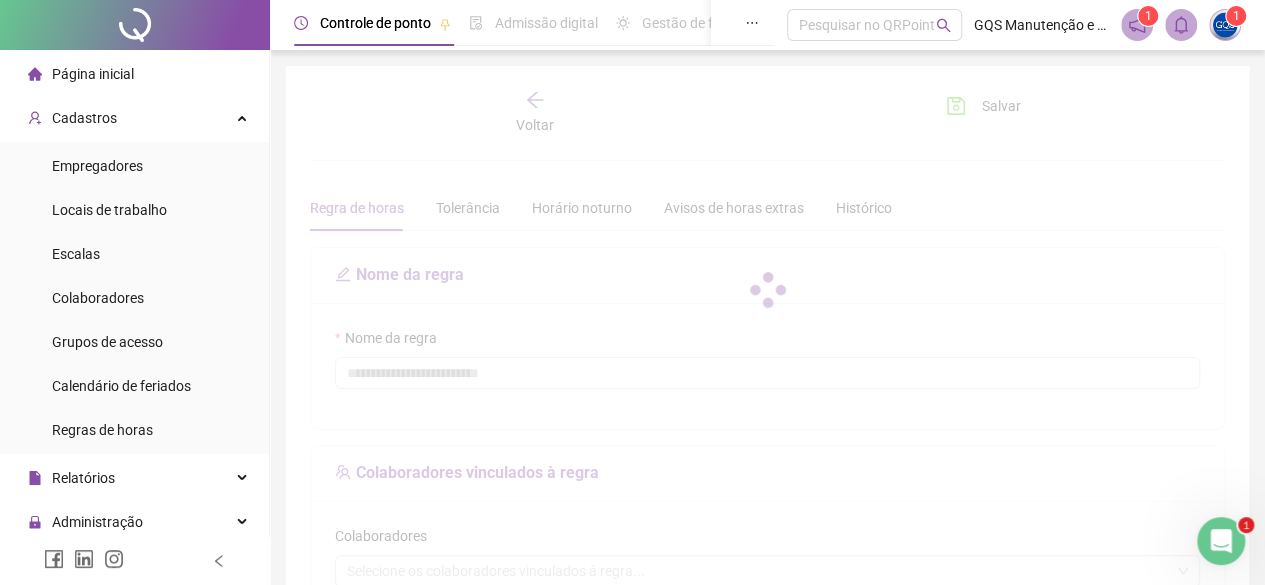type on "**********" 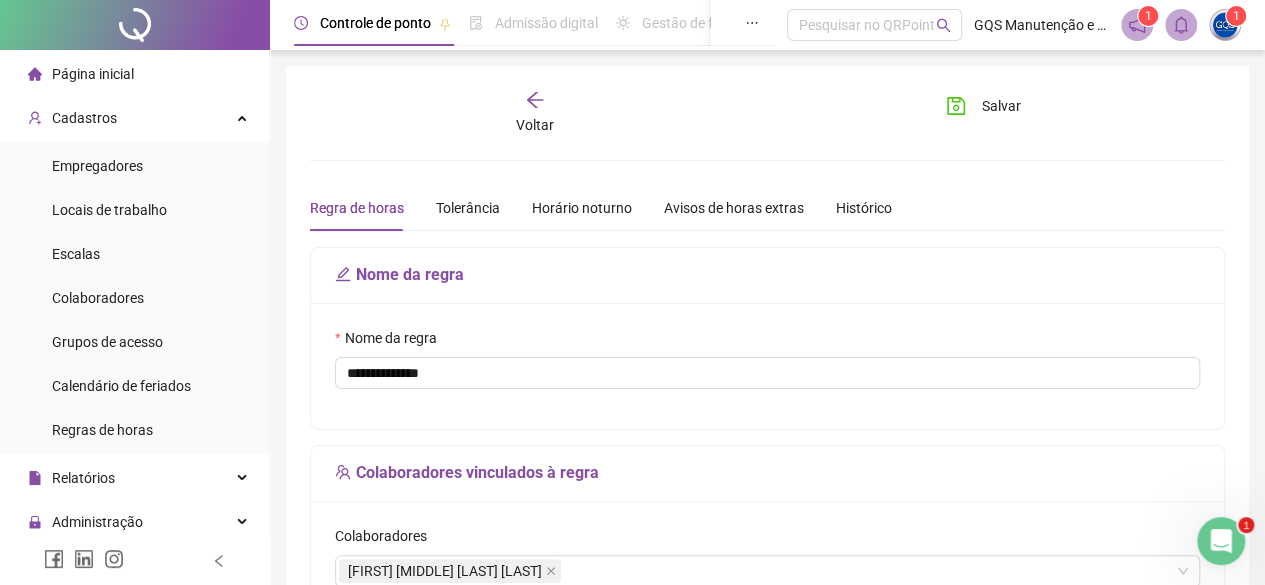 click 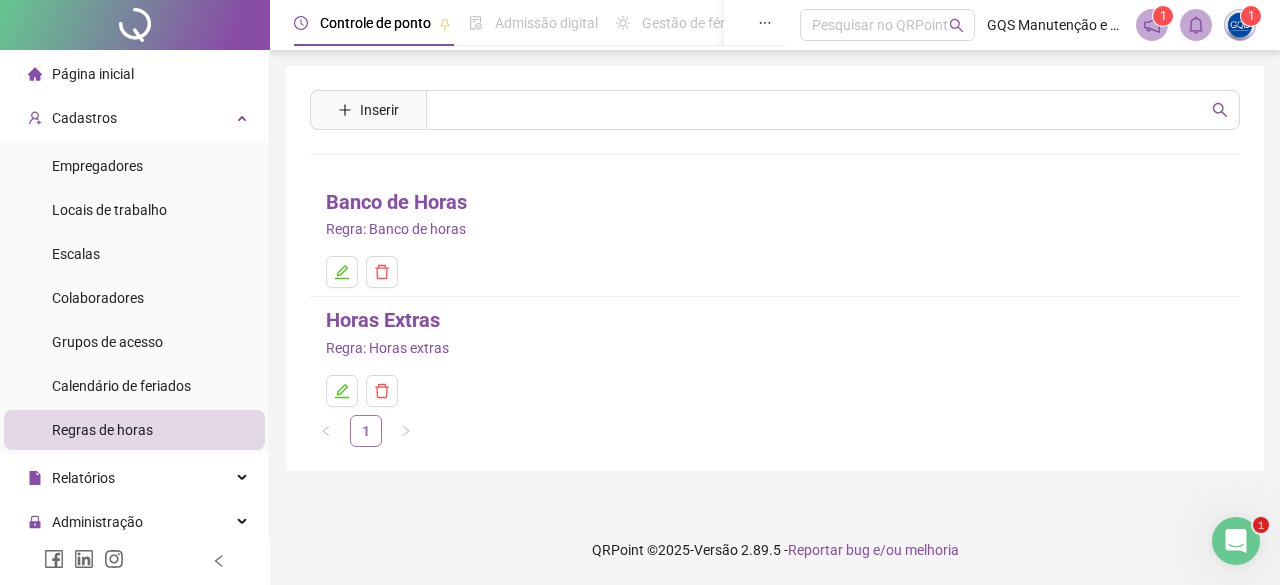 click on "1" at bounding box center [366, 431] 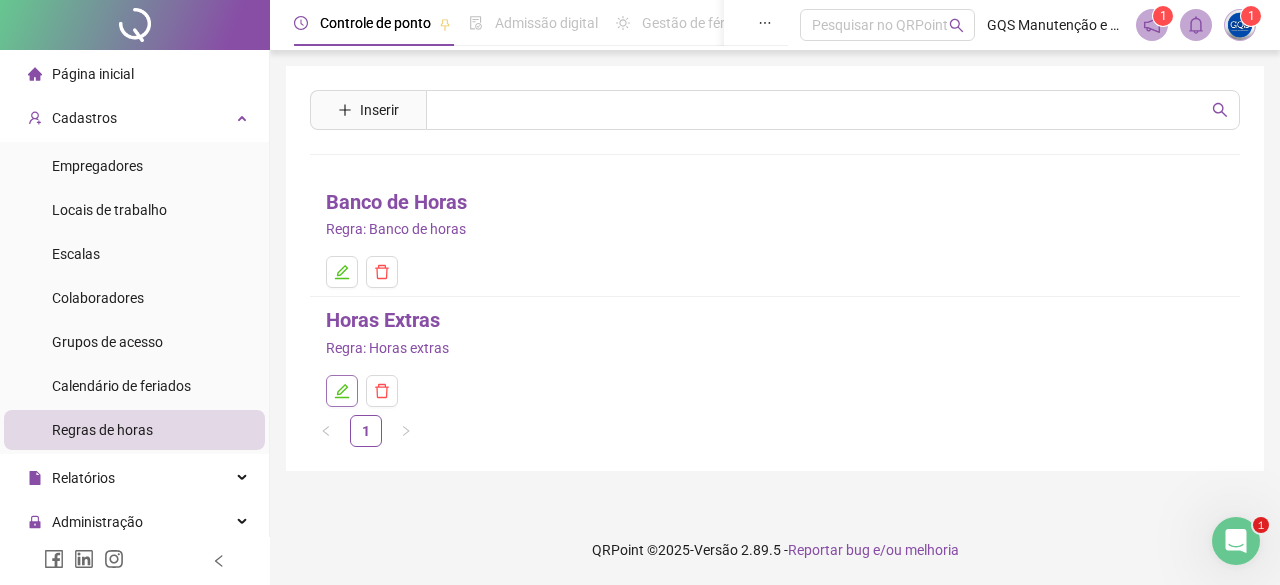 click 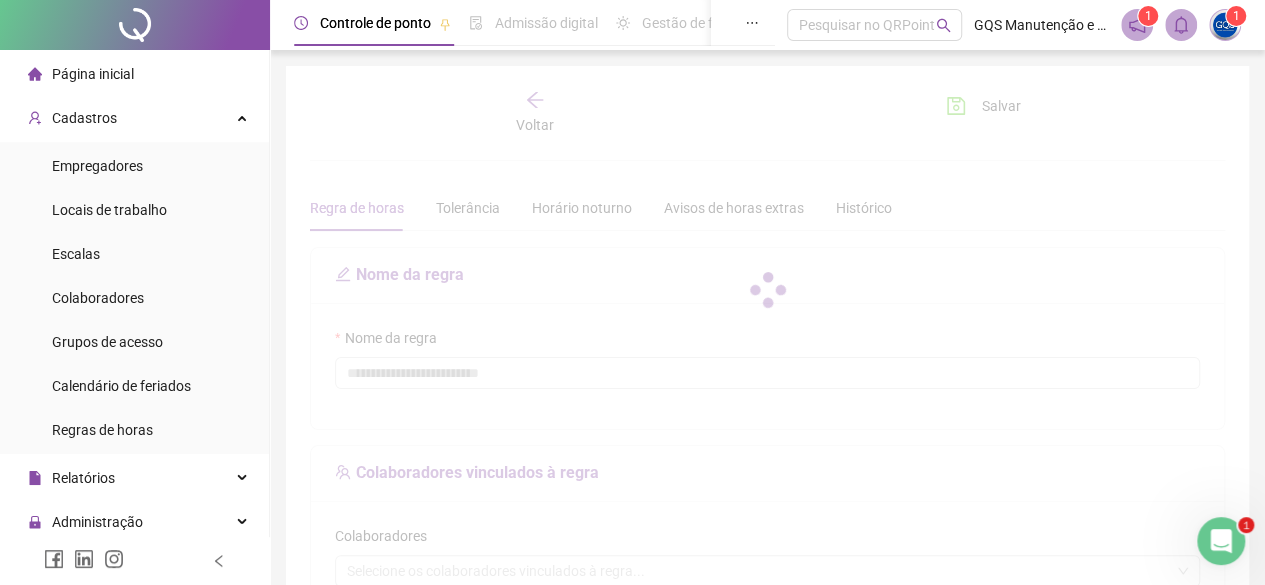 type on "**********" 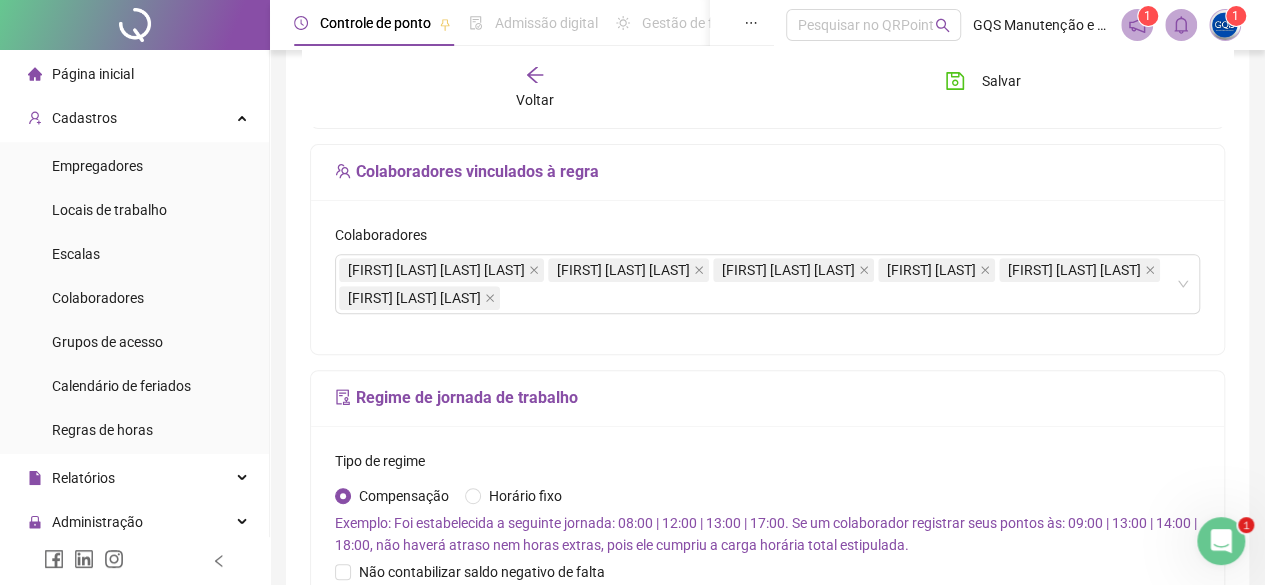 scroll, scrollTop: 299, scrollLeft: 0, axis: vertical 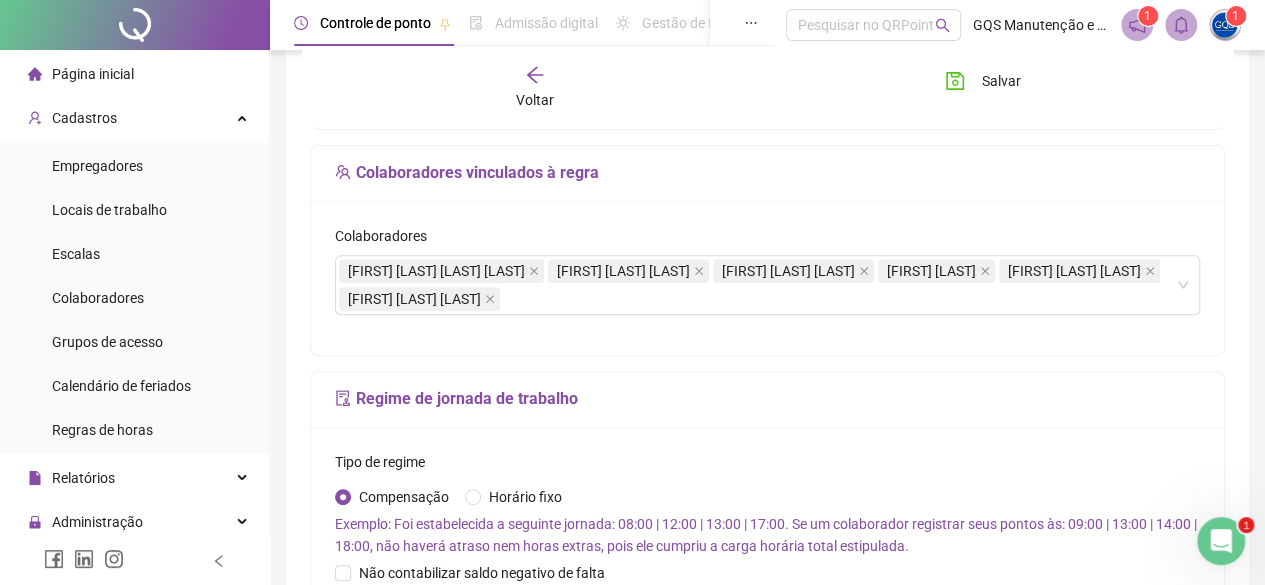 click on "Voltar" at bounding box center (535, 100) 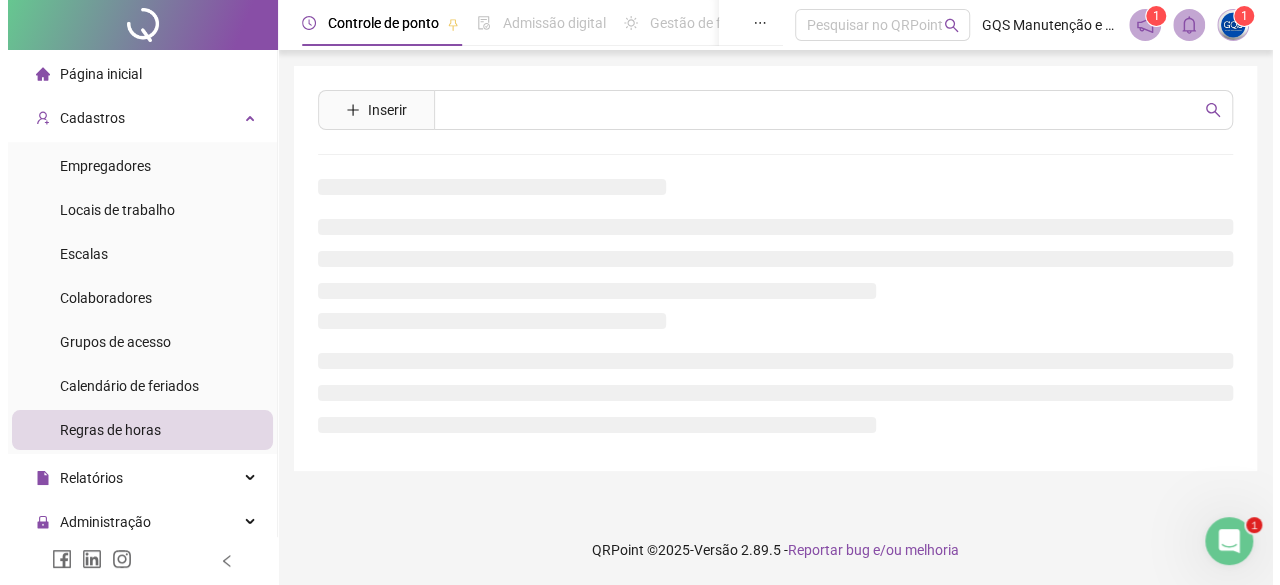 scroll, scrollTop: 0, scrollLeft: 0, axis: both 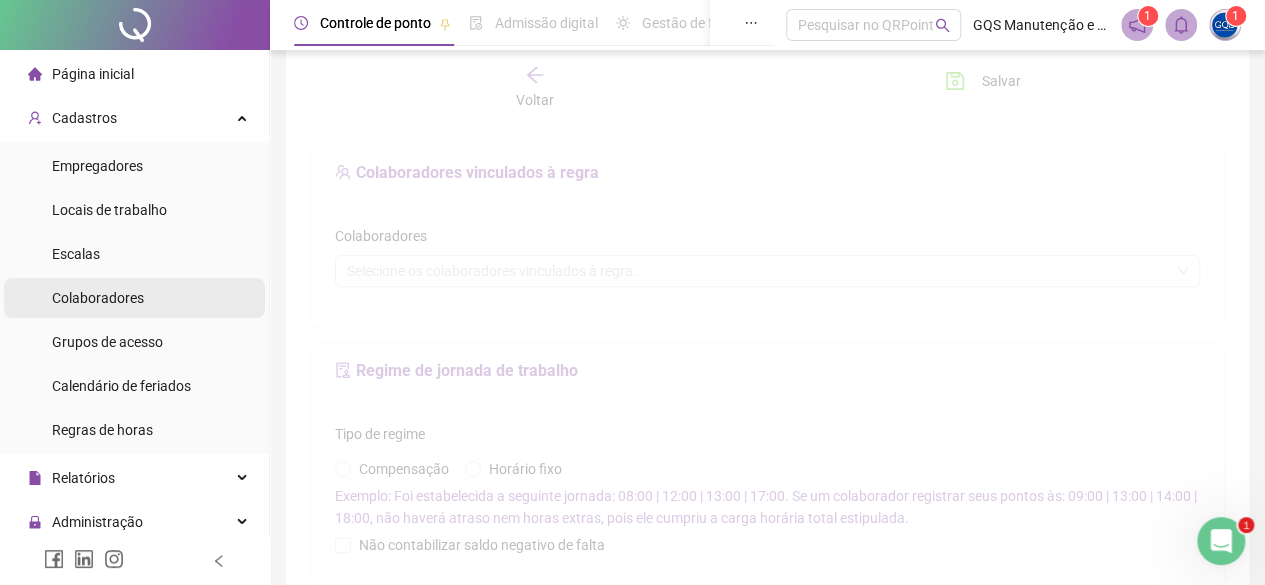 type on "**********" 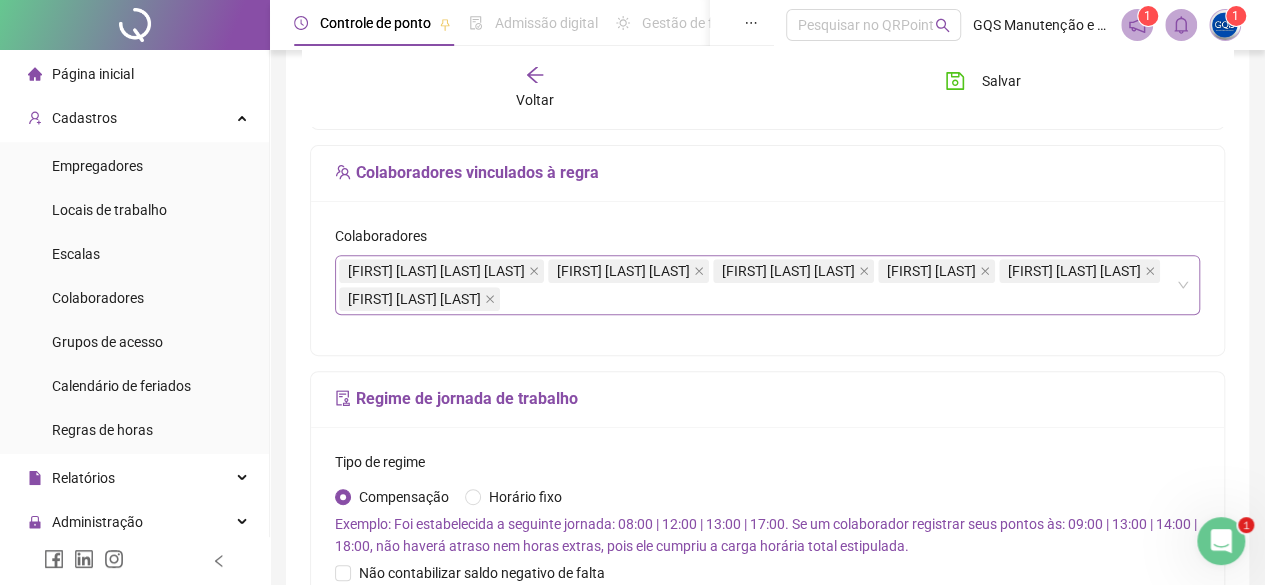 scroll, scrollTop: 0, scrollLeft: 0, axis: both 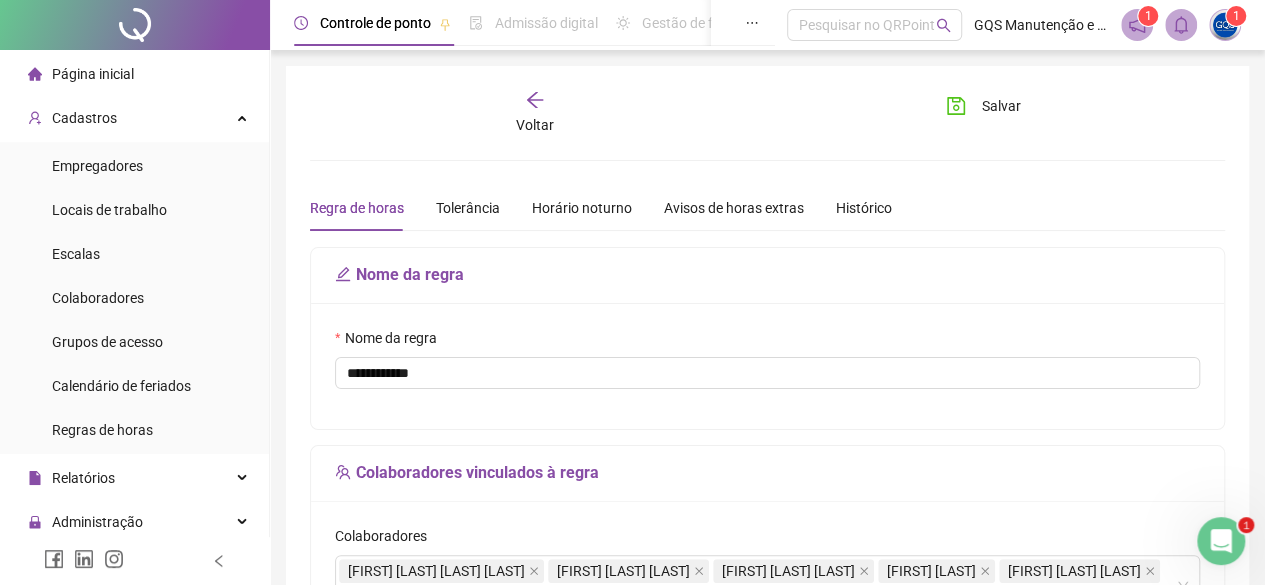 click 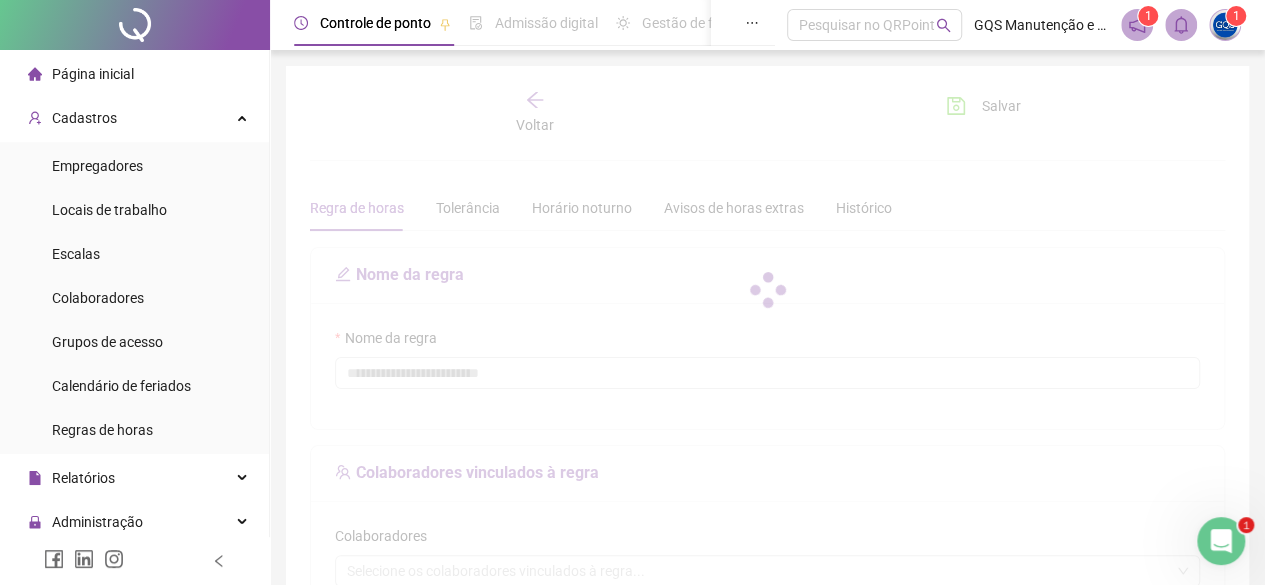 type on "**********" 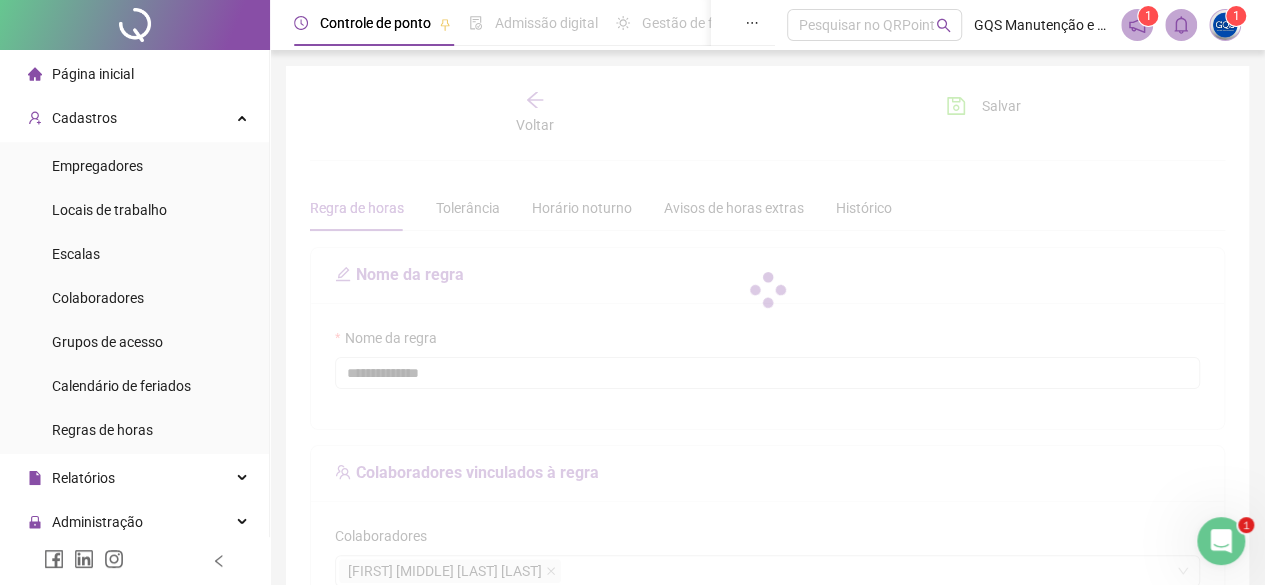 type on "**********" 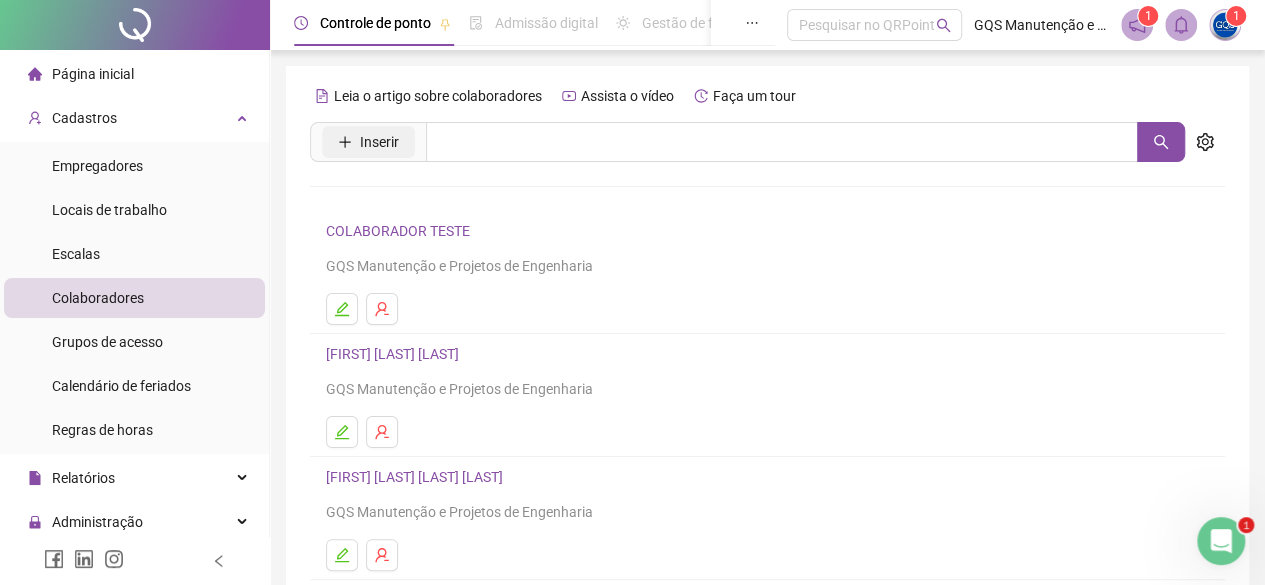 click on "Inserir" at bounding box center (379, 142) 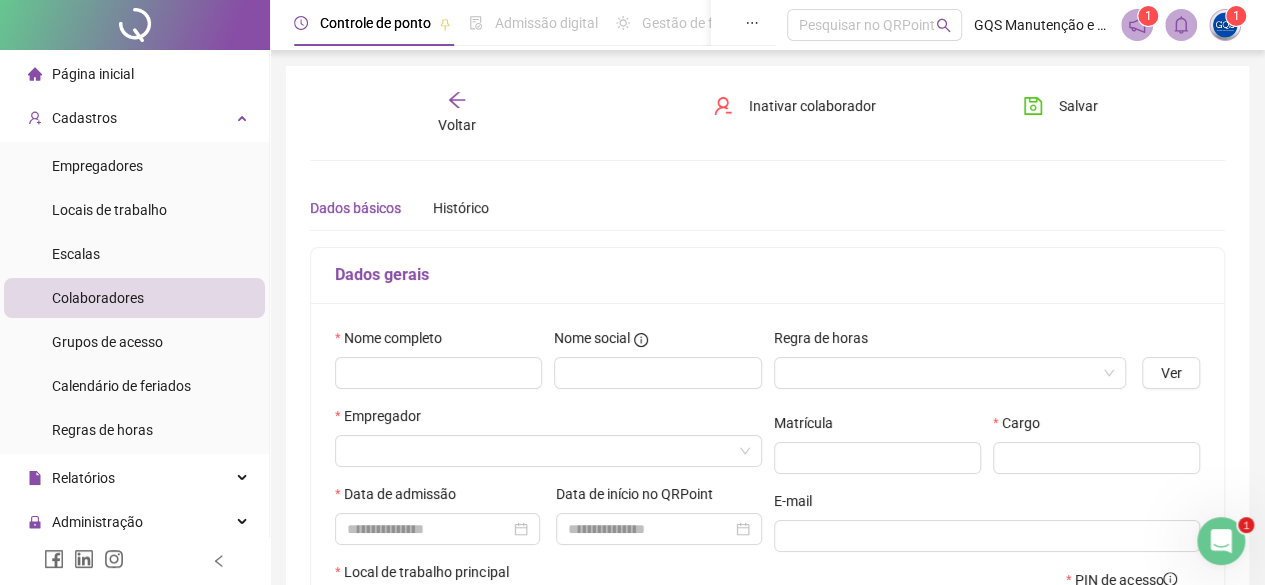 type on "*****" 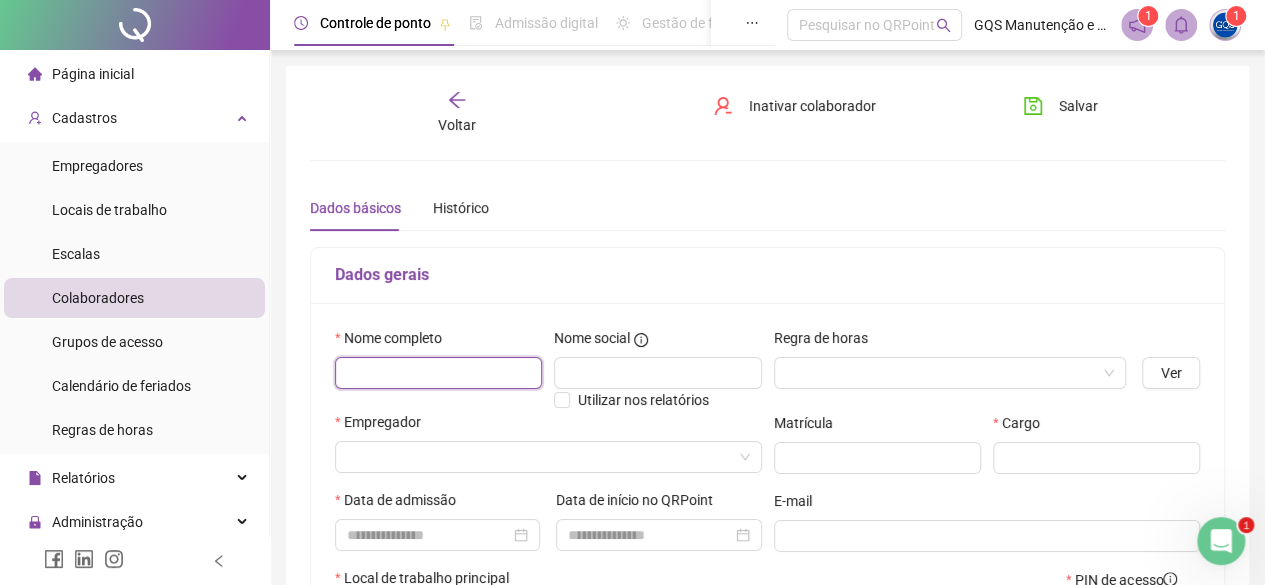 click at bounding box center (438, 373) 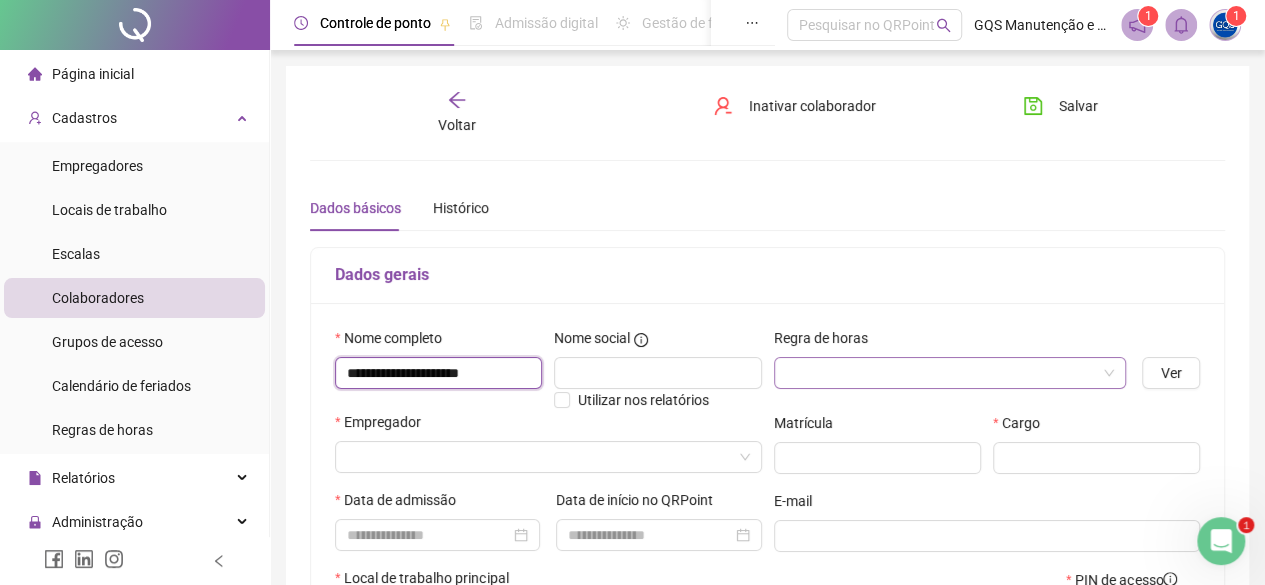 type on "**********" 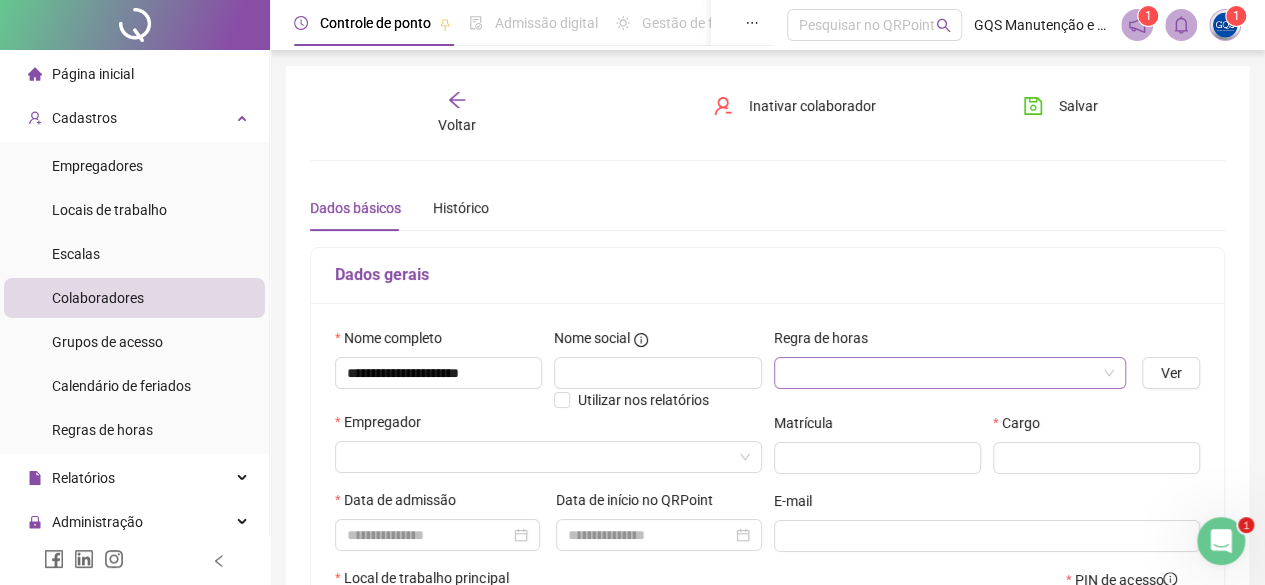 click at bounding box center (941, 373) 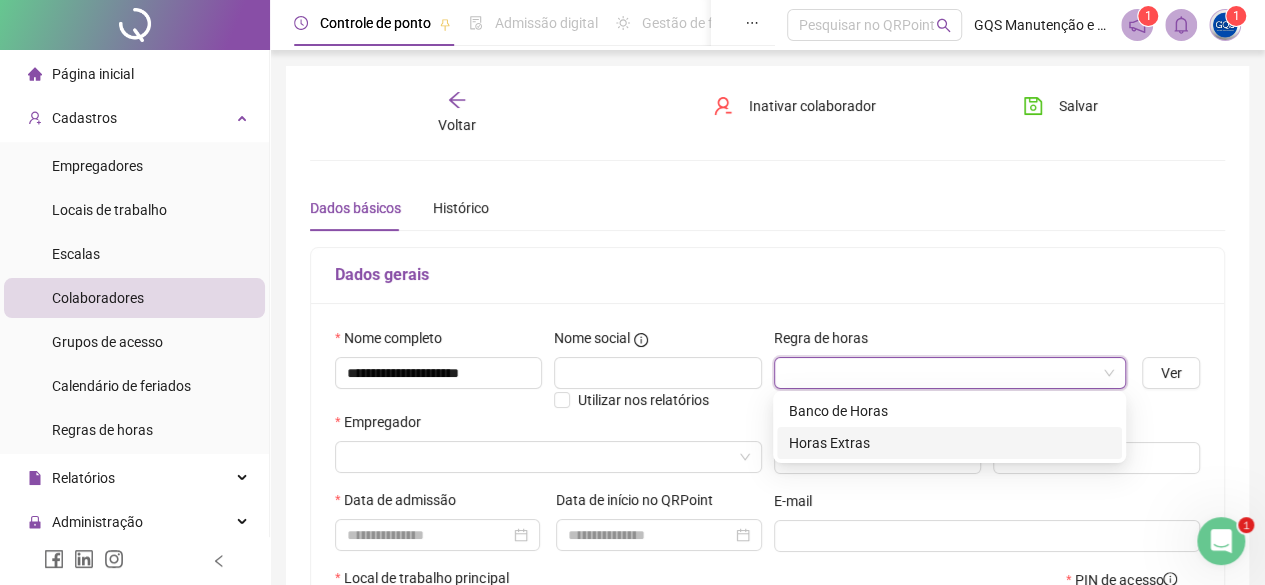 click on "Horas Extras" at bounding box center (949, 443) 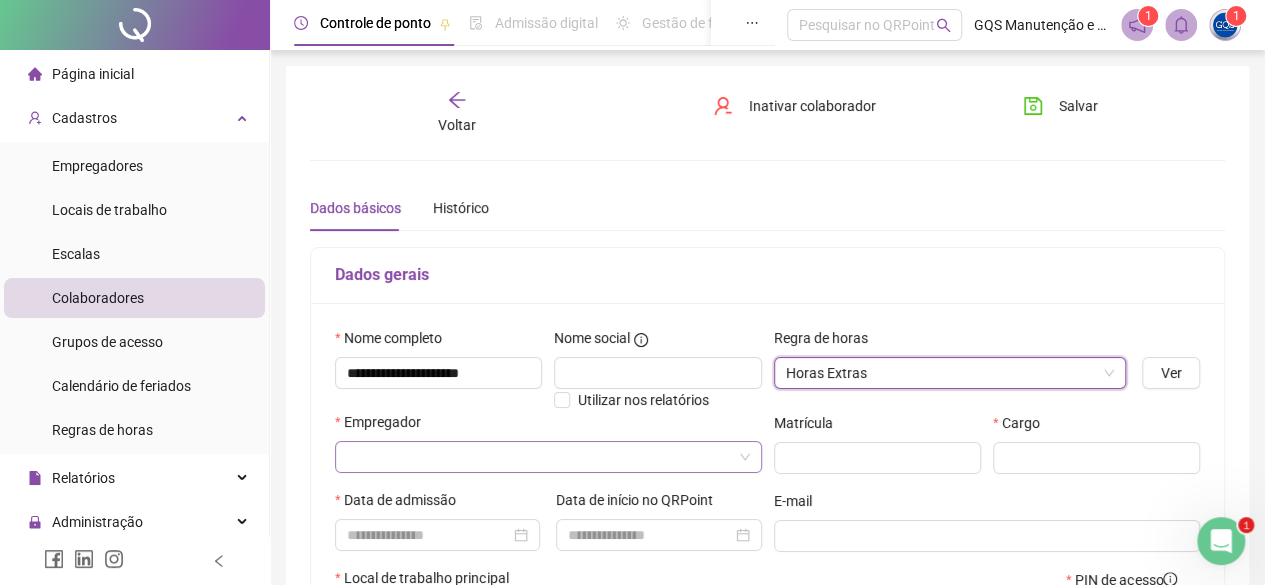 click at bounding box center (539, 457) 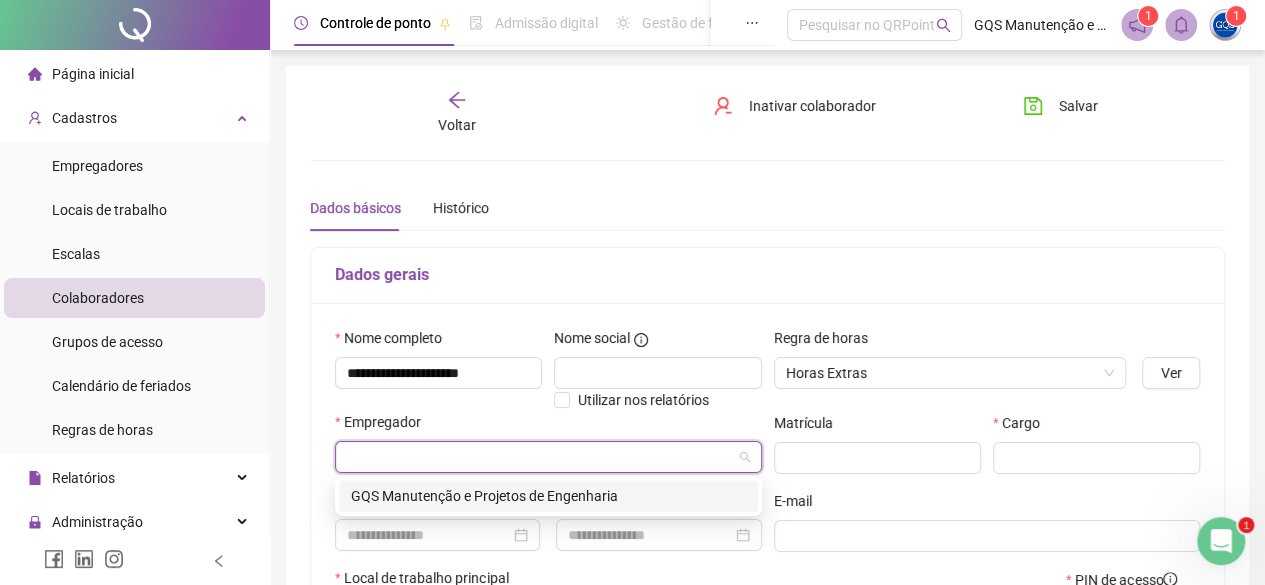click on "GQS Manutenção e Projetos de Engenharia" at bounding box center [548, 496] 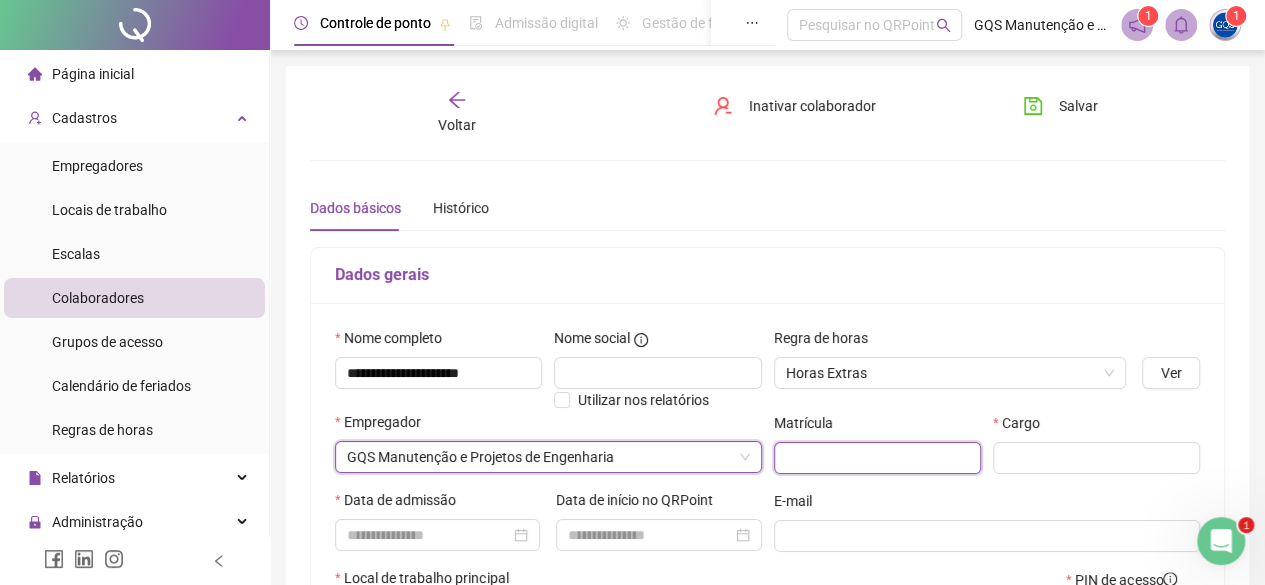 click at bounding box center [877, 458] 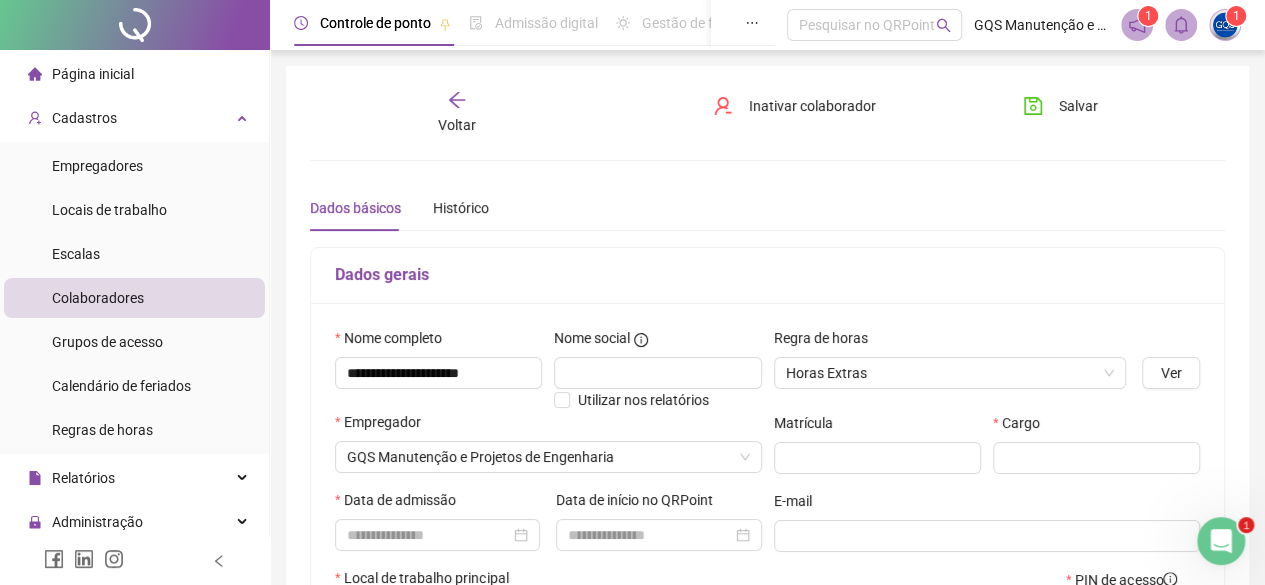 click 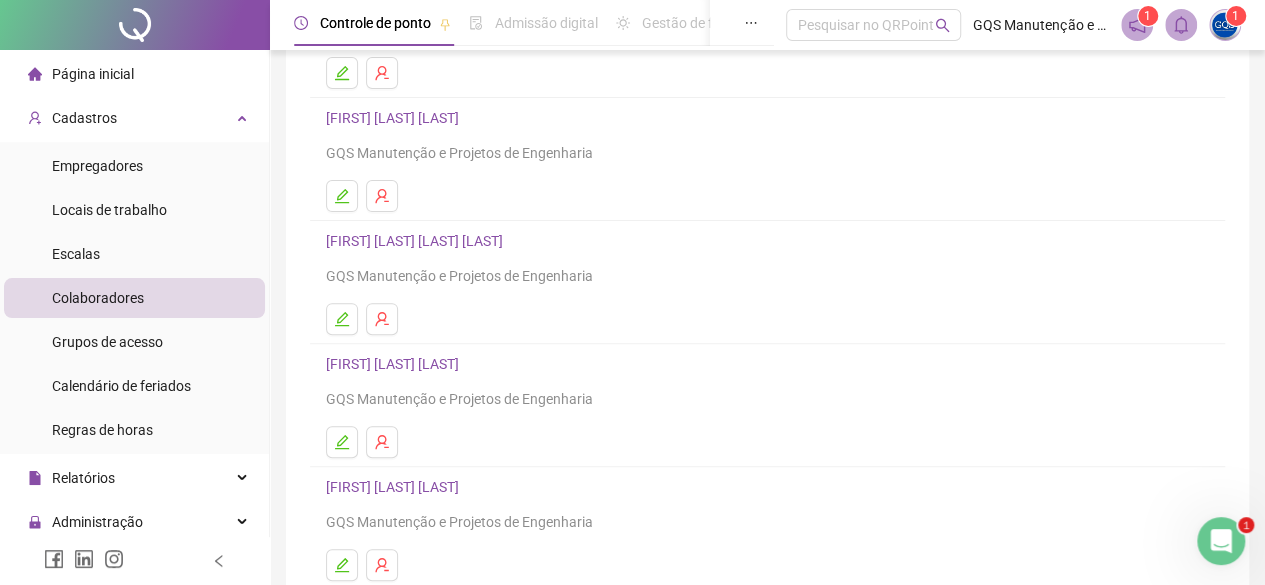 scroll, scrollTop: 380, scrollLeft: 0, axis: vertical 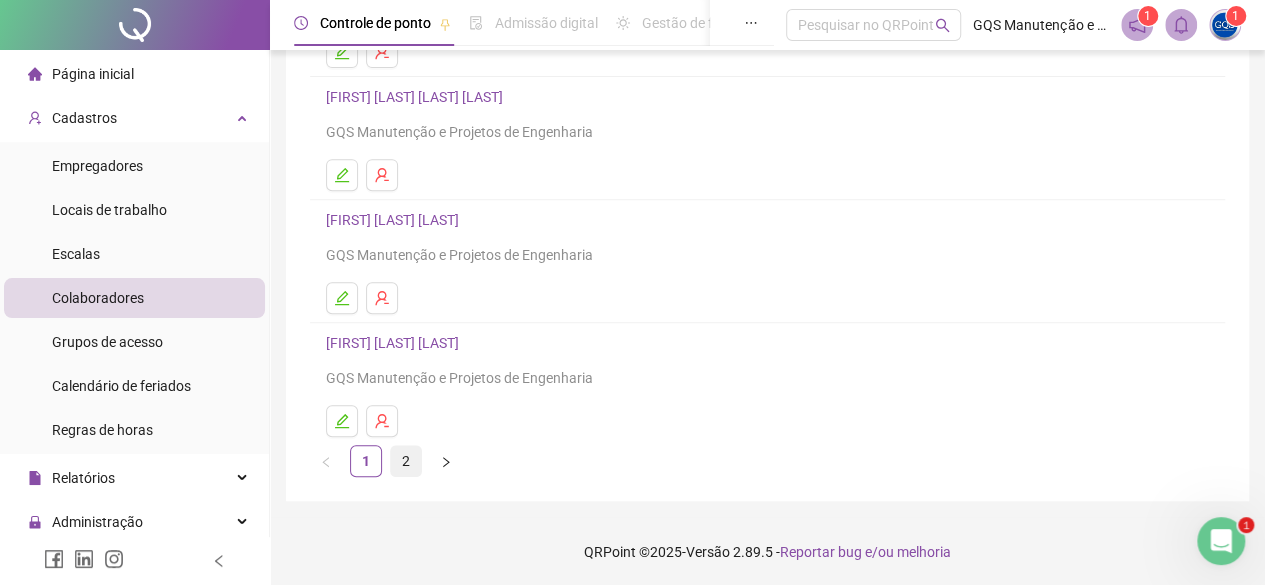 click on "2" at bounding box center (406, 461) 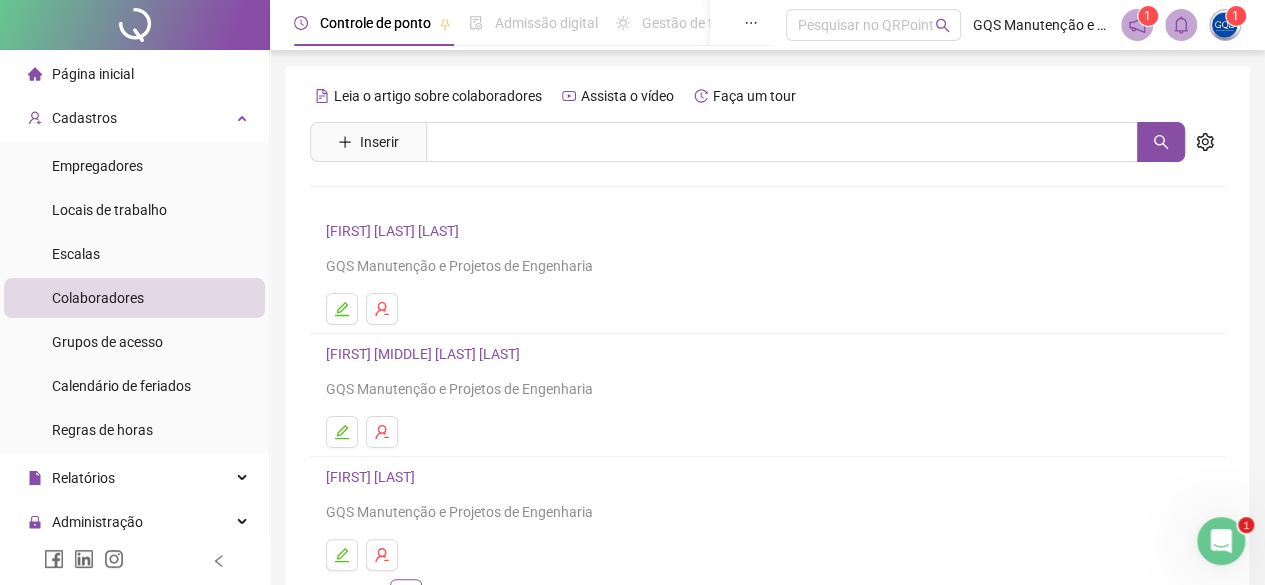 scroll, scrollTop: 134, scrollLeft: 0, axis: vertical 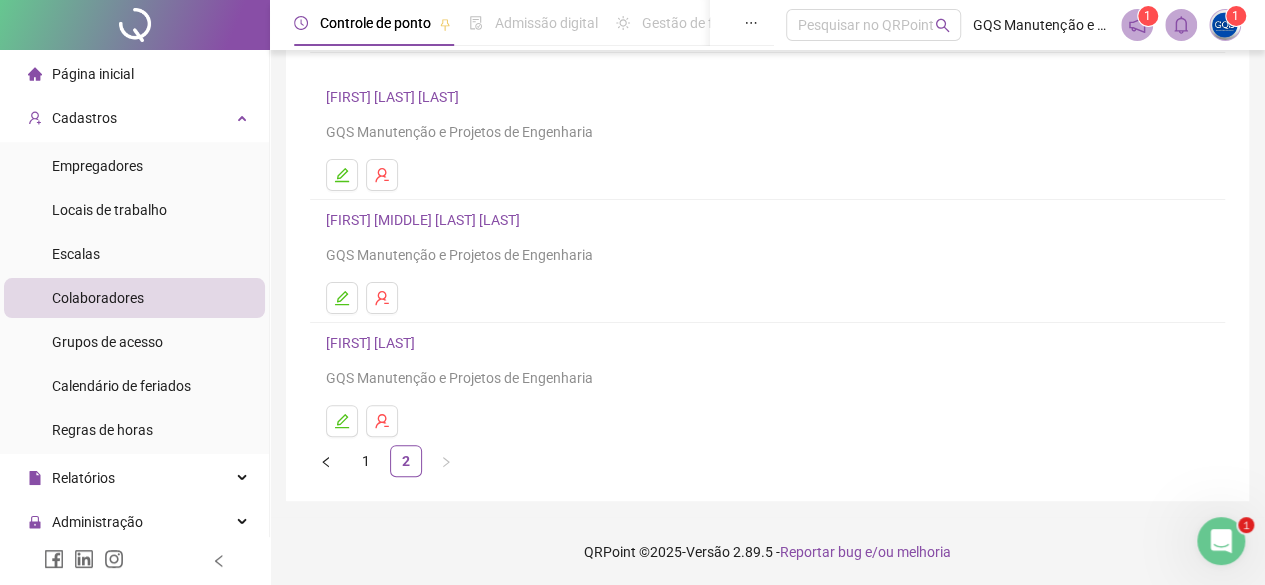 click on "[FIRST] [LAST]" at bounding box center (373, 343) 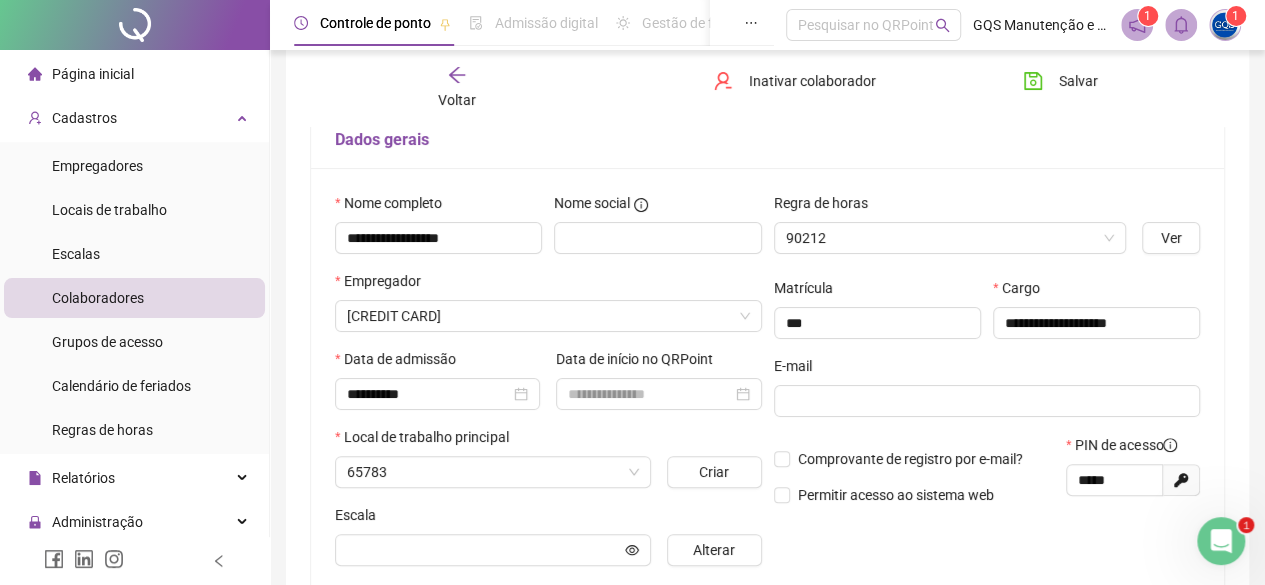 type on "**********" 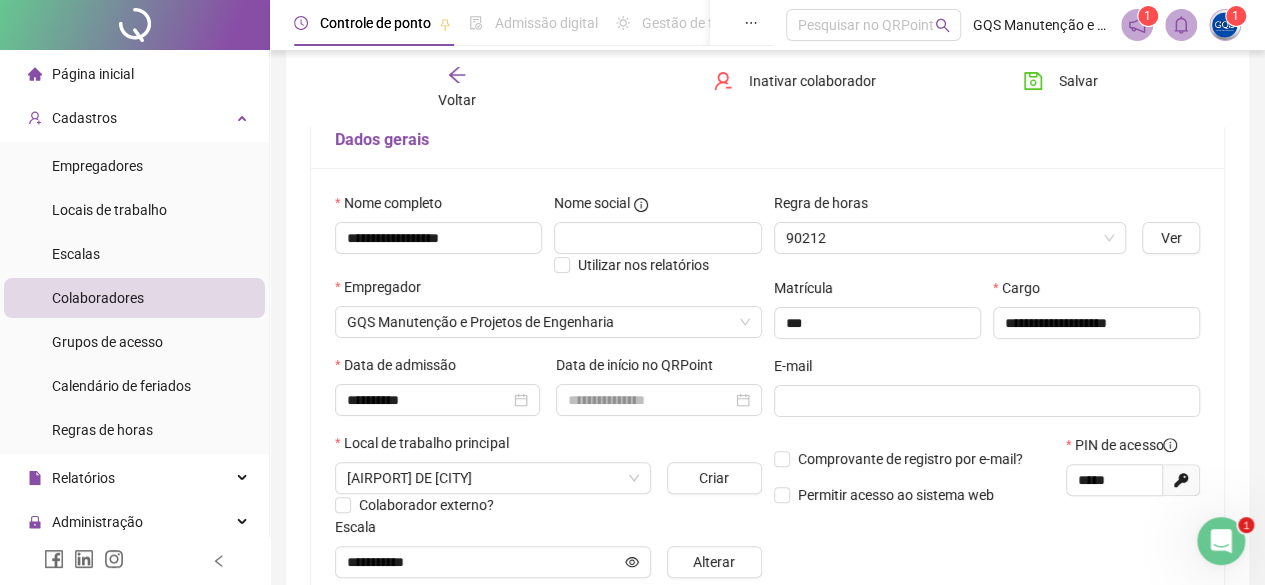 scroll, scrollTop: 144, scrollLeft: 0, axis: vertical 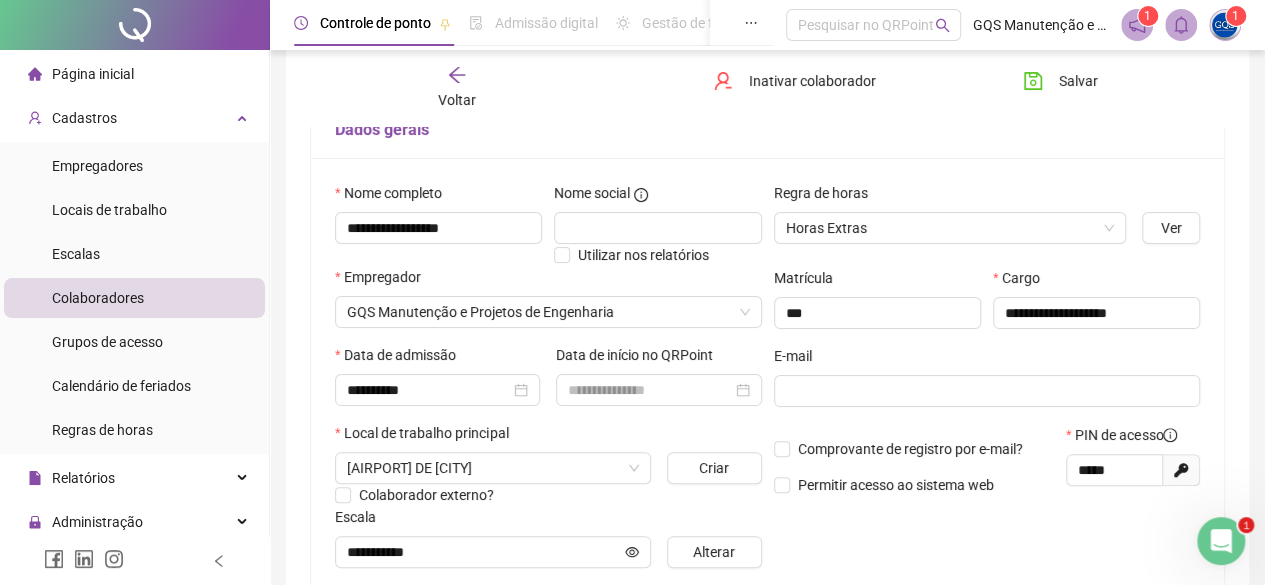 click on "Voltar" at bounding box center [457, 100] 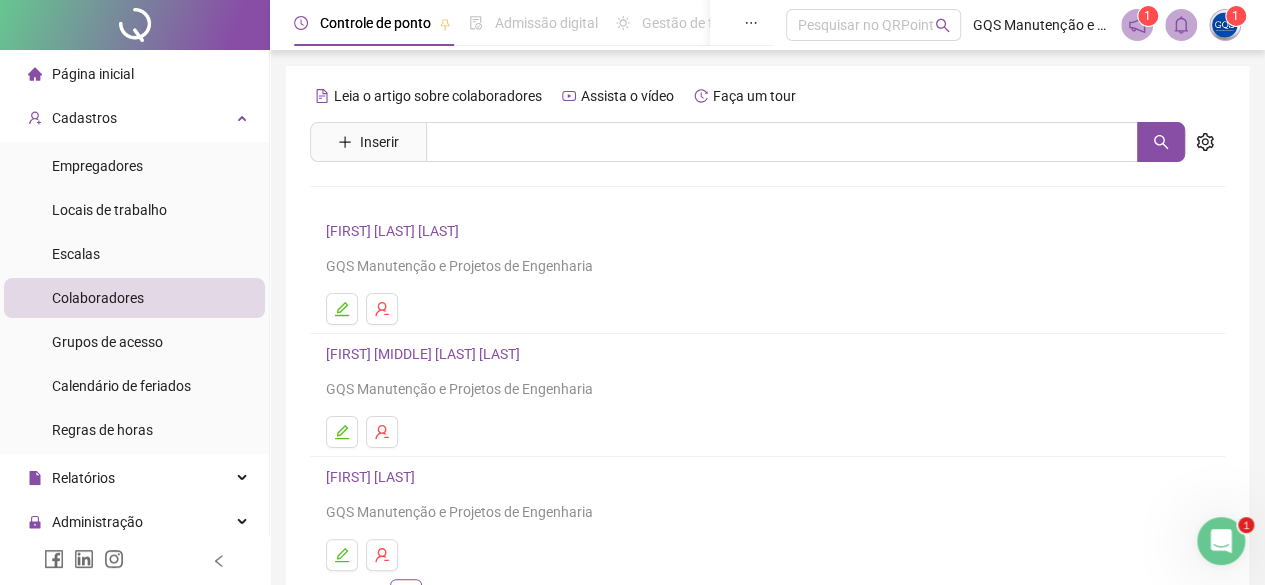 scroll, scrollTop: 23, scrollLeft: 0, axis: vertical 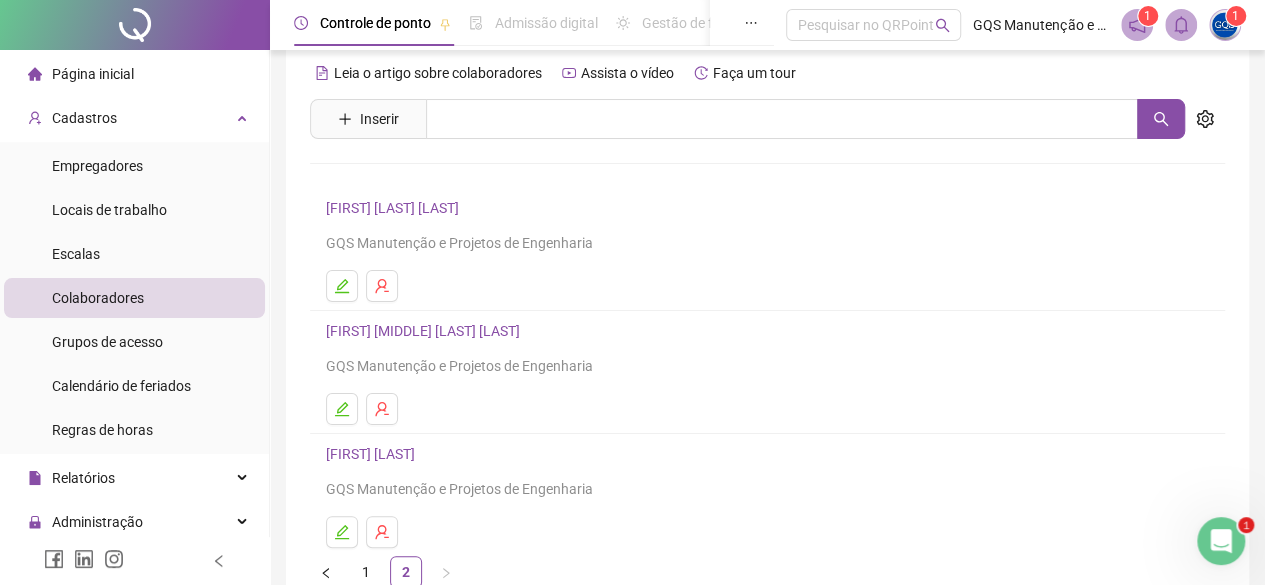 click at bounding box center [767, 286] 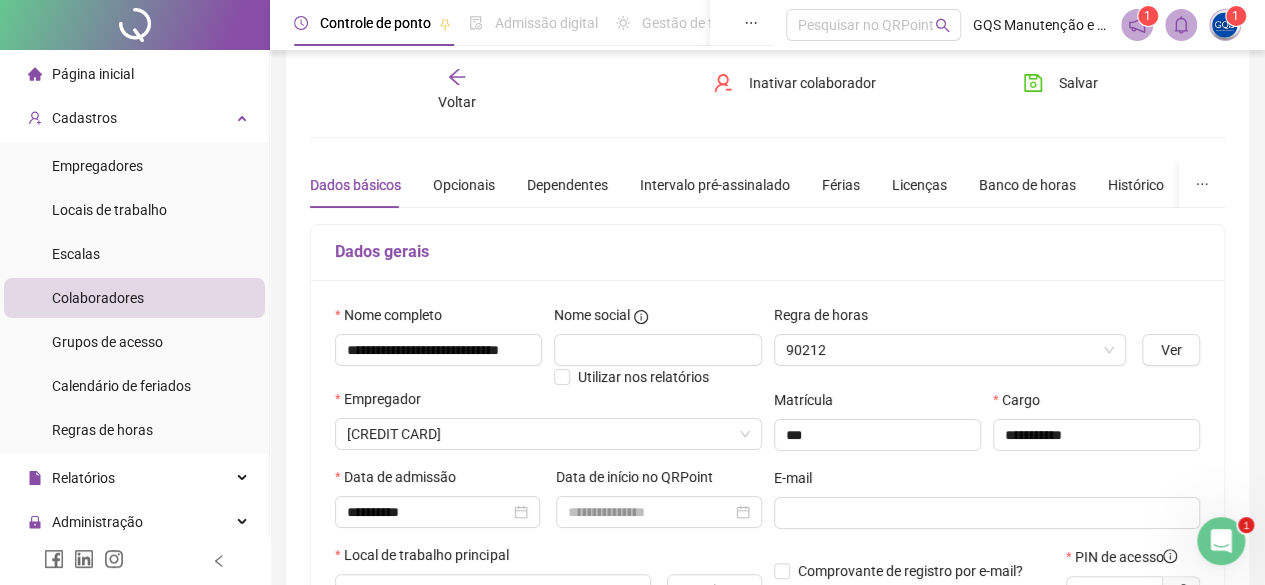 type on "**********" 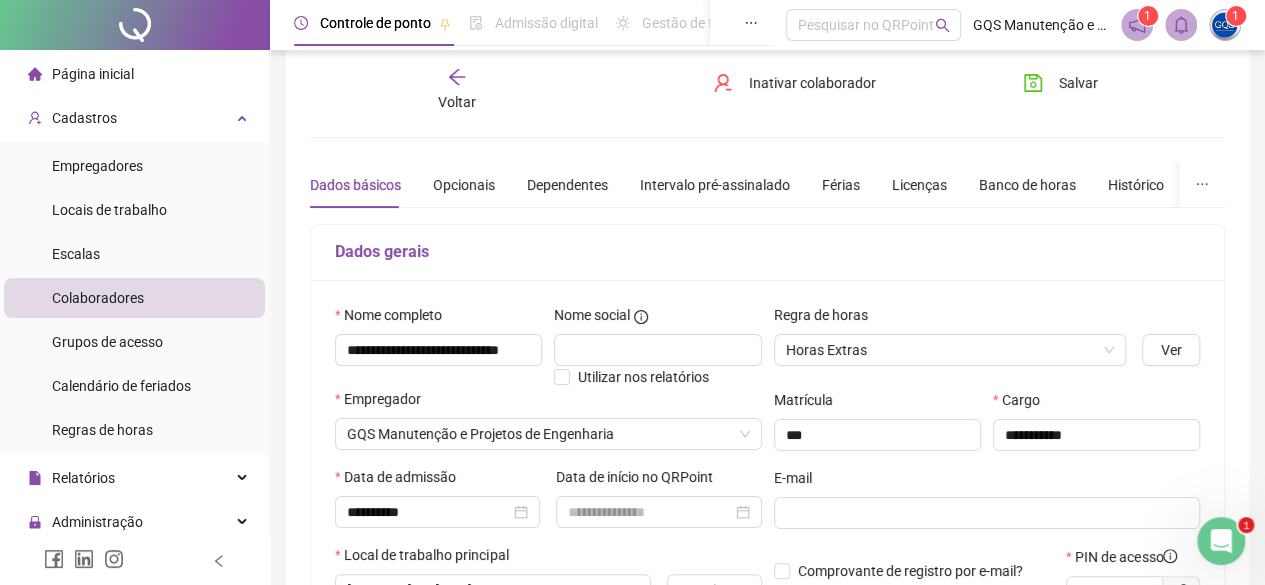 click on "Voltar" at bounding box center [457, 102] 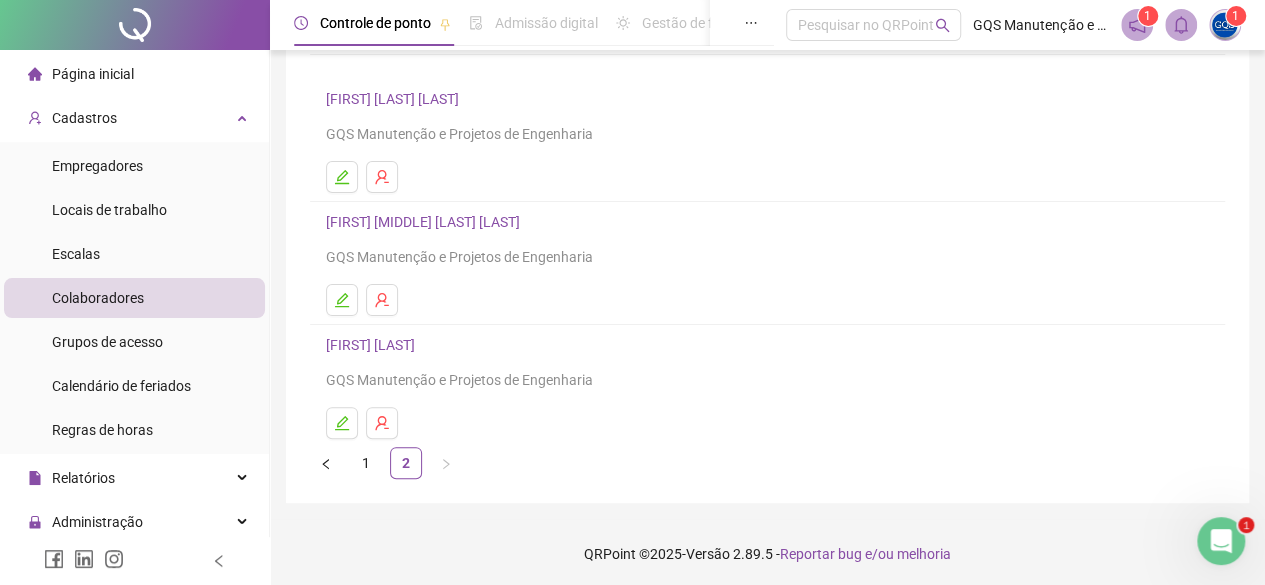 scroll, scrollTop: 134, scrollLeft: 0, axis: vertical 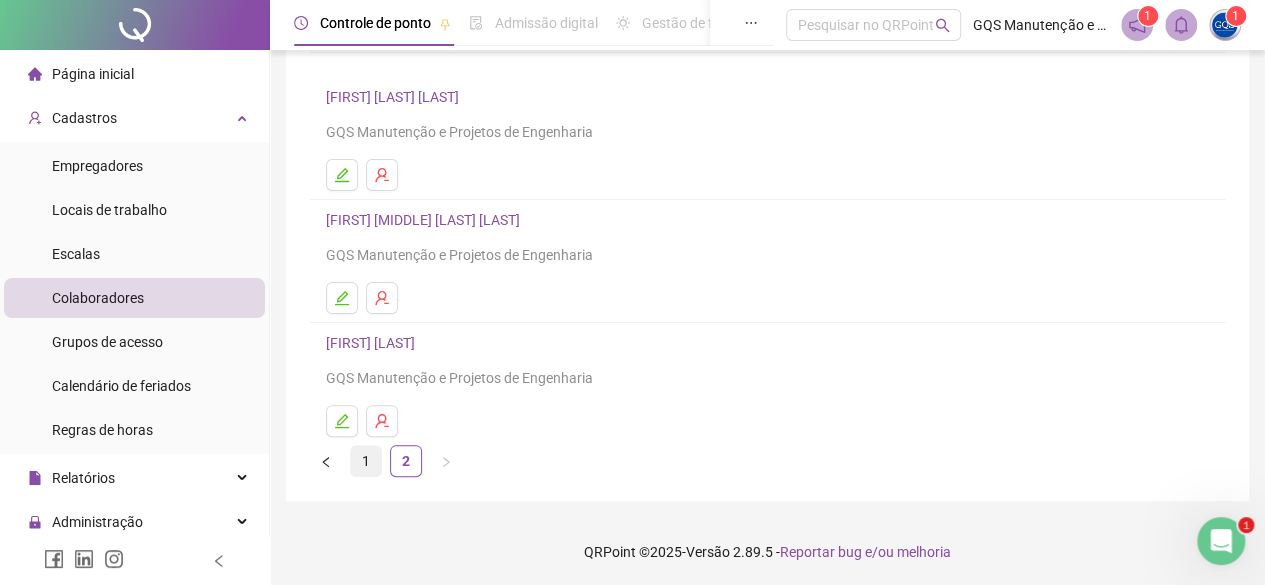 click on "1" at bounding box center [366, 461] 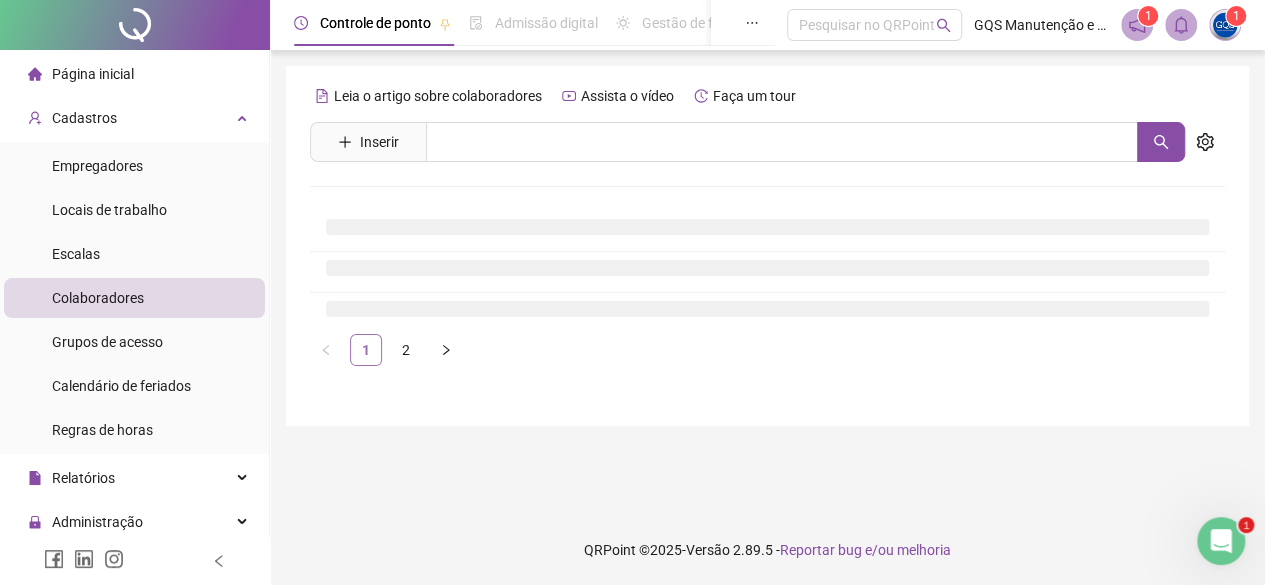 scroll, scrollTop: 0, scrollLeft: 0, axis: both 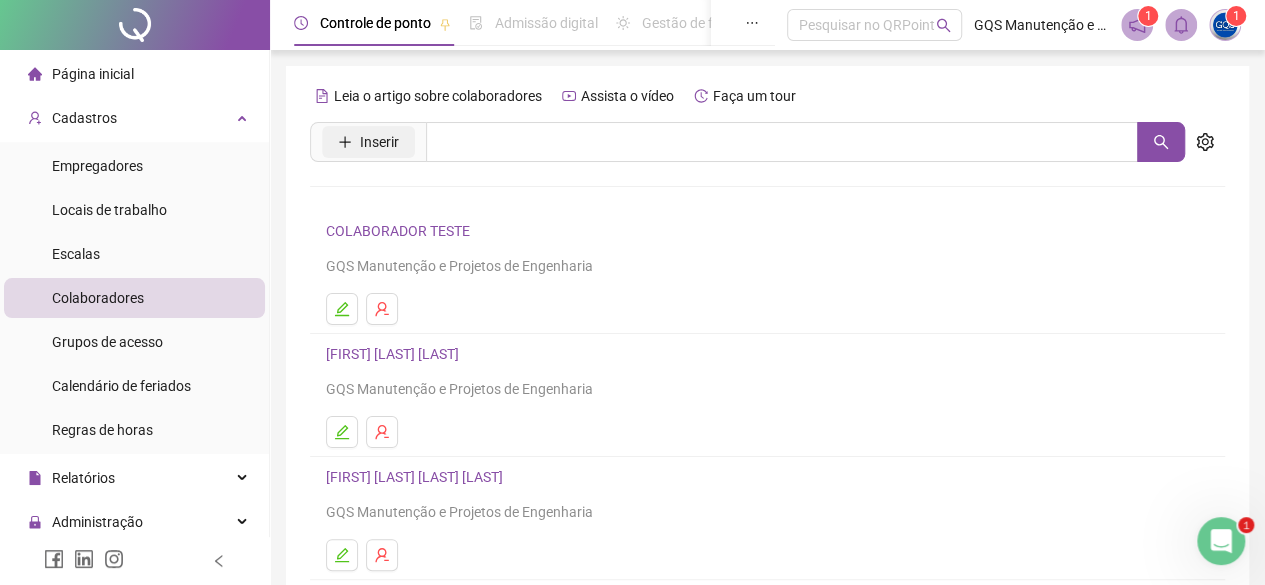 click on "Inserir" at bounding box center [368, 142] 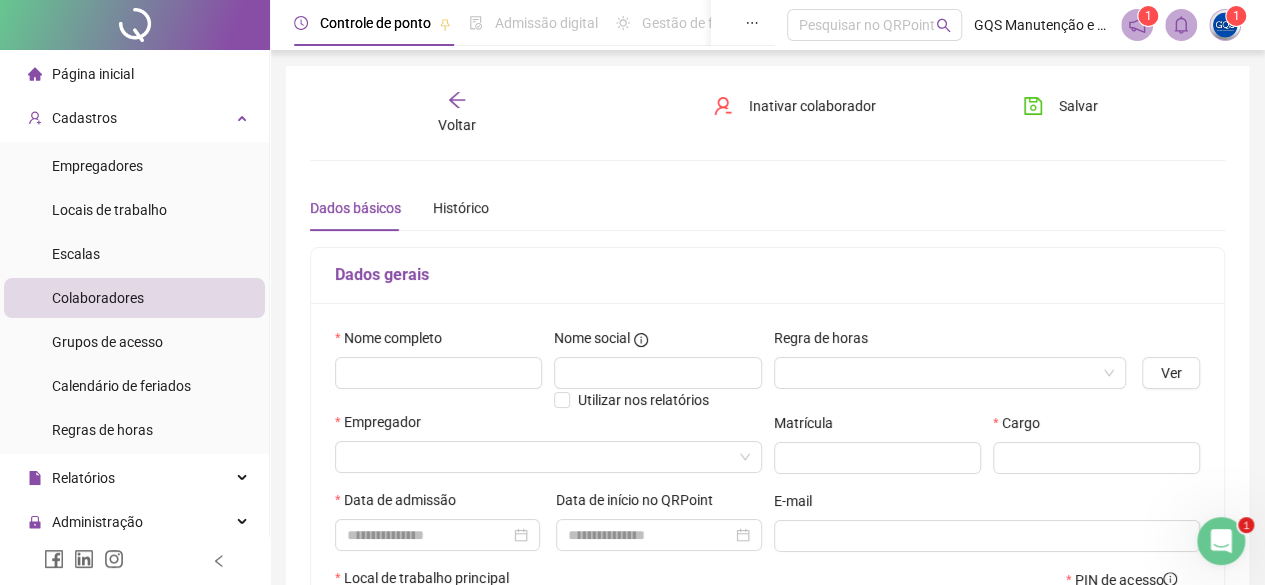 type on "*****" 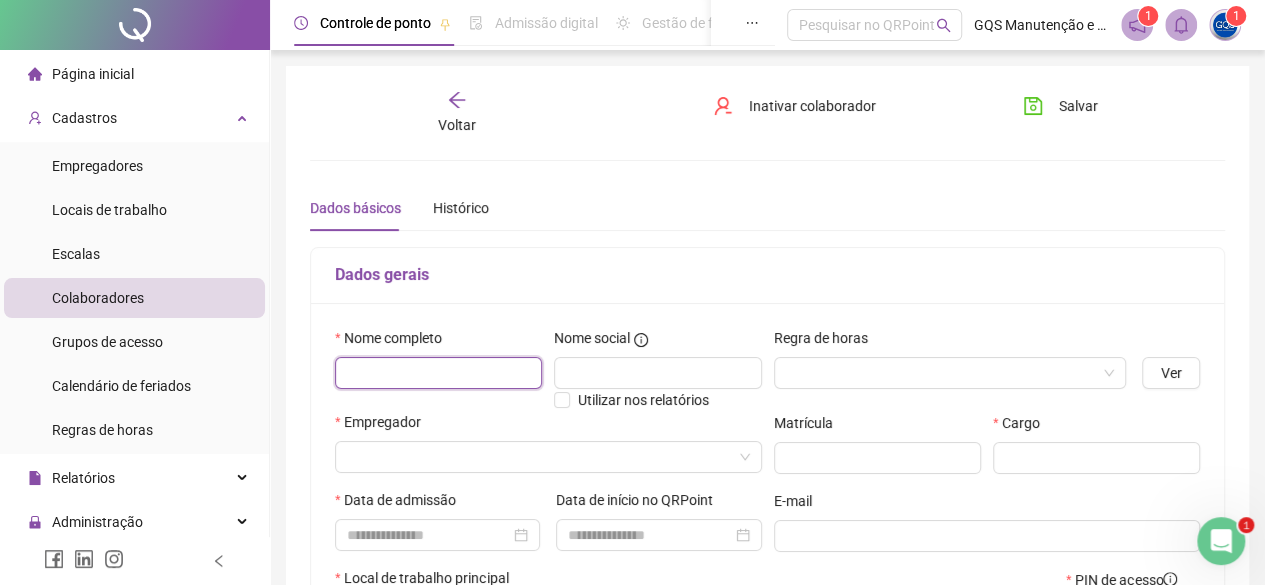 click at bounding box center (438, 373) 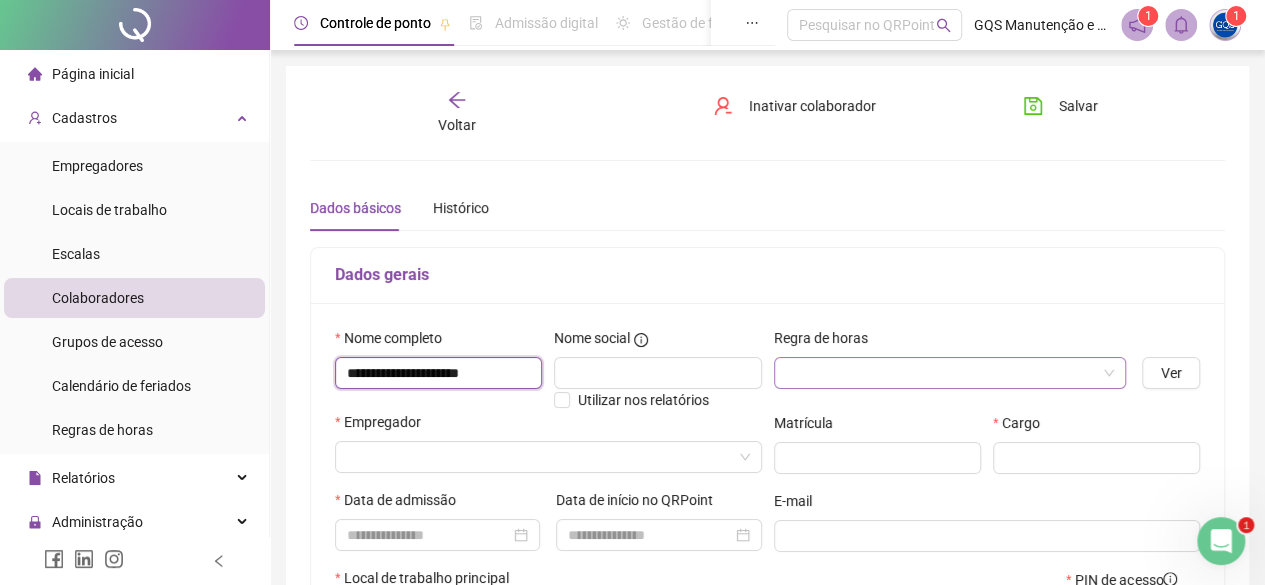 type on "**********" 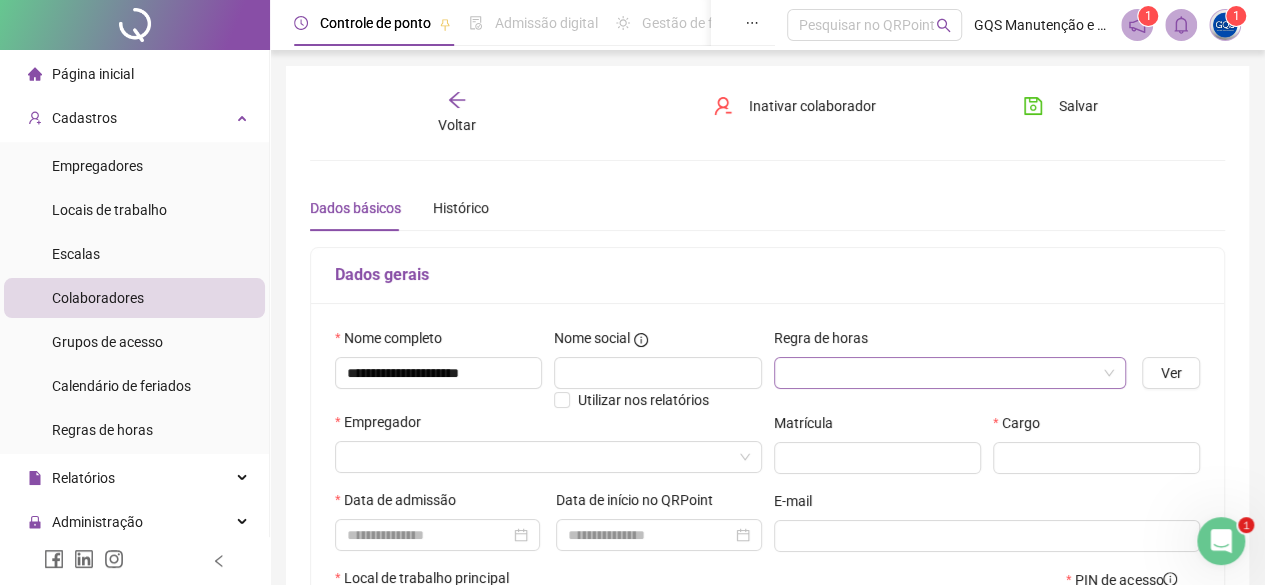 click at bounding box center [941, 373] 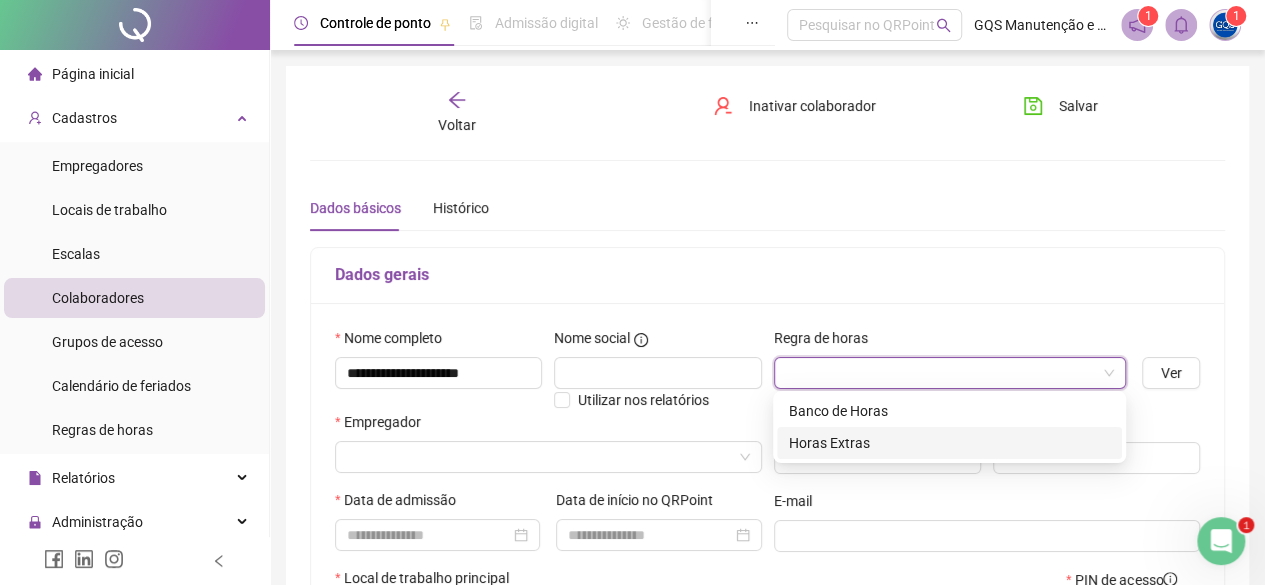 click on "Horas Extras" at bounding box center (949, 443) 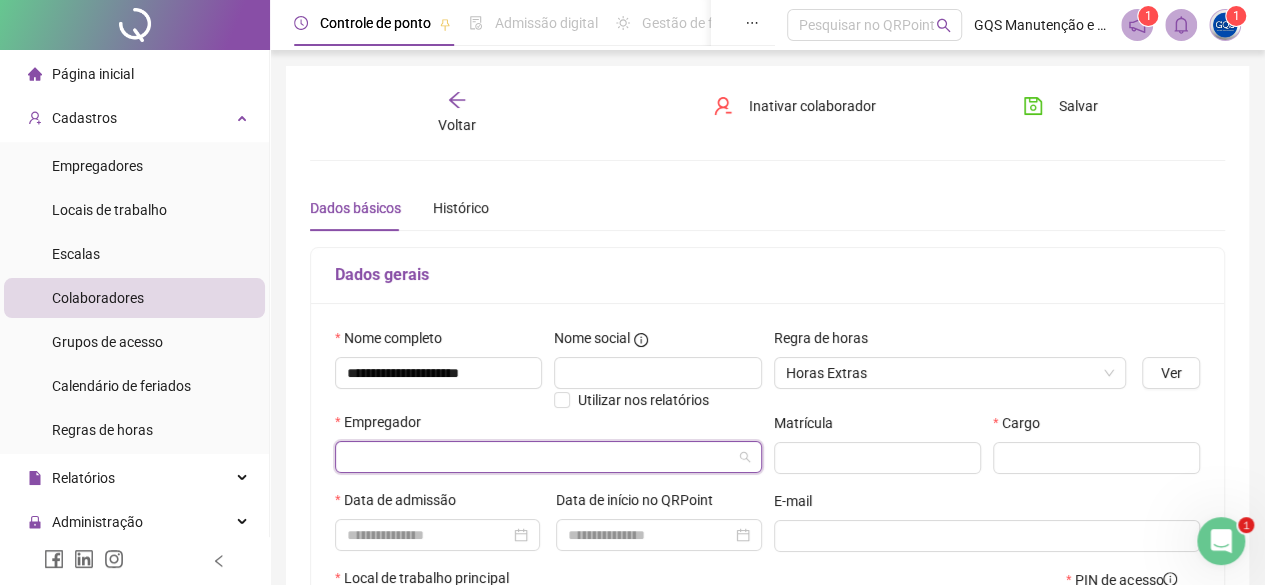 click at bounding box center [539, 457] 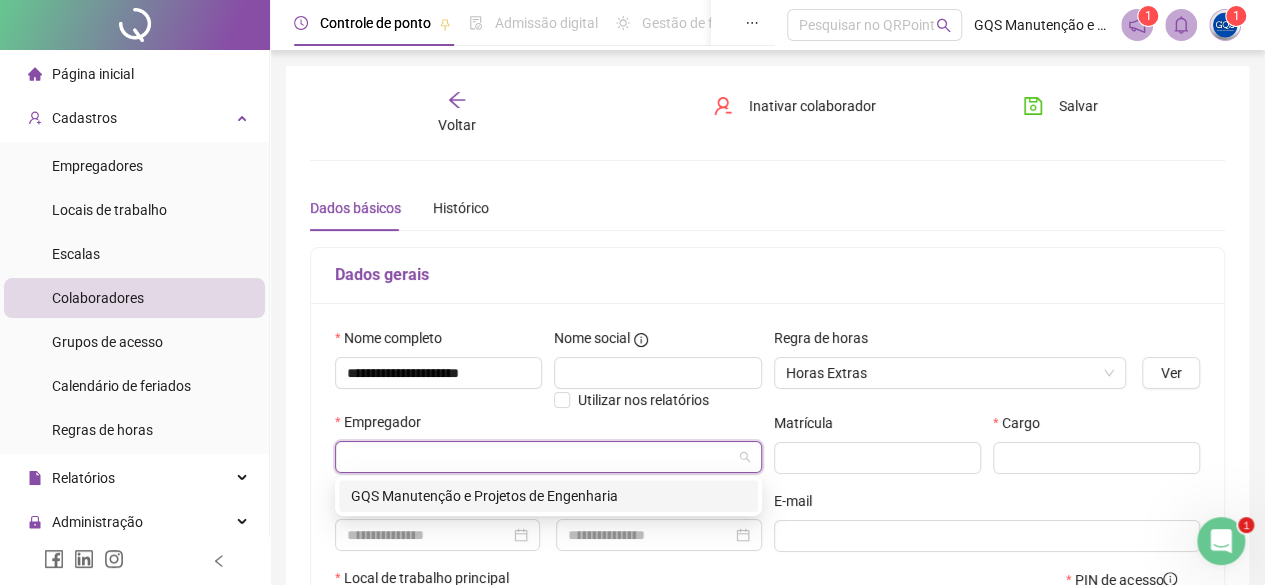 click on "GQS Manutenção e Projetos de Engenharia" at bounding box center (548, 496) 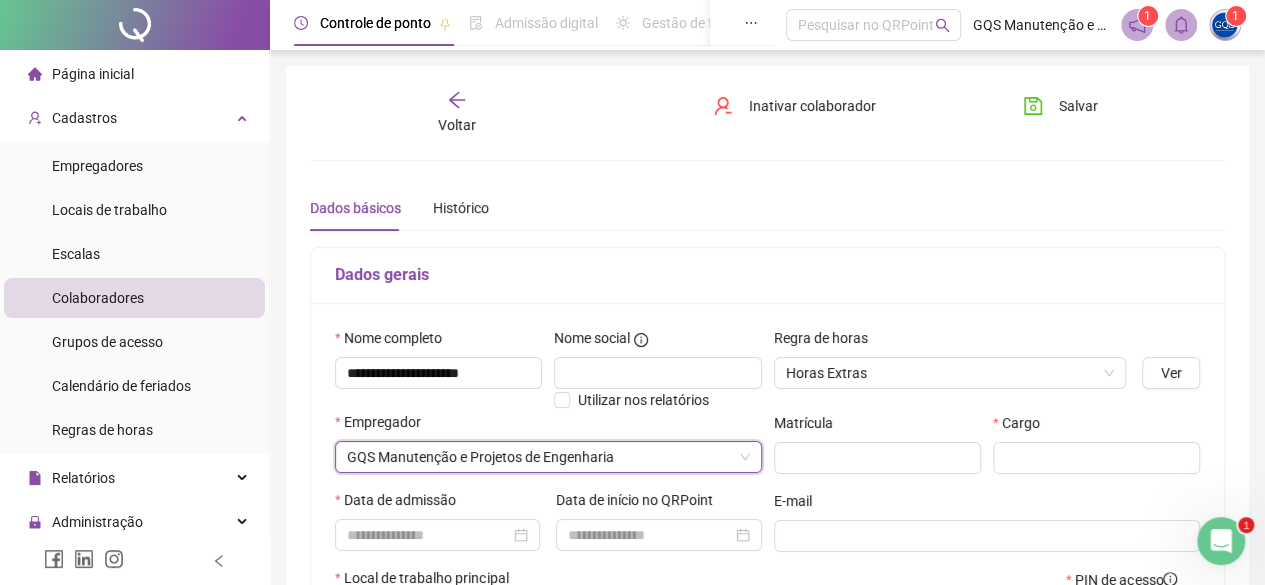 scroll, scrollTop: 114, scrollLeft: 0, axis: vertical 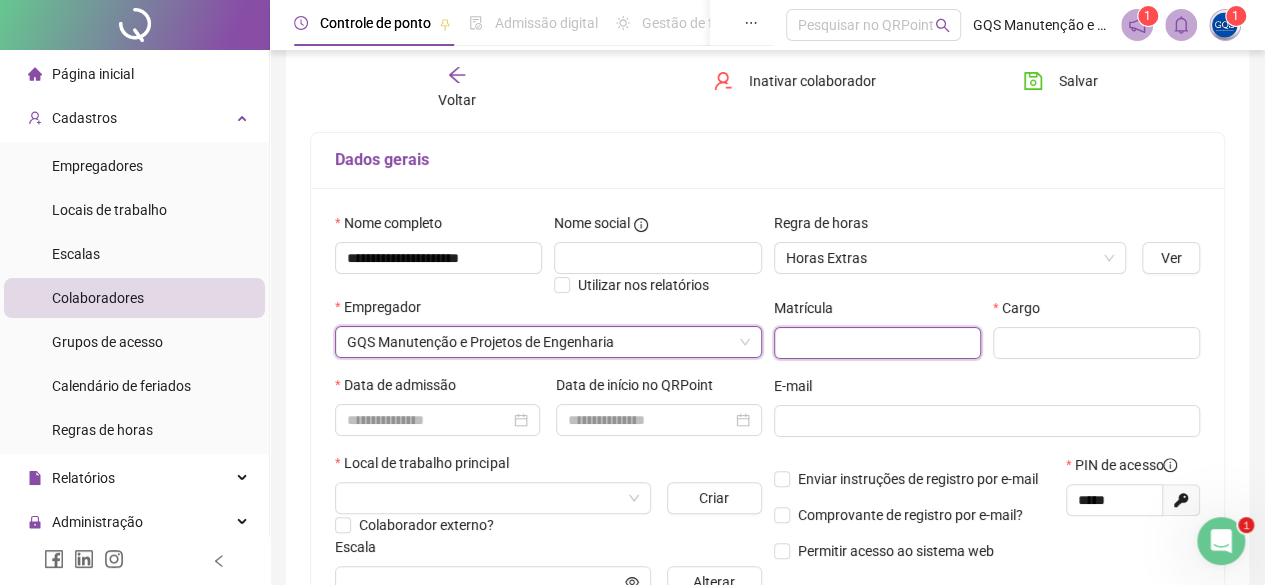 click at bounding box center [877, 343] 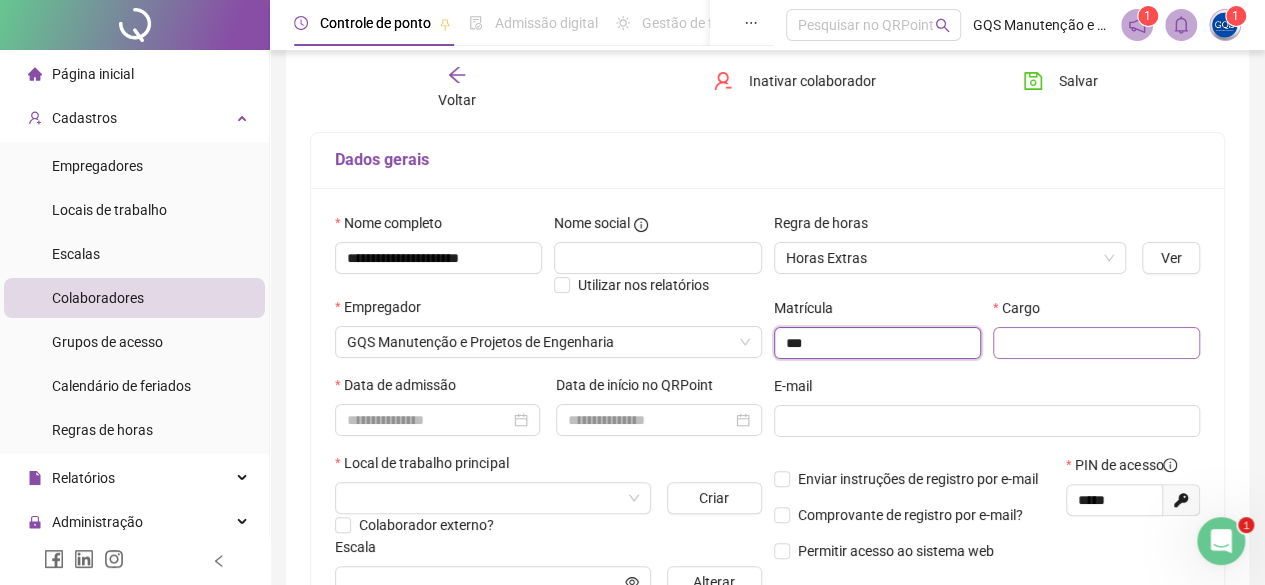 type on "***" 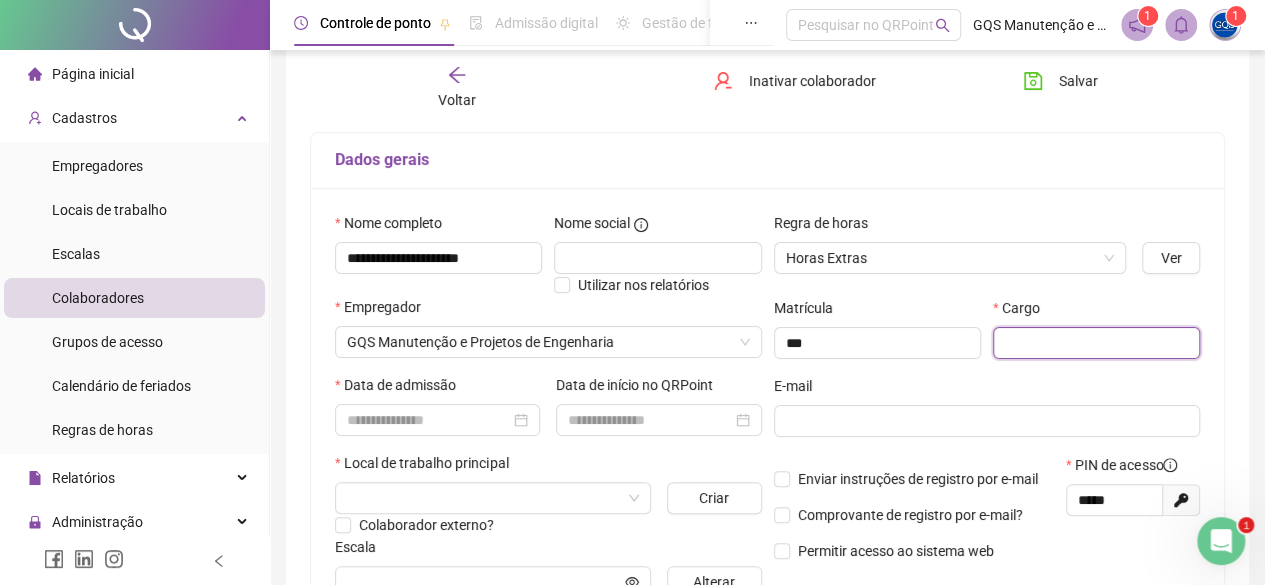 click at bounding box center (1096, 343) 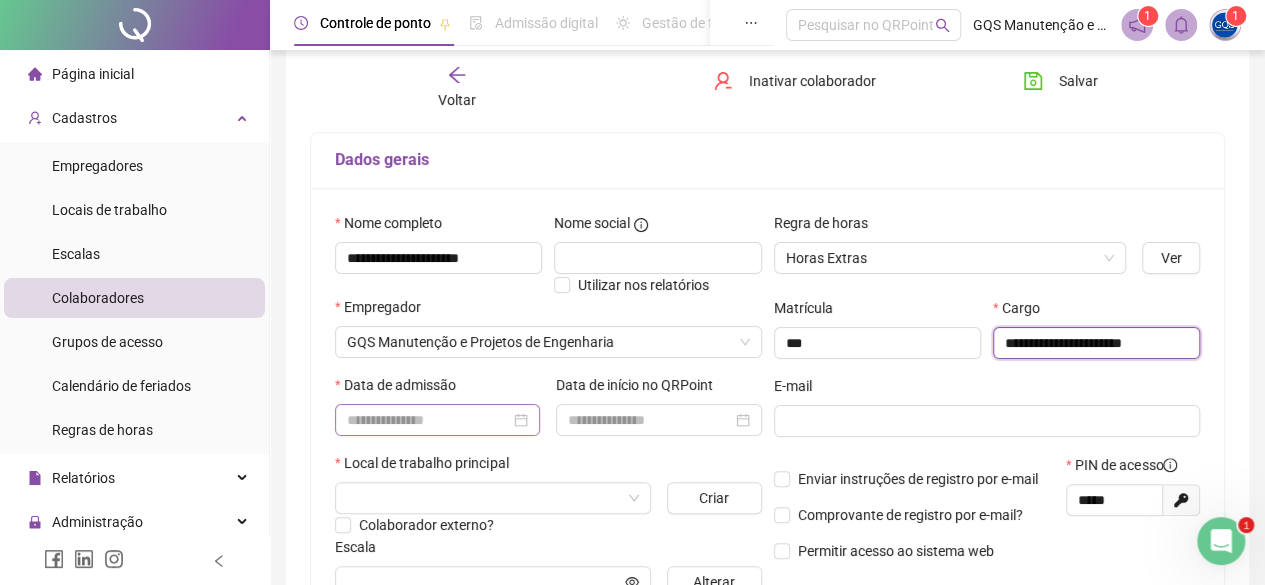 type on "**********" 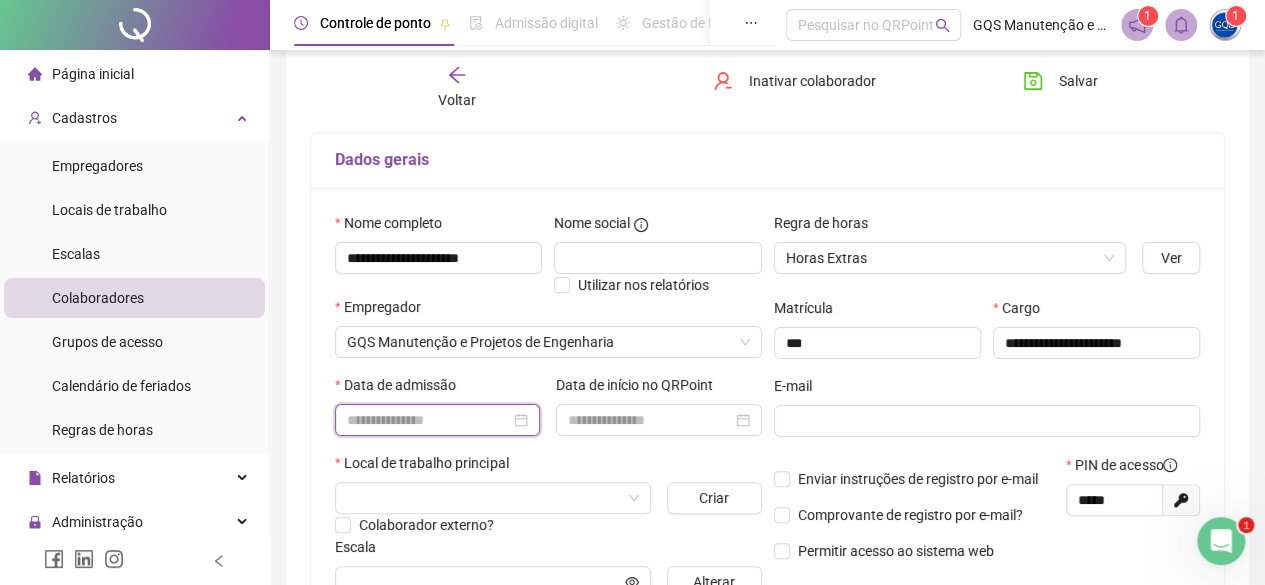click at bounding box center (428, 420) 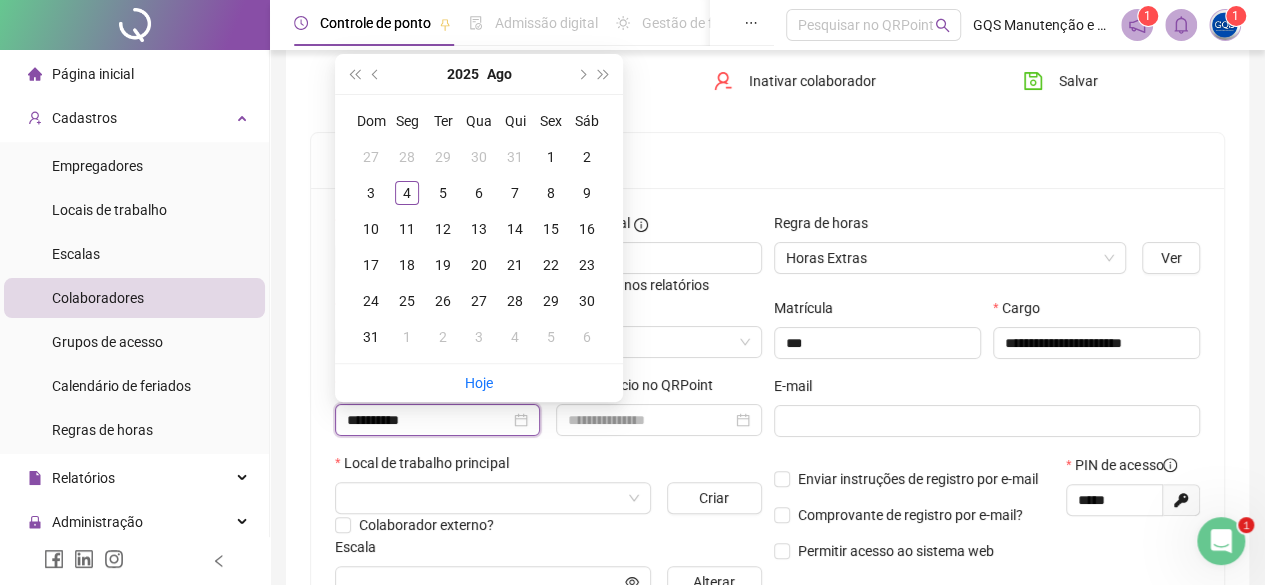 type on "**********" 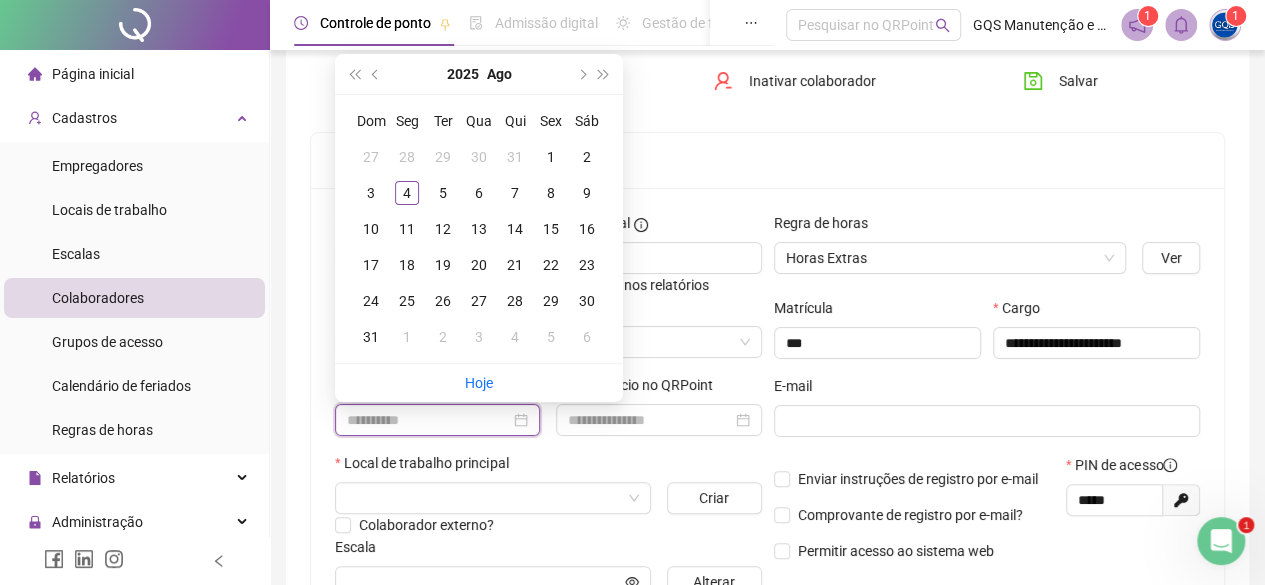 type on "**********" 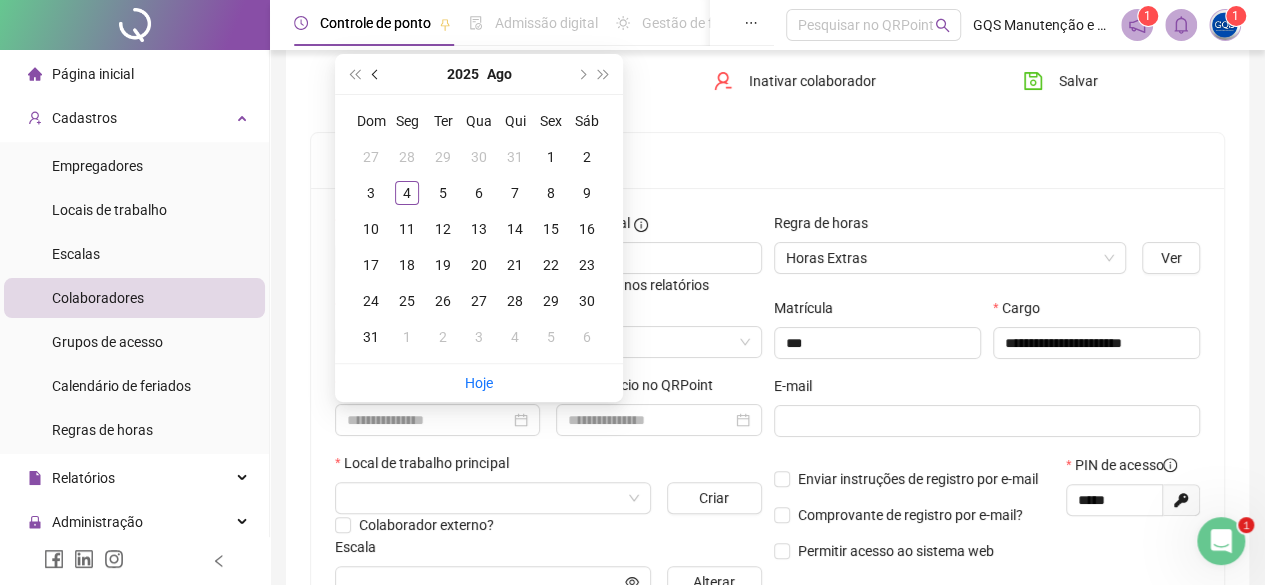 click at bounding box center [376, 74] 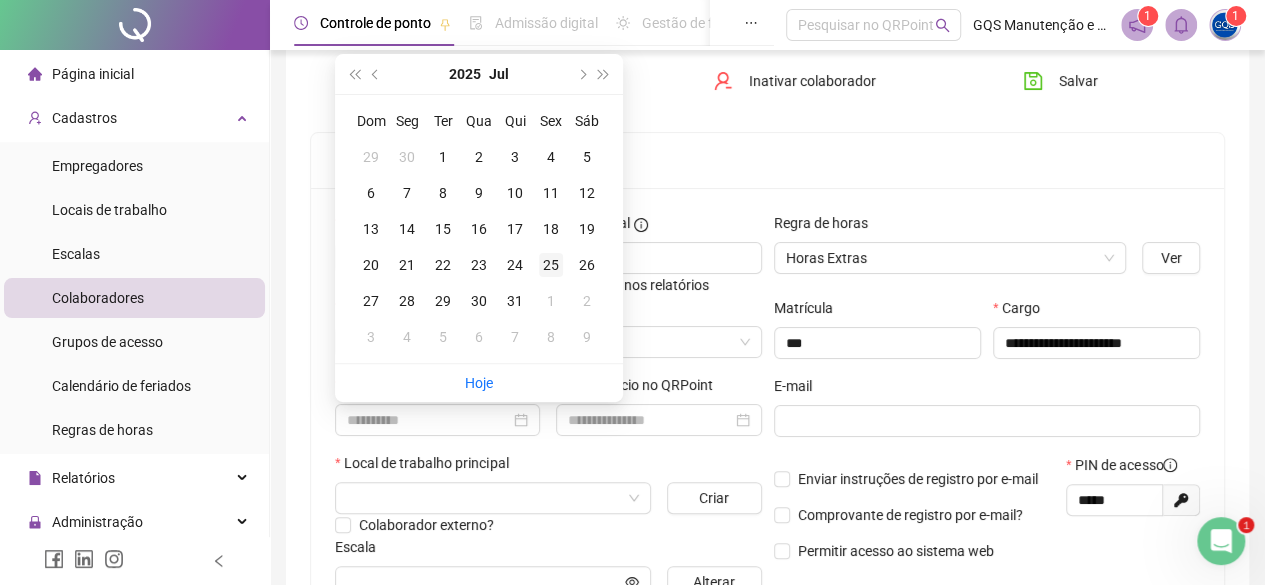 type on "**********" 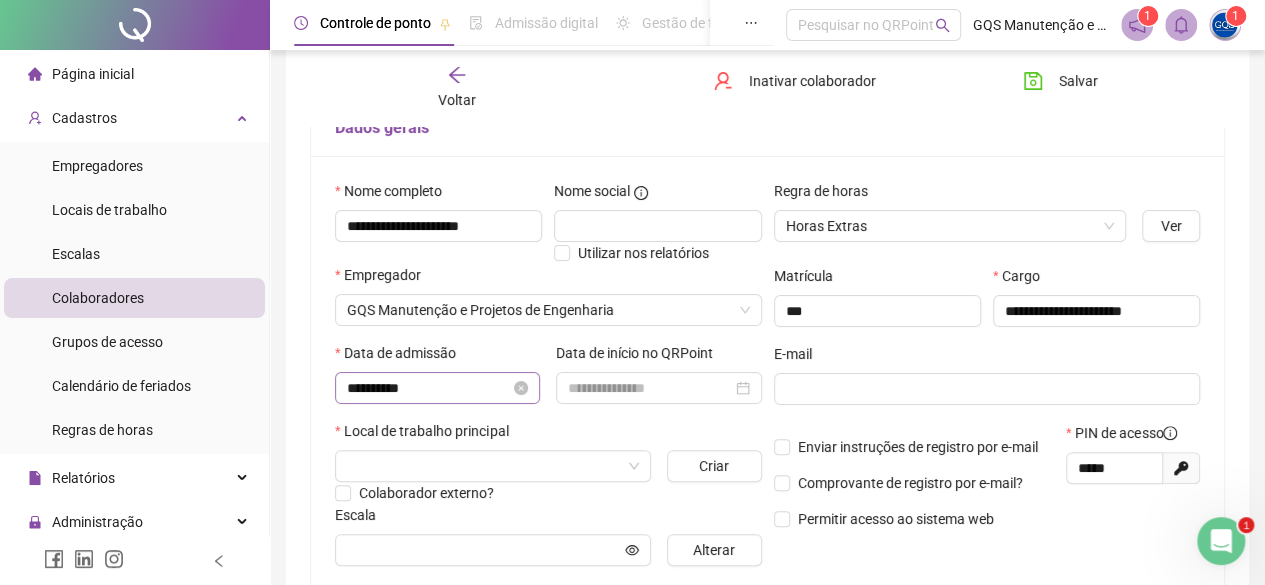 scroll, scrollTop: 144, scrollLeft: 0, axis: vertical 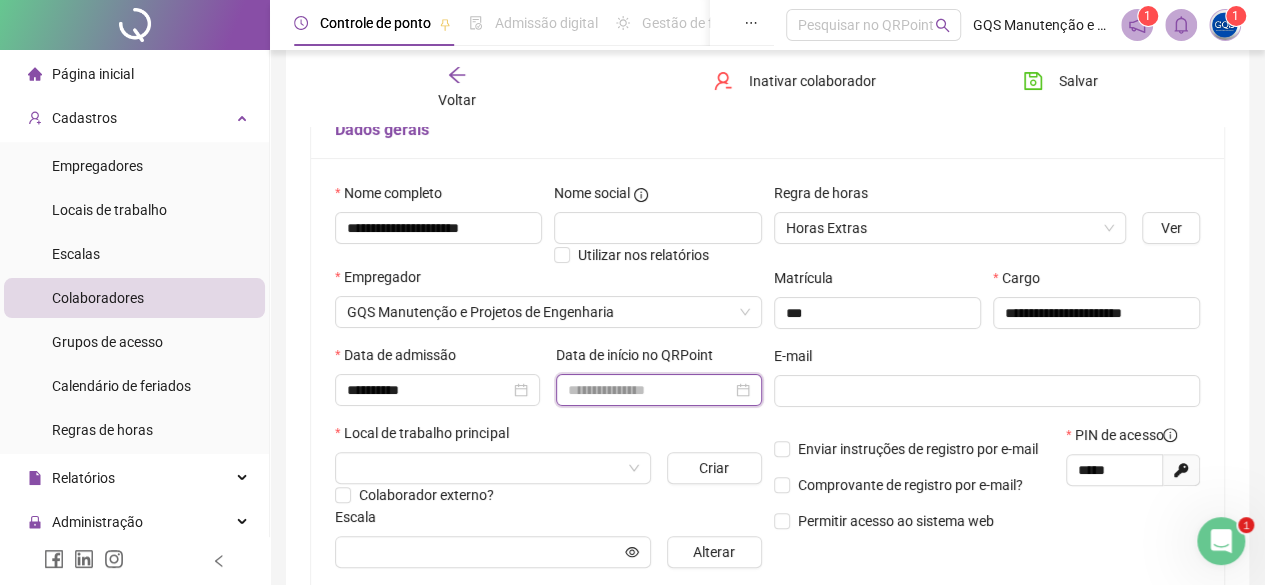 click at bounding box center [649, 390] 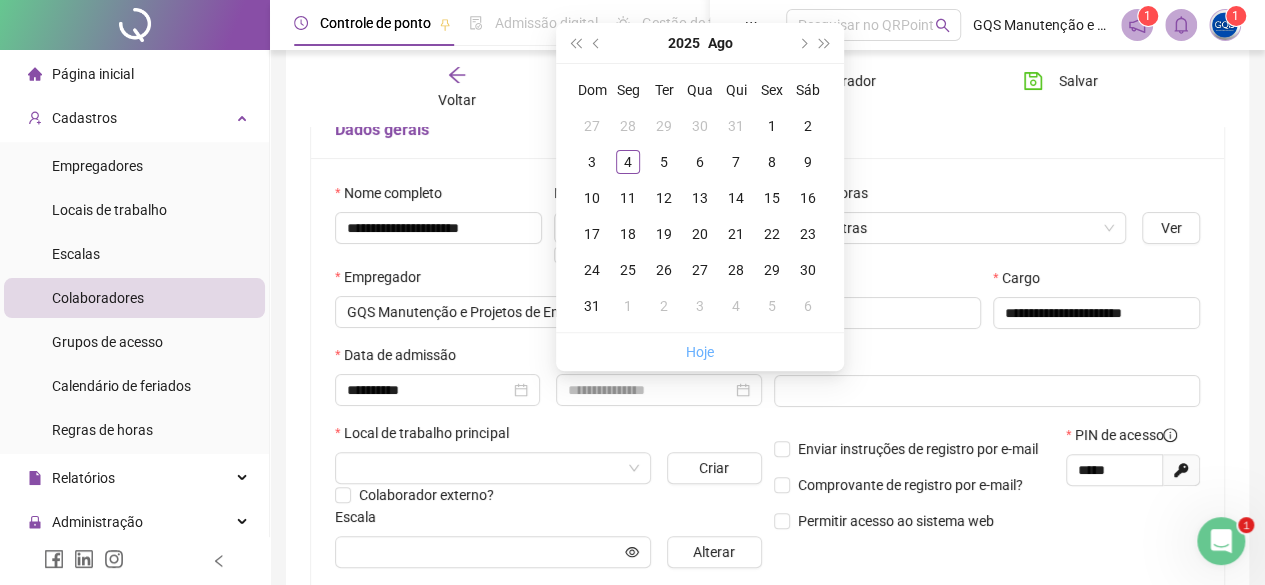 click on "Hoje" at bounding box center [700, 352] 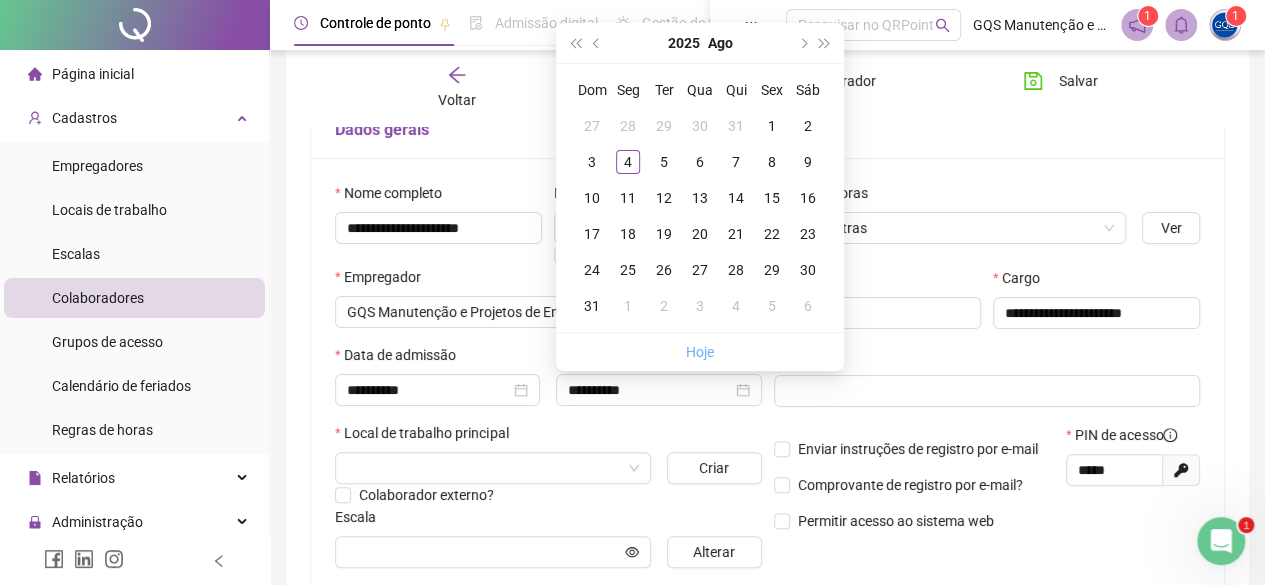 type on "**********" 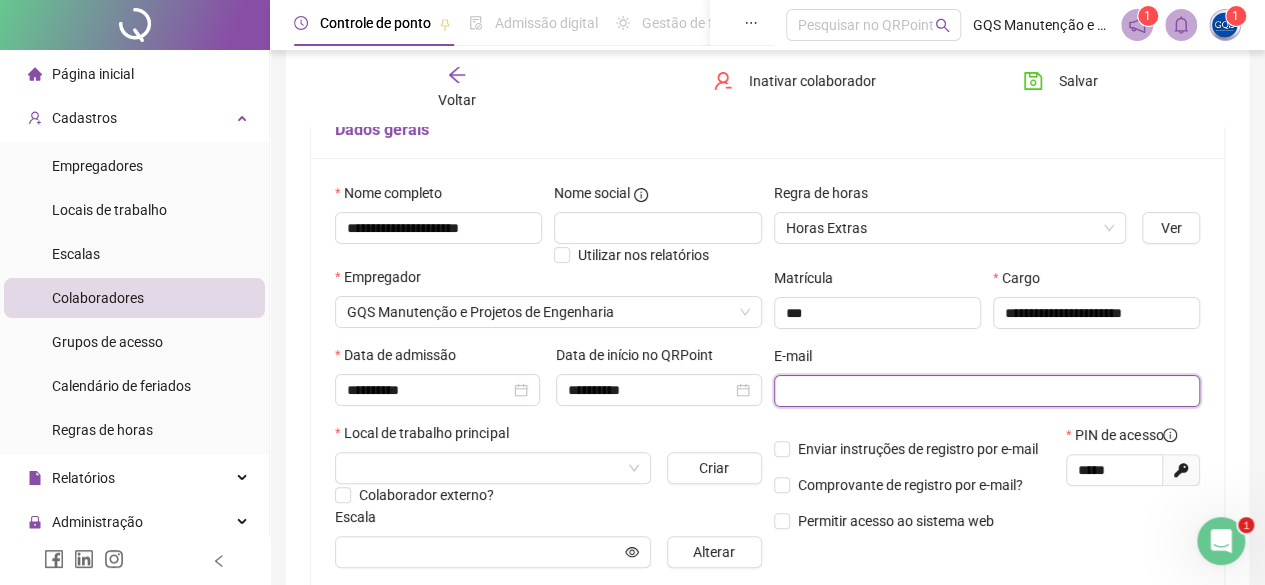 click at bounding box center [985, 391] 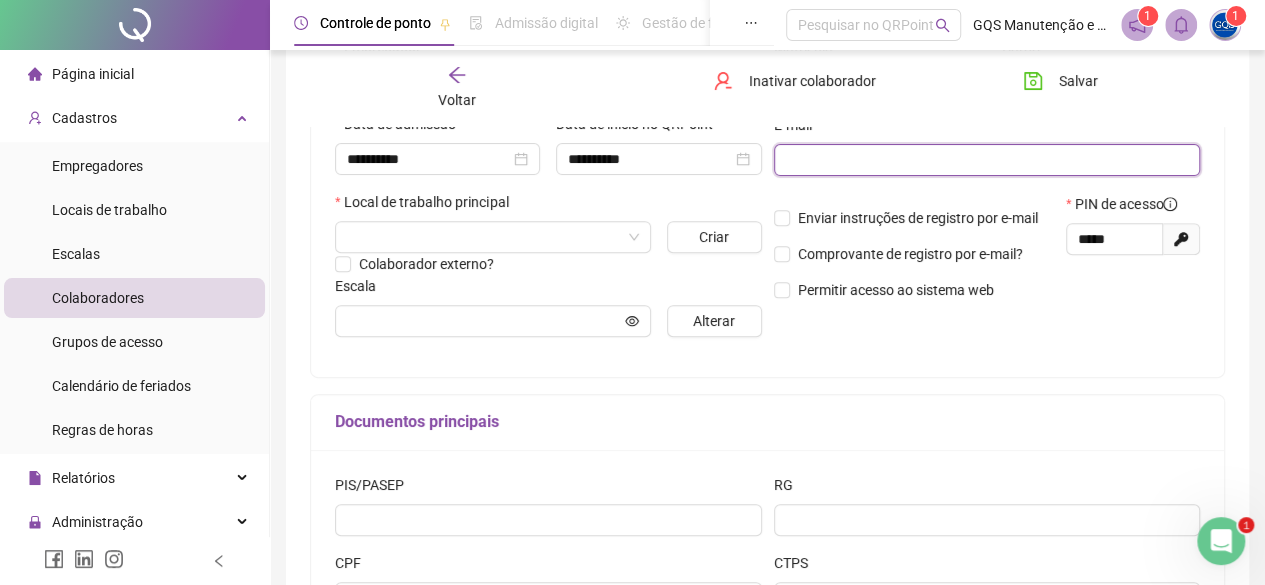 scroll, scrollTop: 374, scrollLeft: 0, axis: vertical 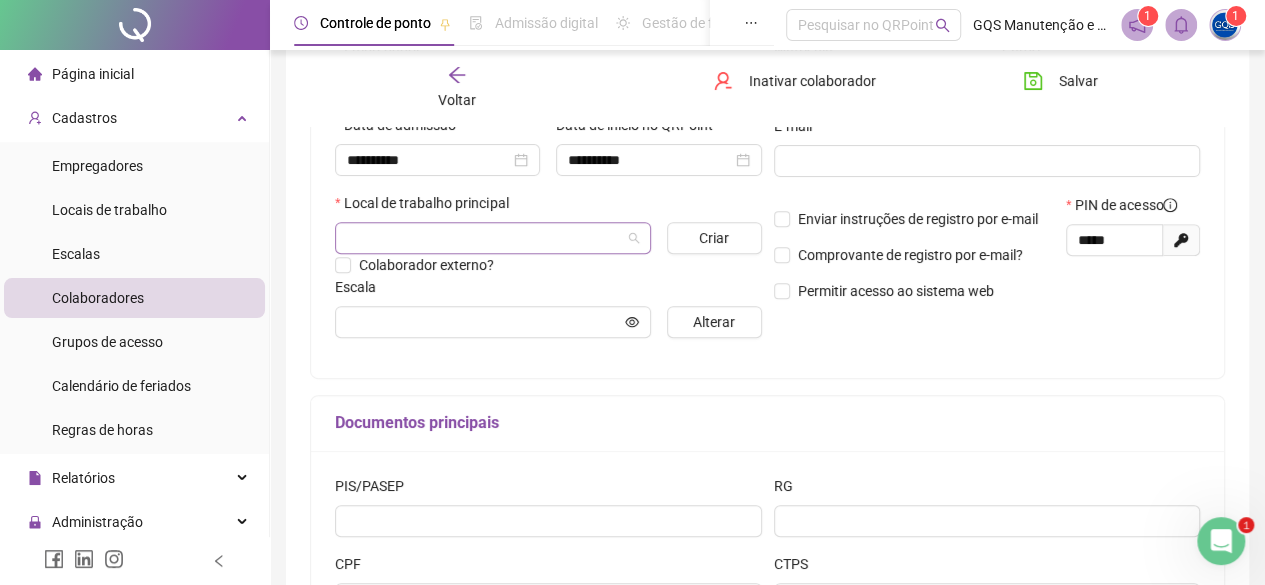 click at bounding box center (484, 238) 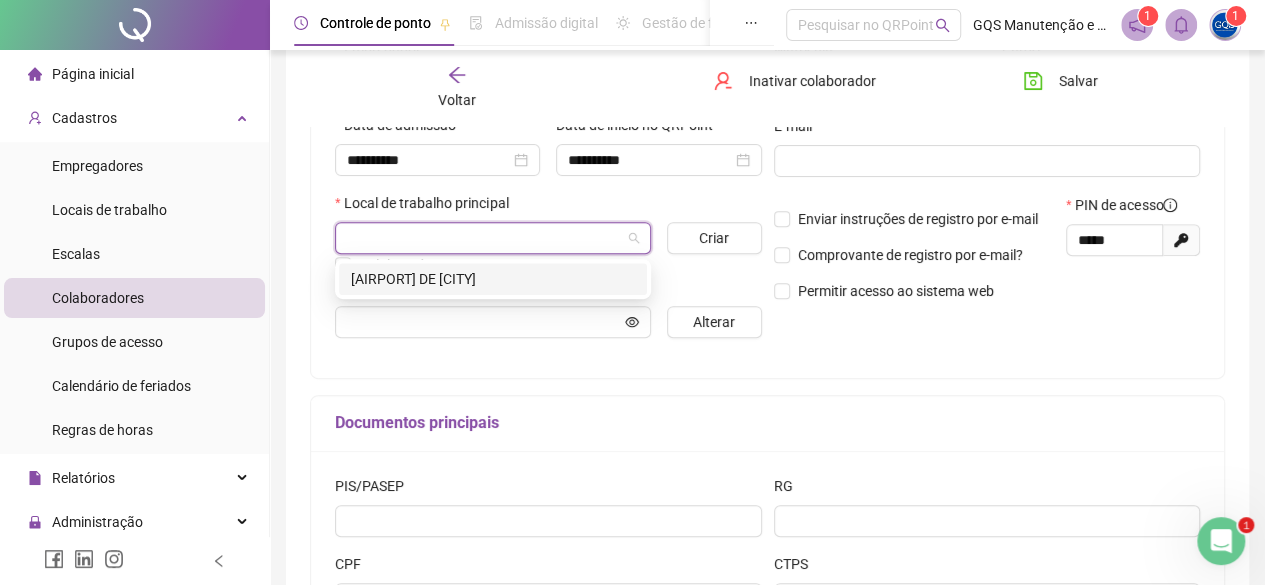 click on "[AIRPORT] DE [CITY]" at bounding box center (493, 279) 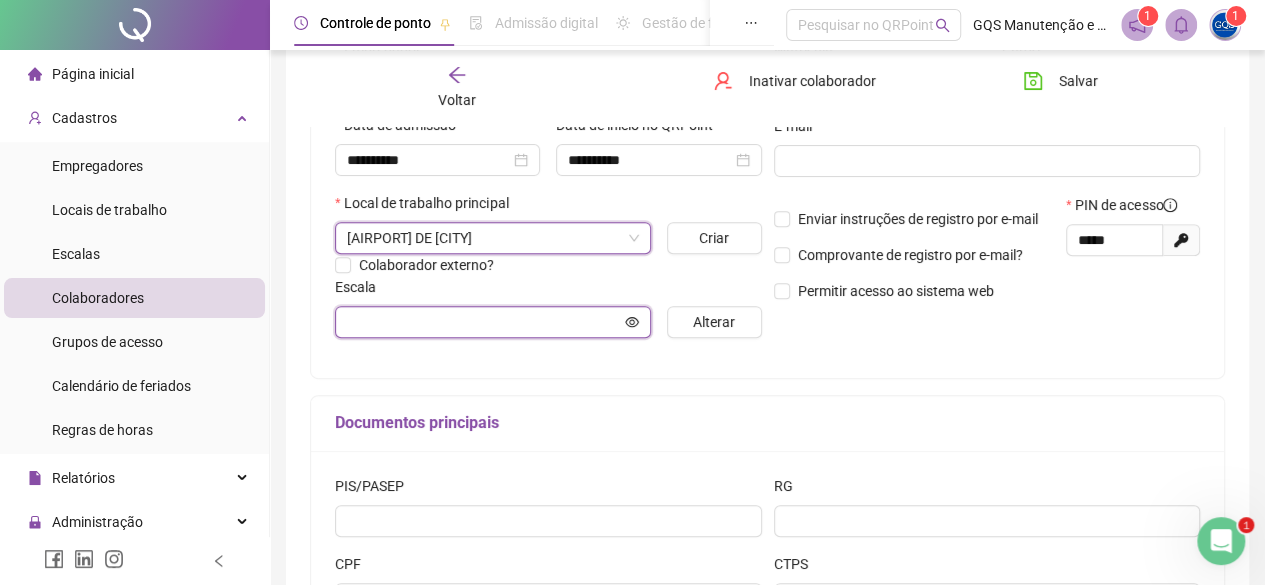 click at bounding box center (484, 322) 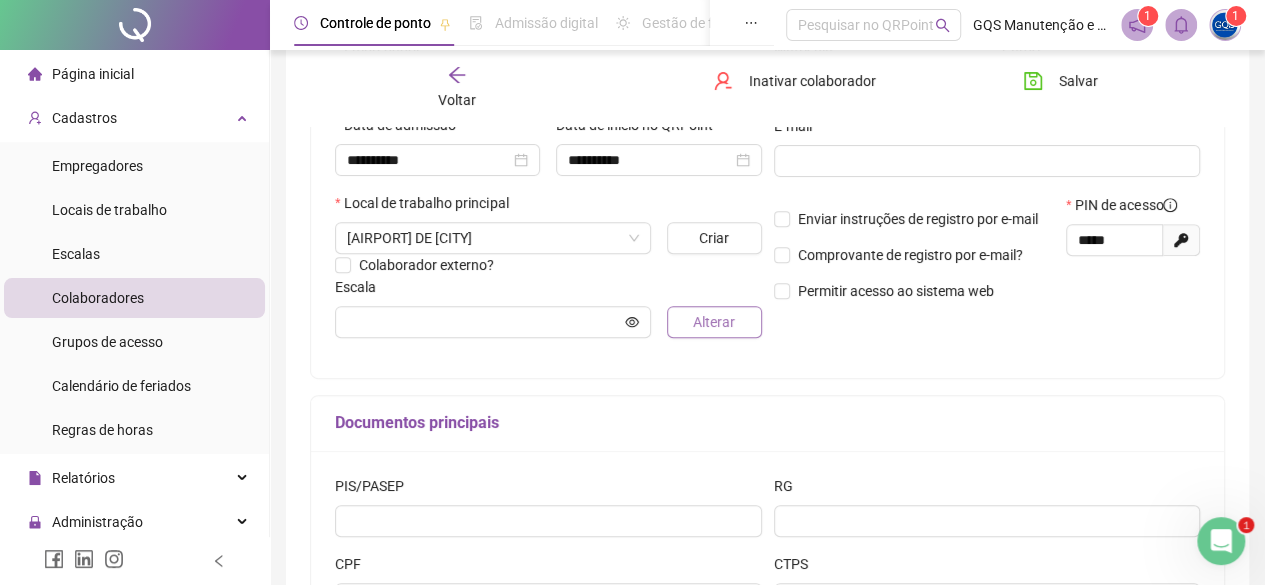 click on "Alterar" at bounding box center [714, 322] 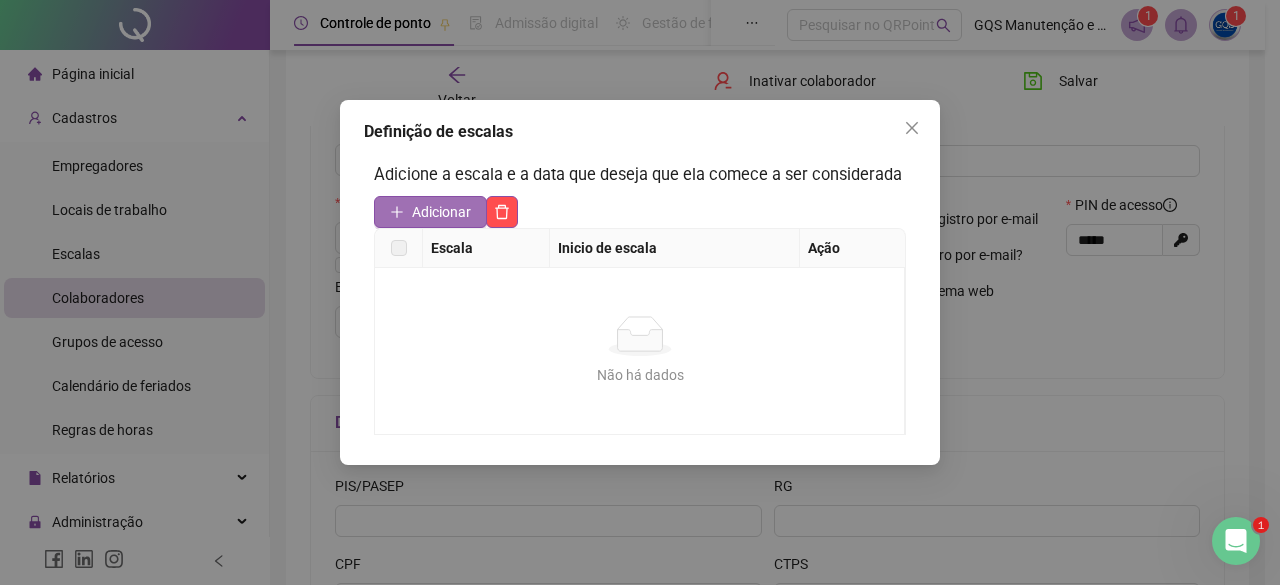 click on "Adicionar" at bounding box center [441, 212] 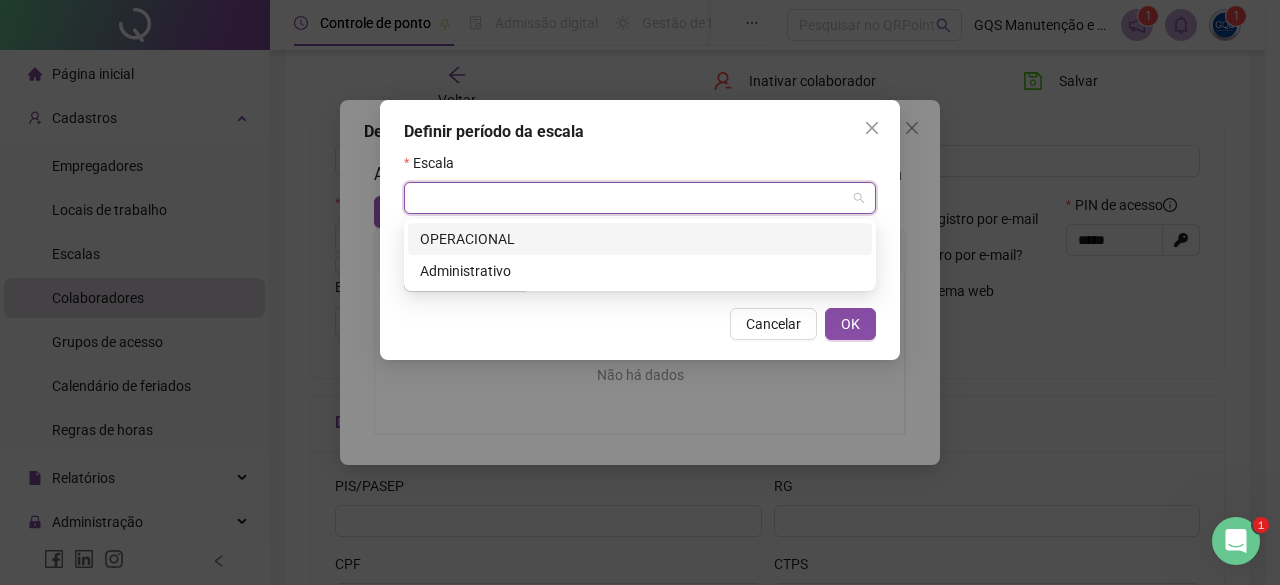 click at bounding box center (631, 198) 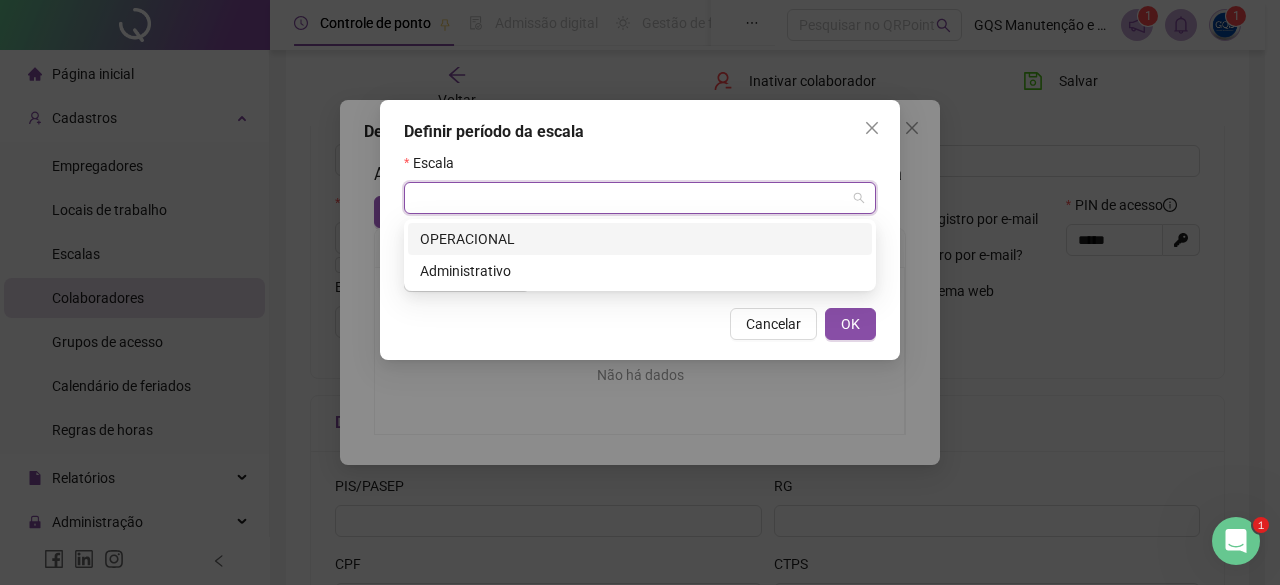 click on "OPERACIONAL" at bounding box center [640, 239] 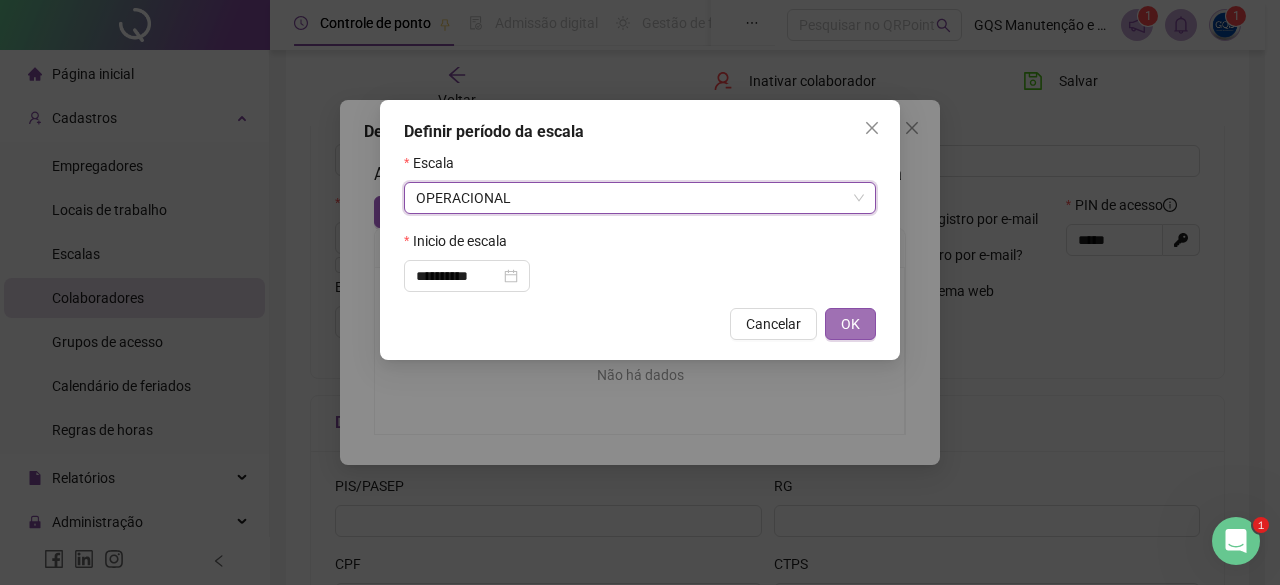 click on "OK" at bounding box center [850, 324] 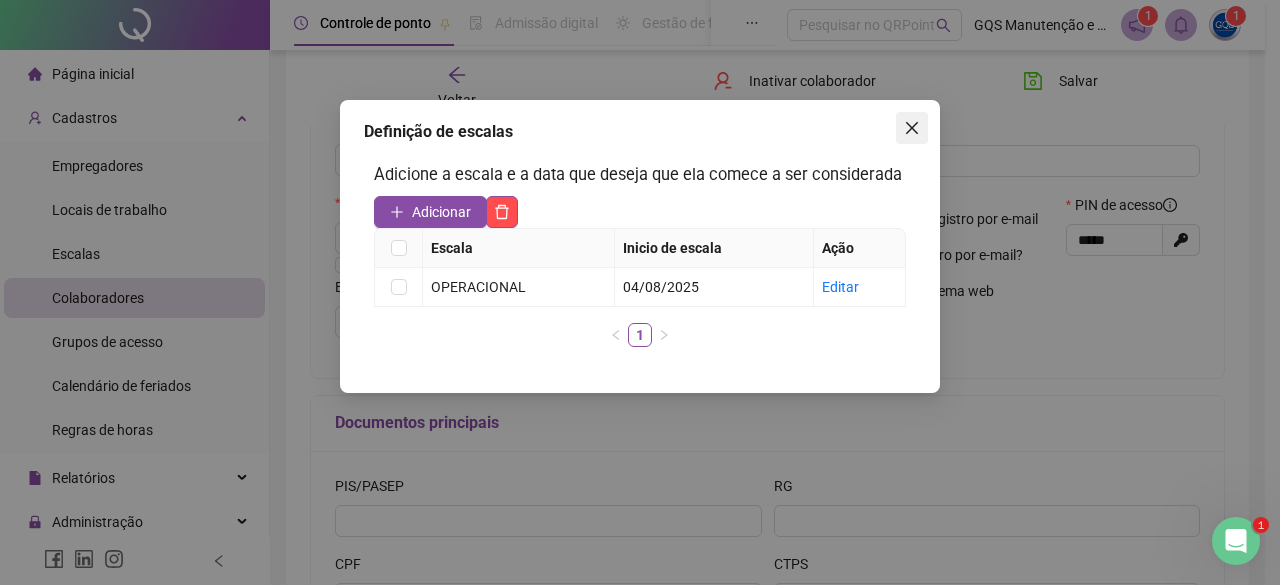 click 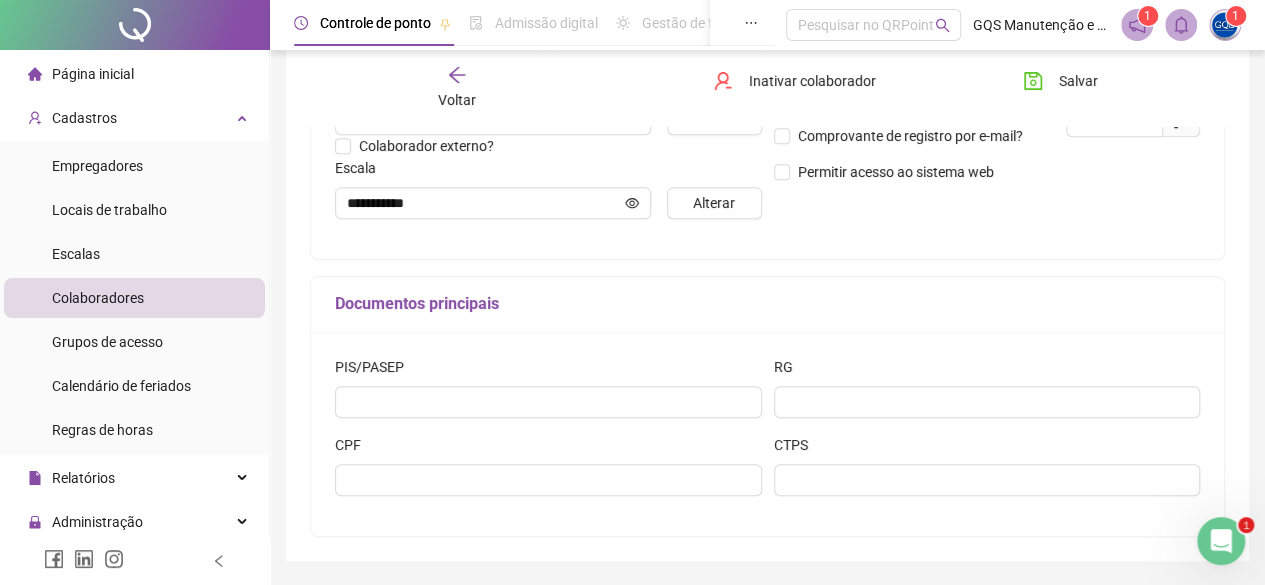 scroll, scrollTop: 494, scrollLeft: 0, axis: vertical 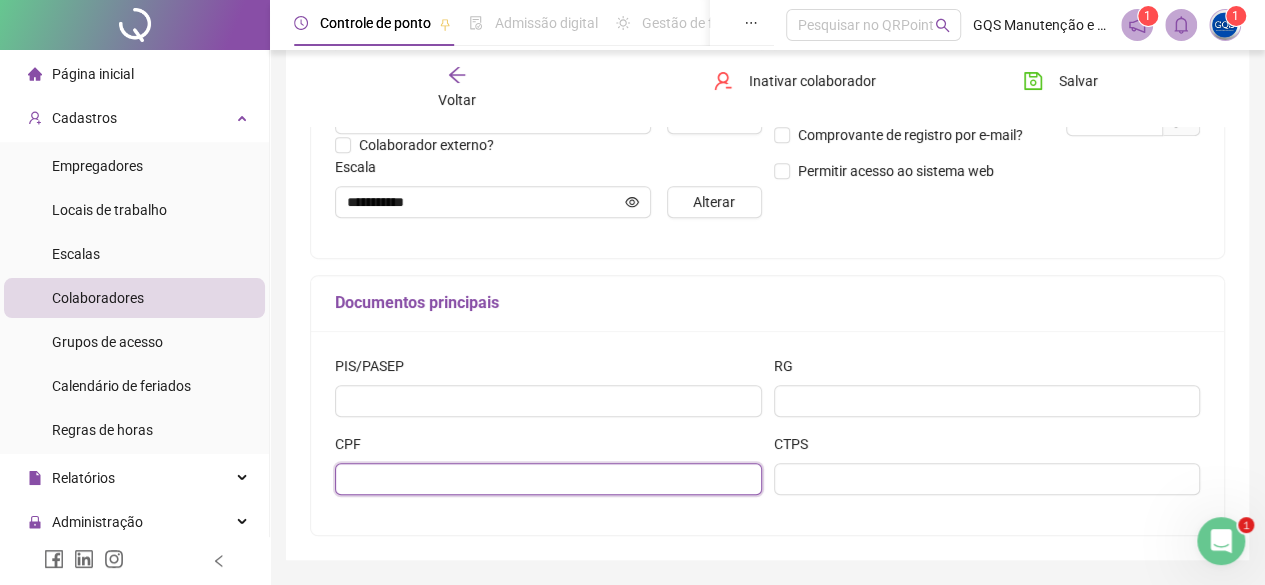 click at bounding box center (548, 479) 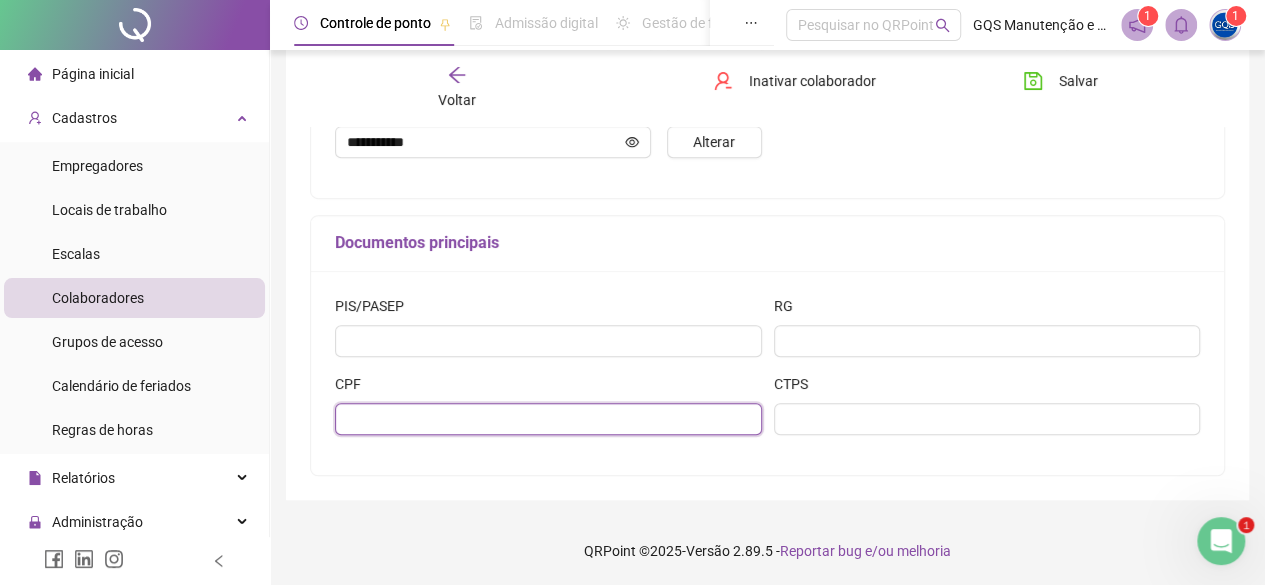 scroll, scrollTop: 554, scrollLeft: 0, axis: vertical 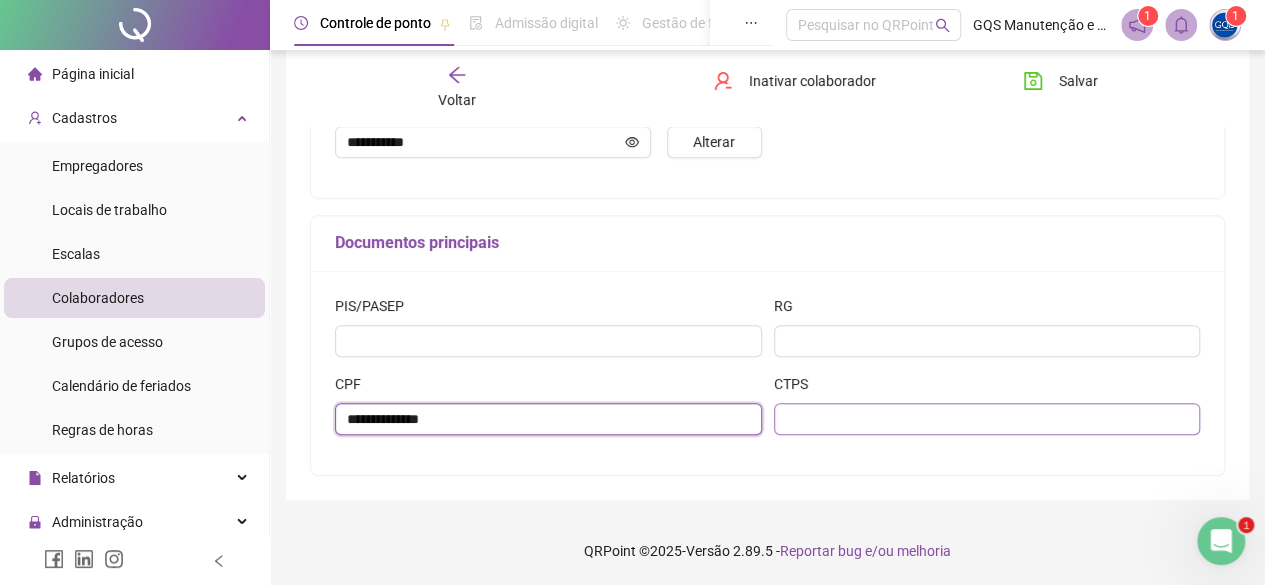 type on "**********" 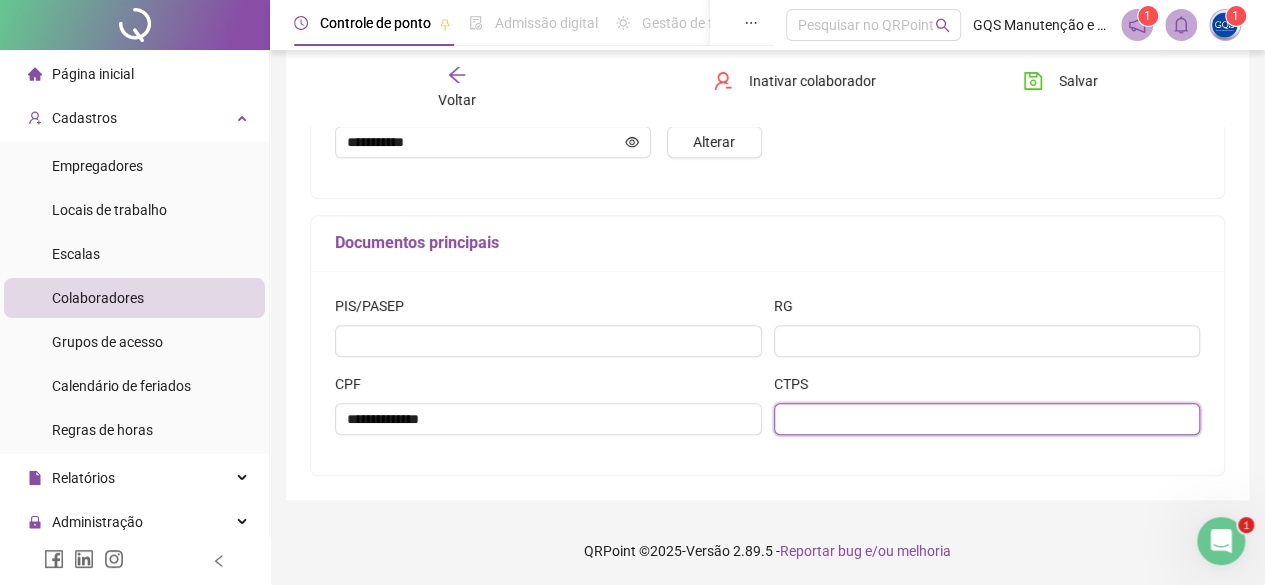 click at bounding box center [987, 419] 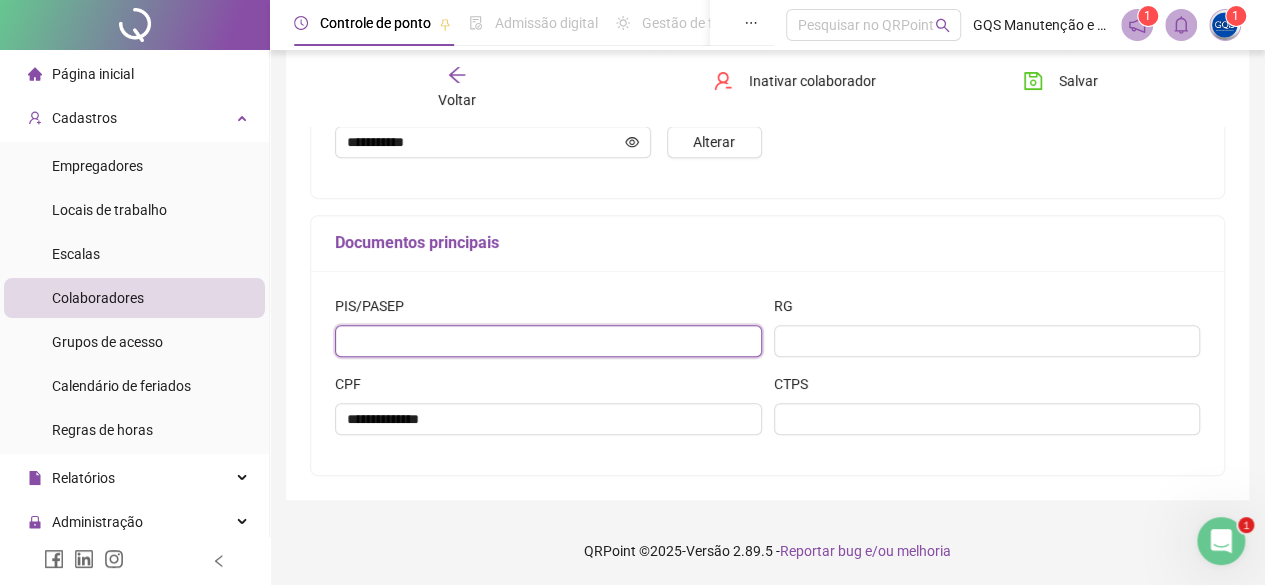 click at bounding box center (548, 341) 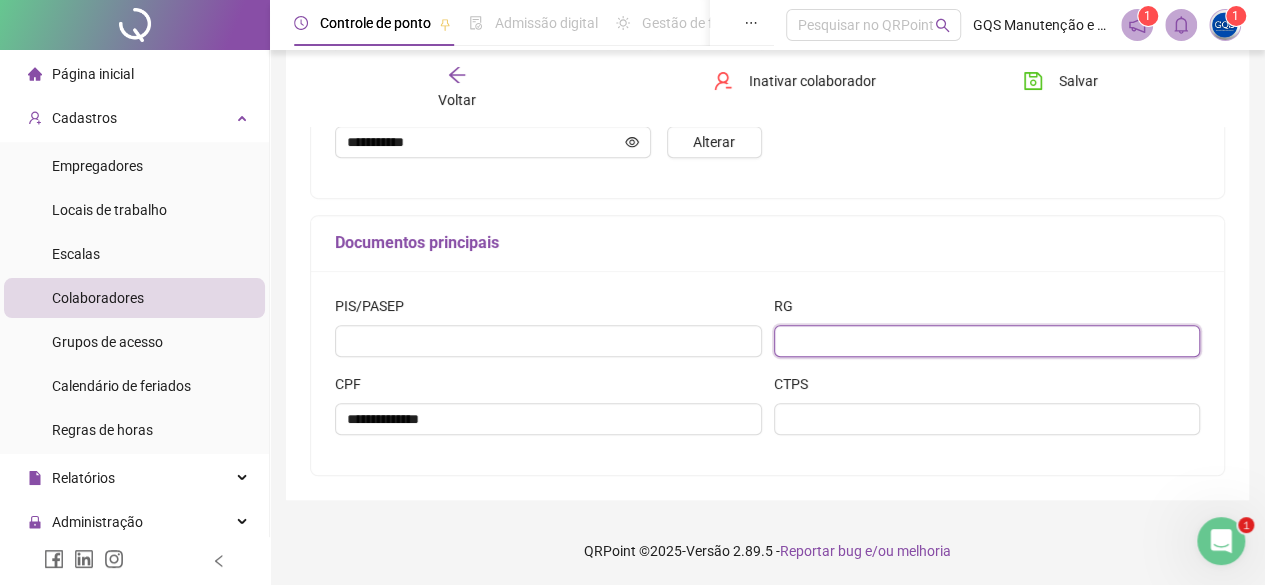 click at bounding box center [987, 341] 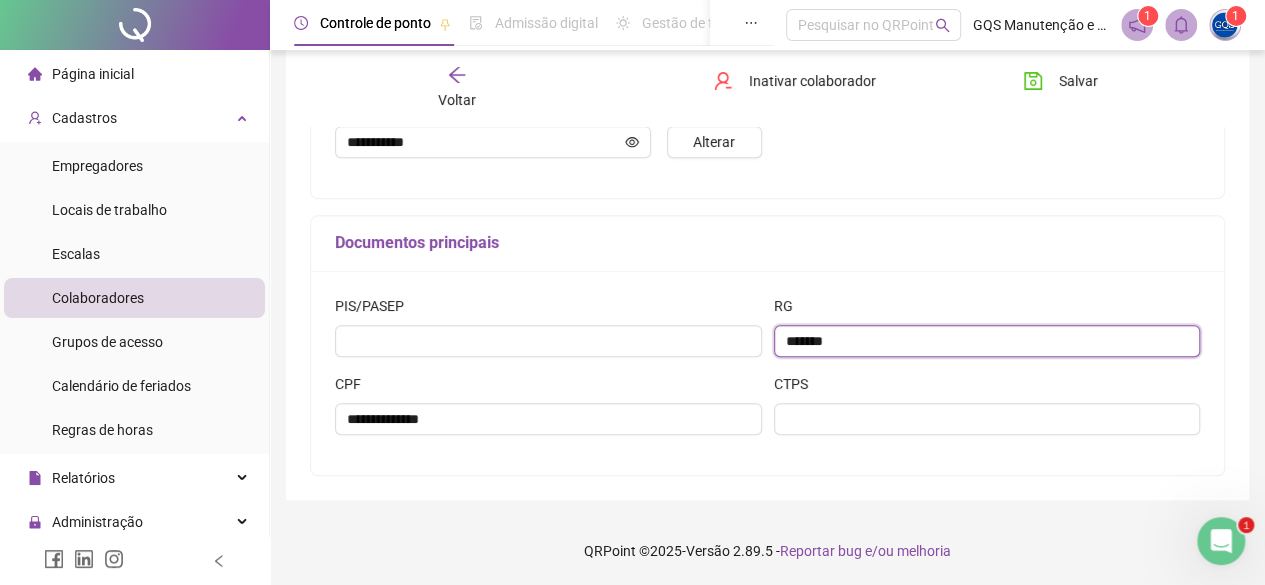type on "*******" 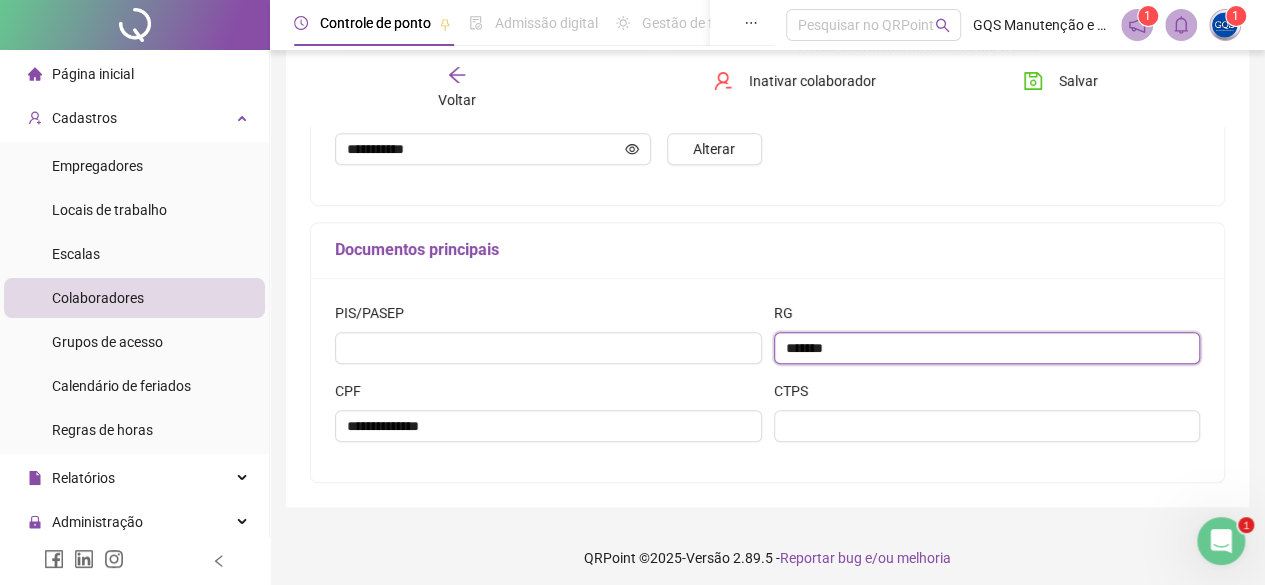 scroll, scrollTop: 554, scrollLeft: 0, axis: vertical 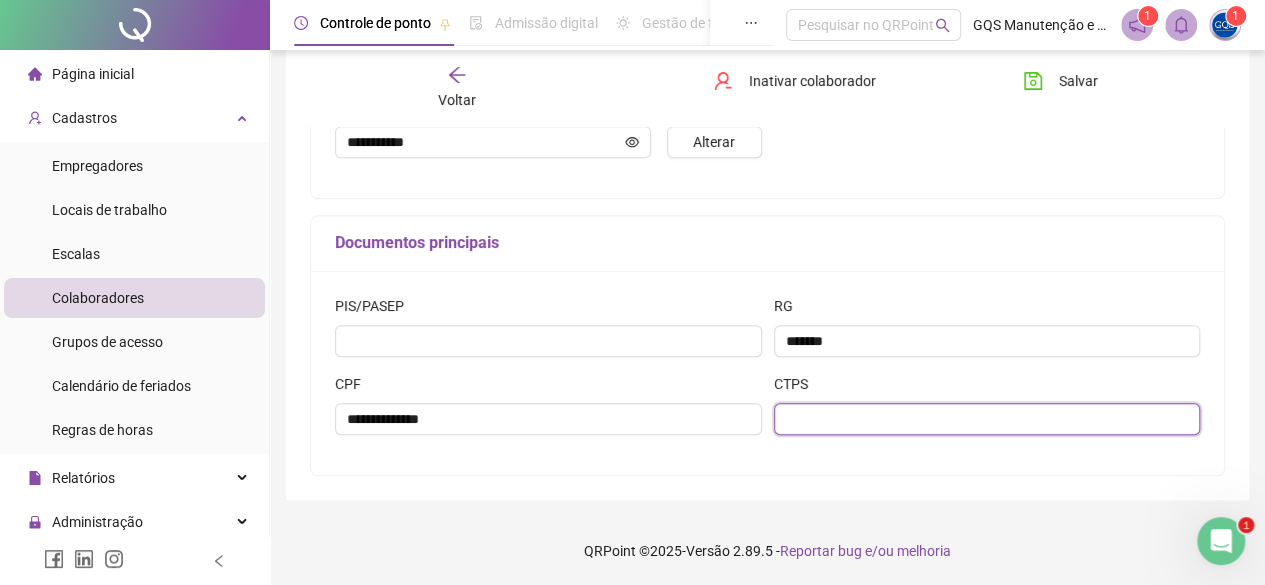 click at bounding box center (987, 419) 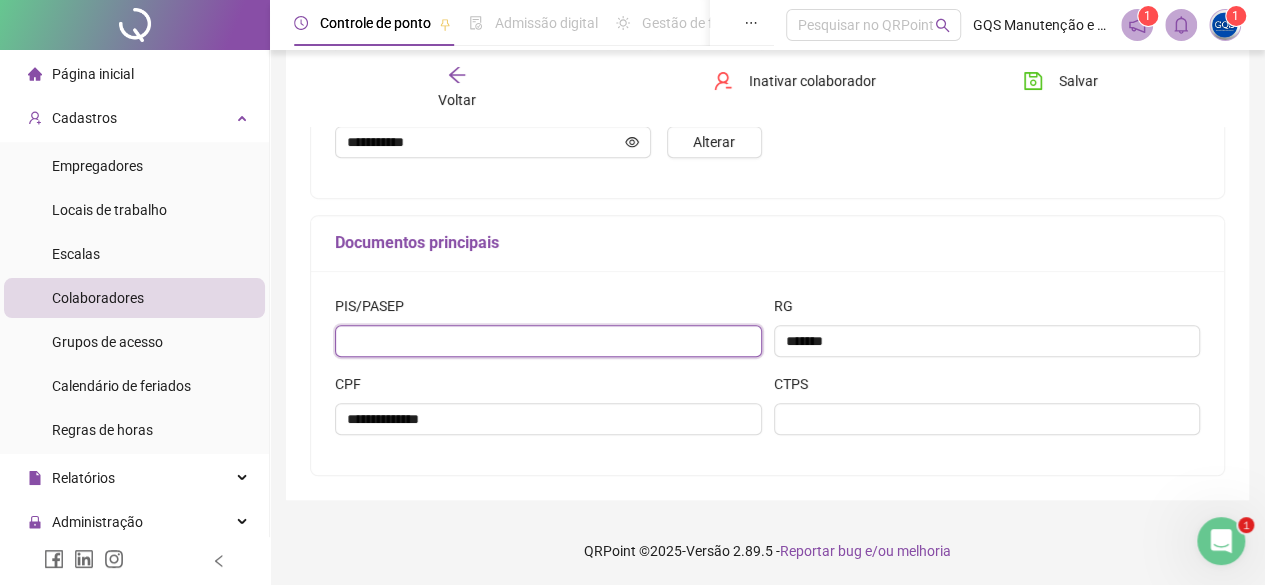 click at bounding box center [548, 341] 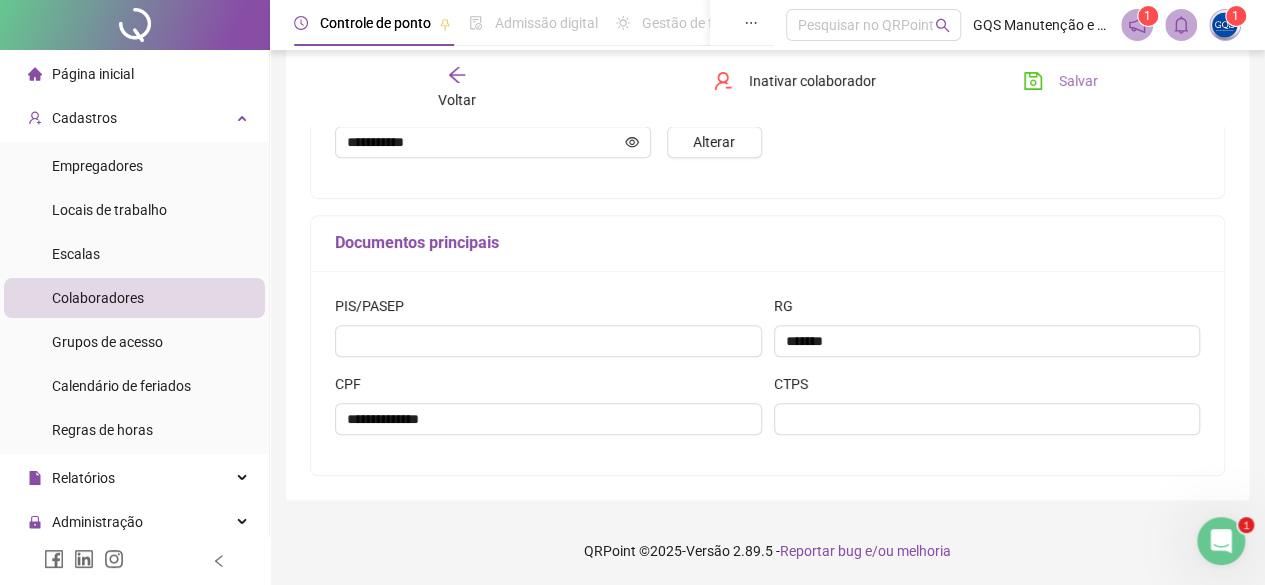 click on "Salvar" at bounding box center [1078, 81] 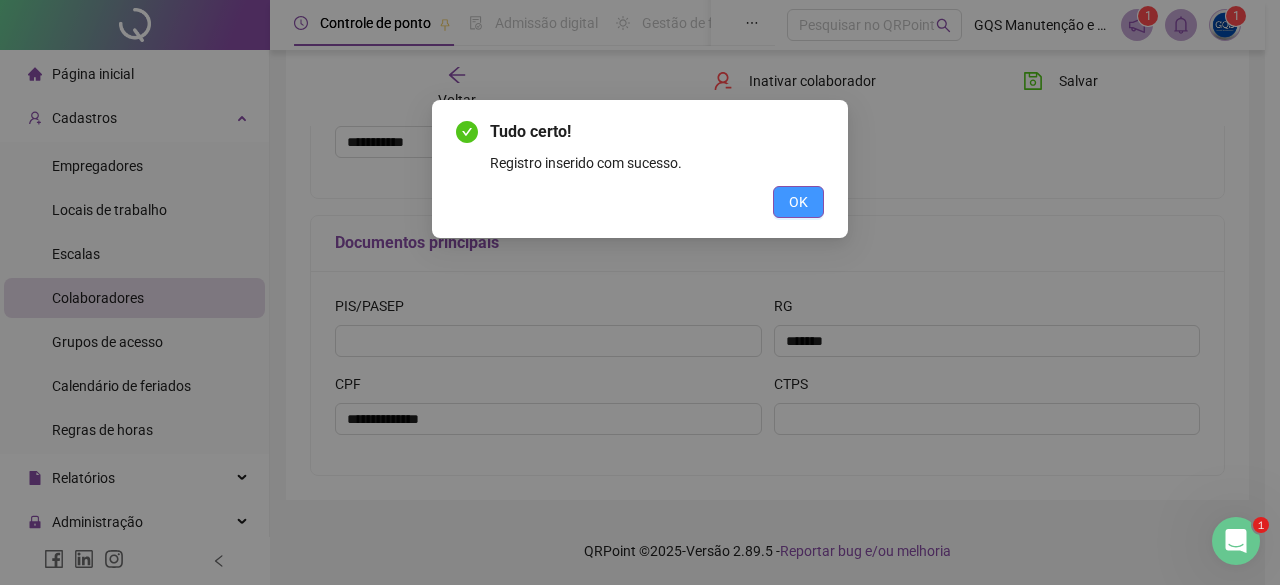 click on "OK" at bounding box center (798, 202) 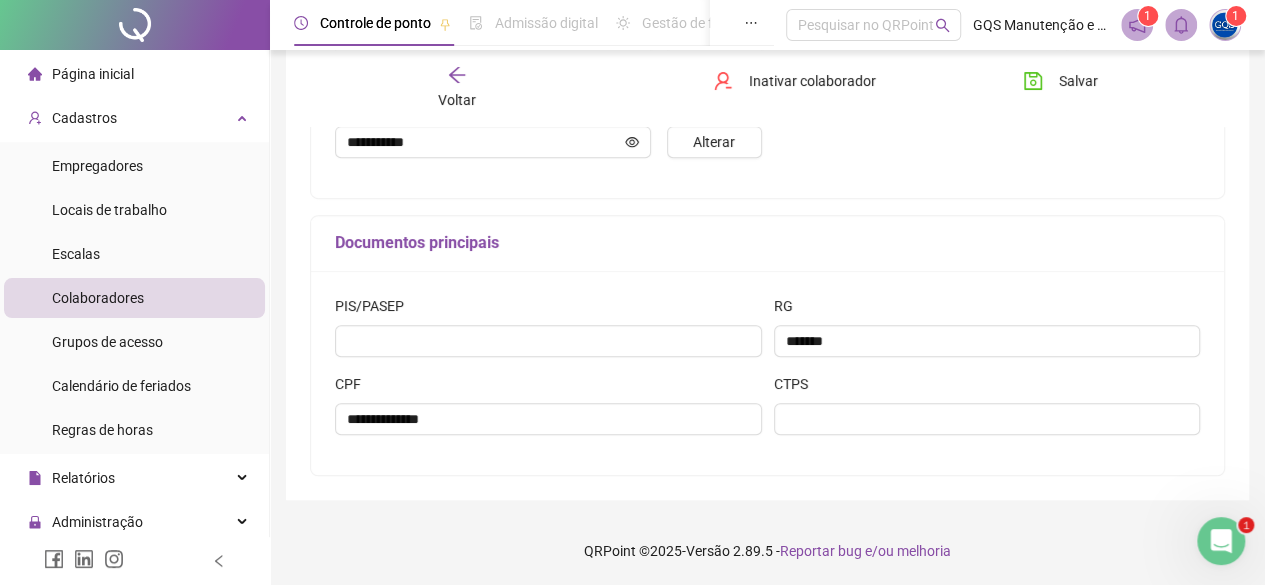 click on "Voltar" at bounding box center (457, 88) 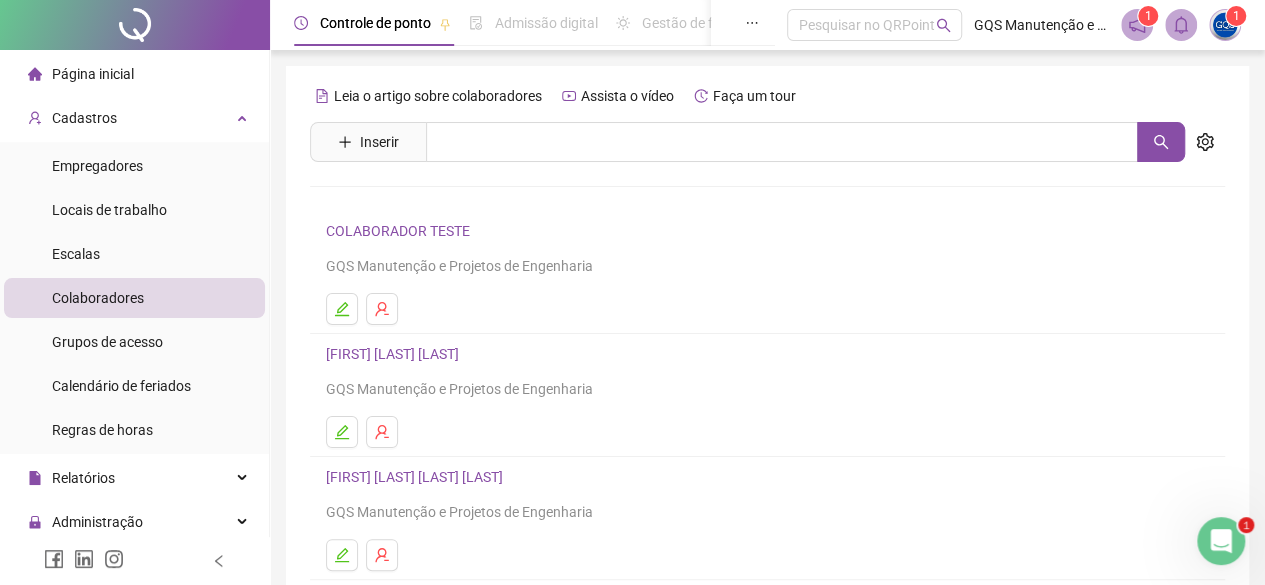 scroll, scrollTop: 380, scrollLeft: 0, axis: vertical 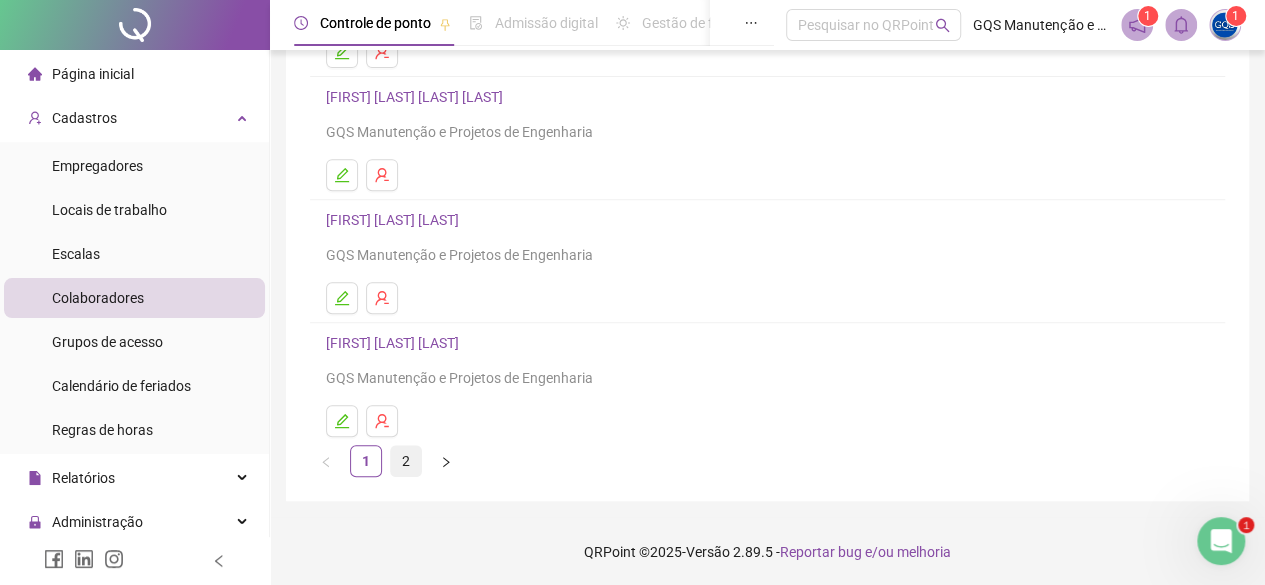 click on "2" at bounding box center [406, 461] 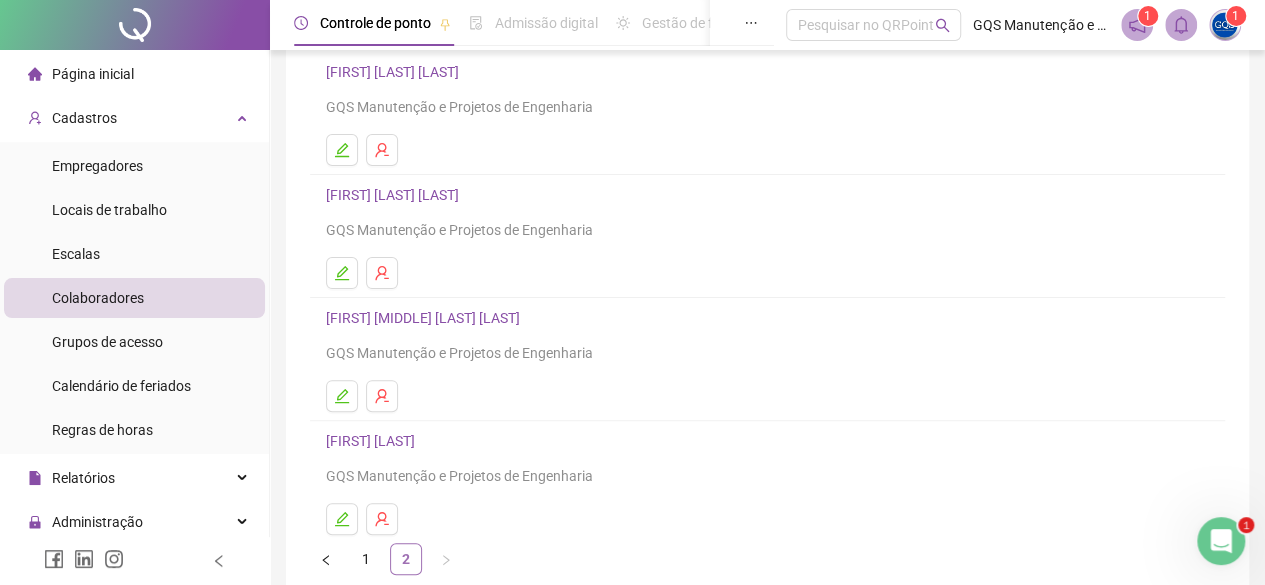 scroll, scrollTop: 194, scrollLeft: 0, axis: vertical 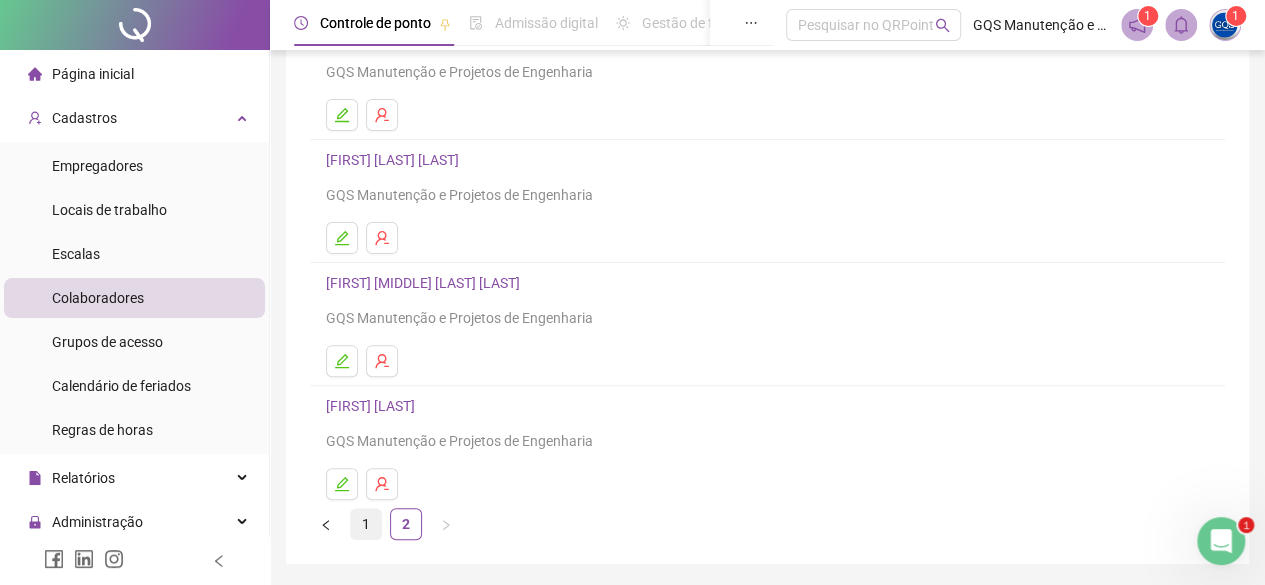 click on "1" at bounding box center (366, 524) 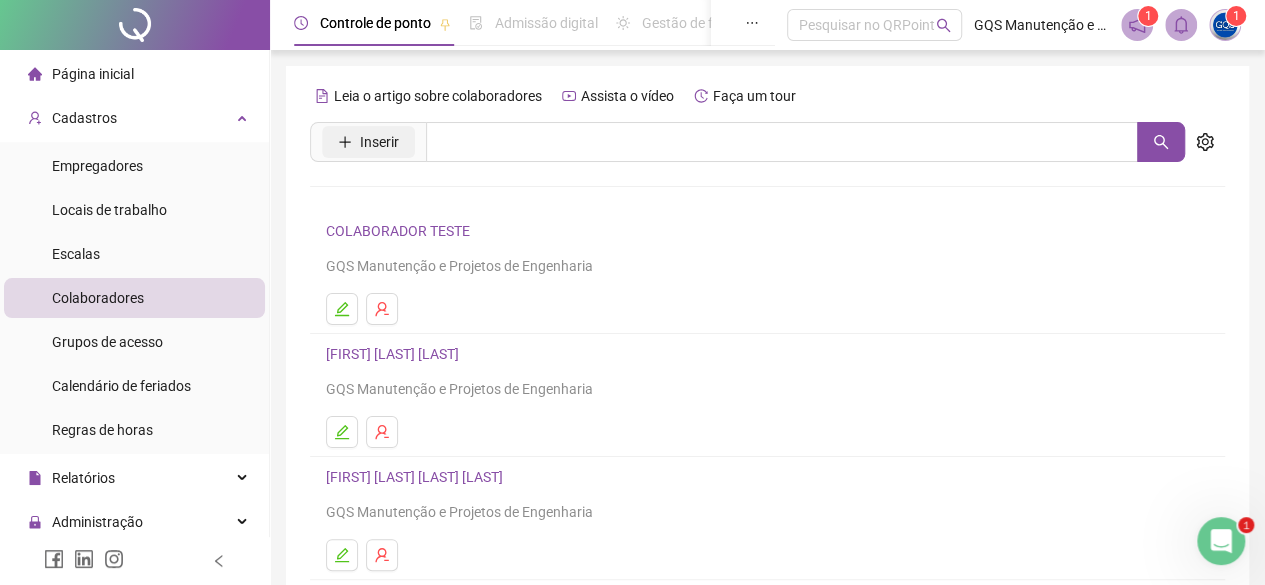 click on "Inserir" at bounding box center [379, 142] 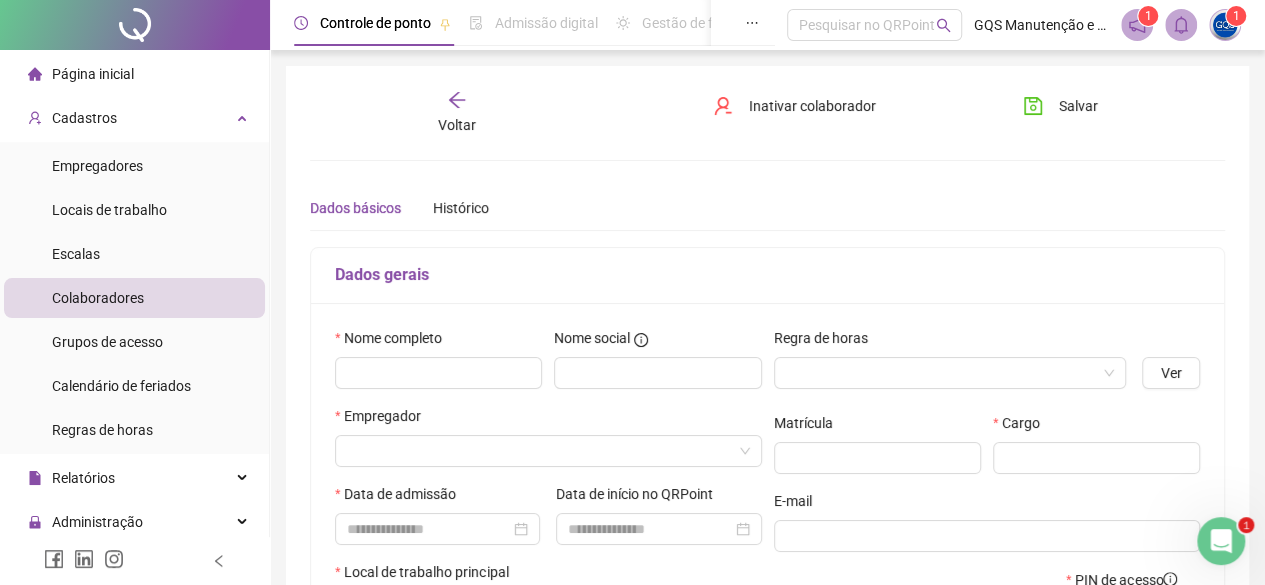 type on "*****" 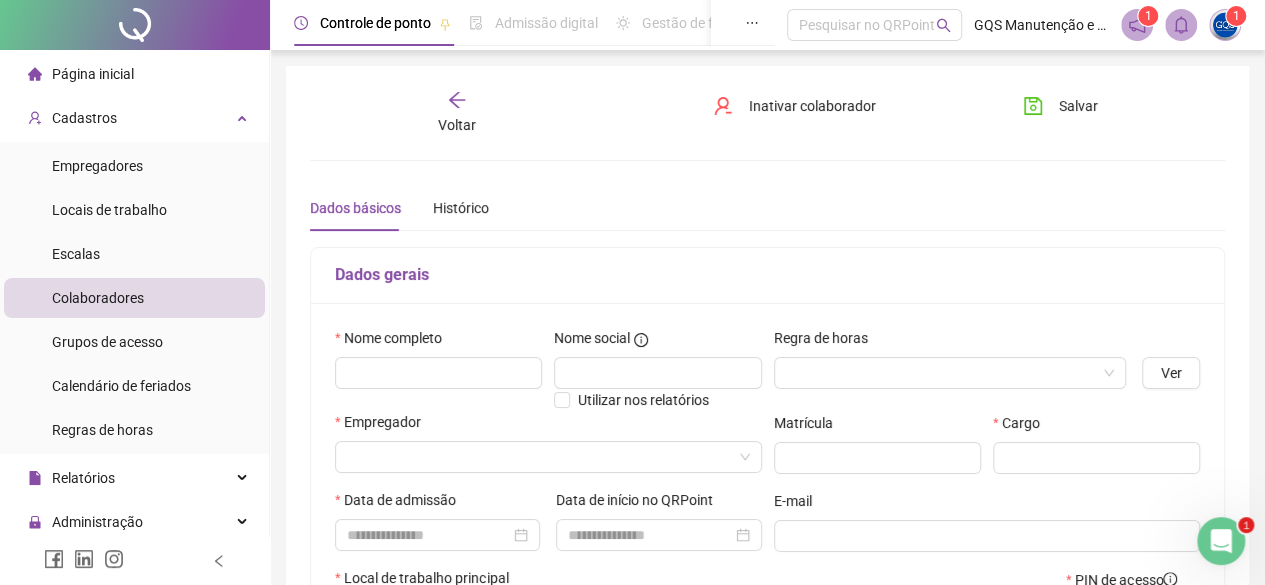 click 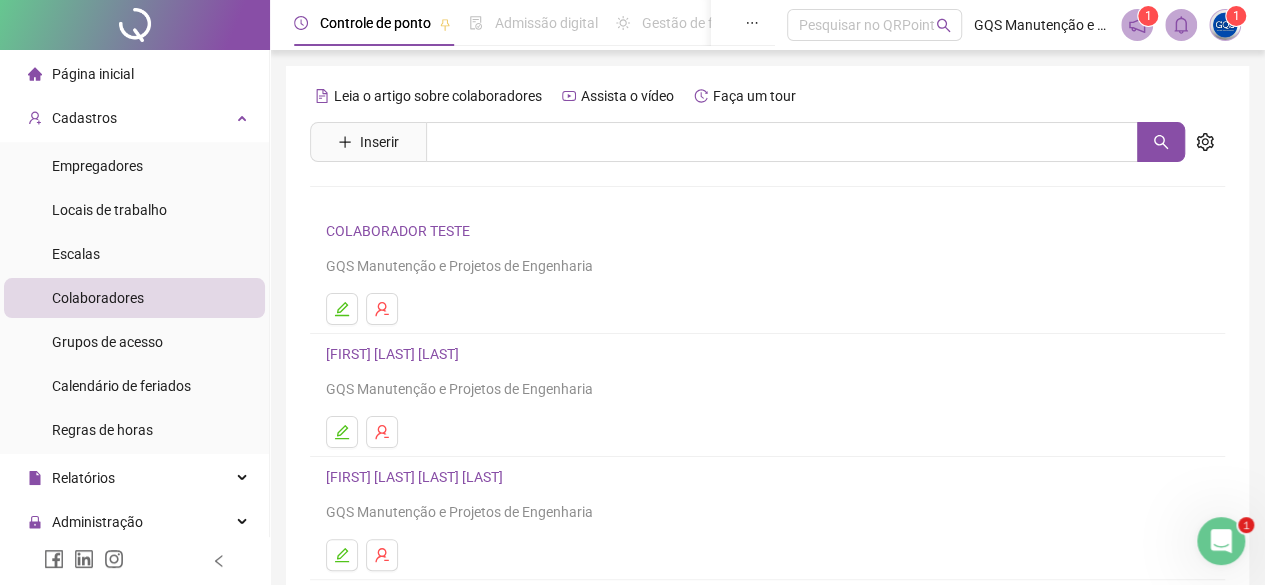 scroll, scrollTop: 380, scrollLeft: 0, axis: vertical 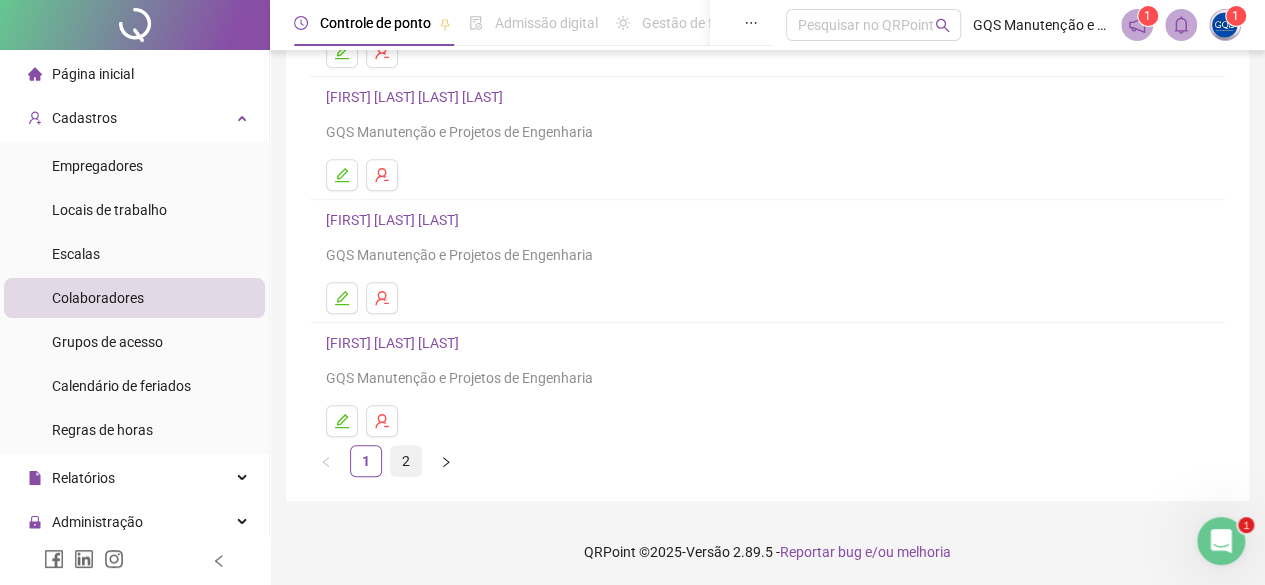 click on "2" at bounding box center (406, 461) 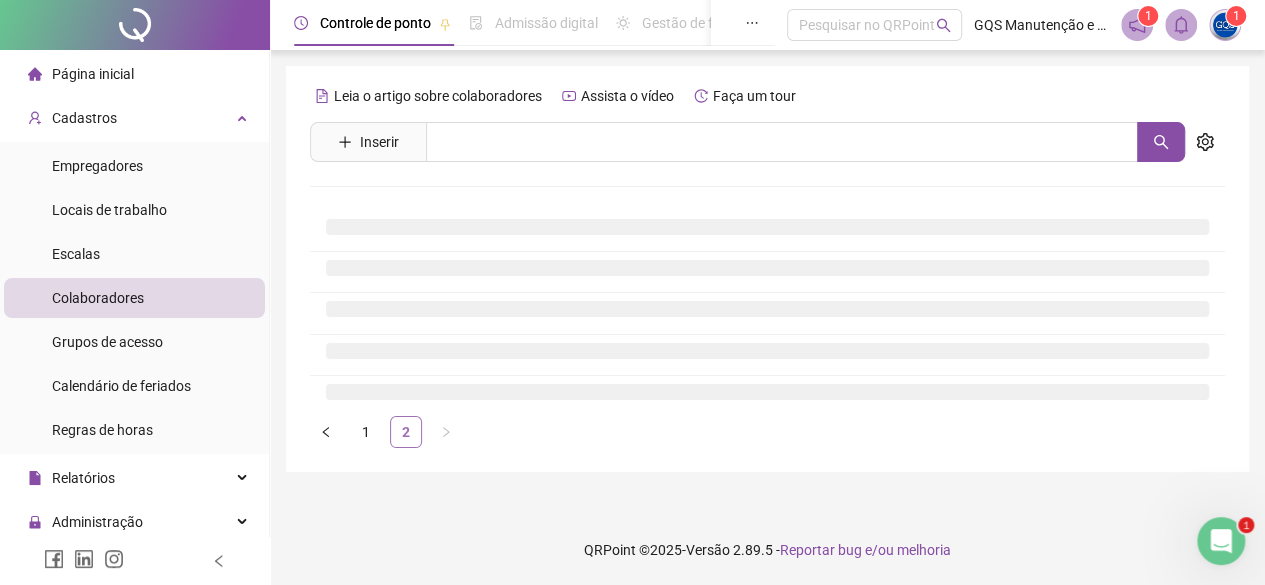 scroll, scrollTop: 0, scrollLeft: 0, axis: both 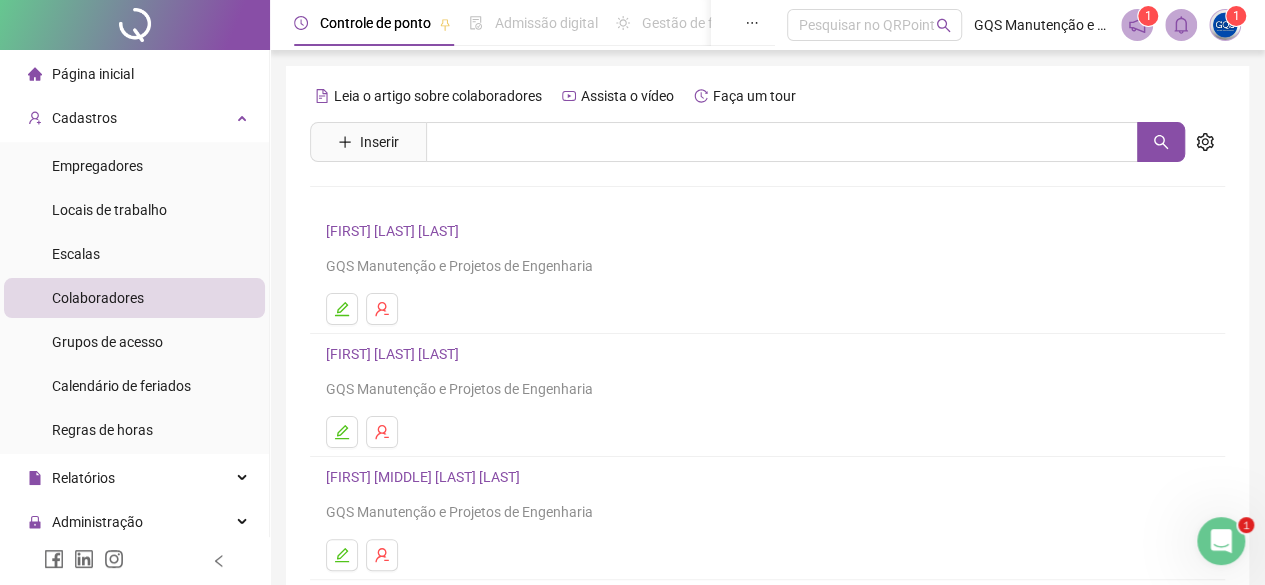 click on "[FIRST] [LAST] [LAST]" at bounding box center (395, 354) 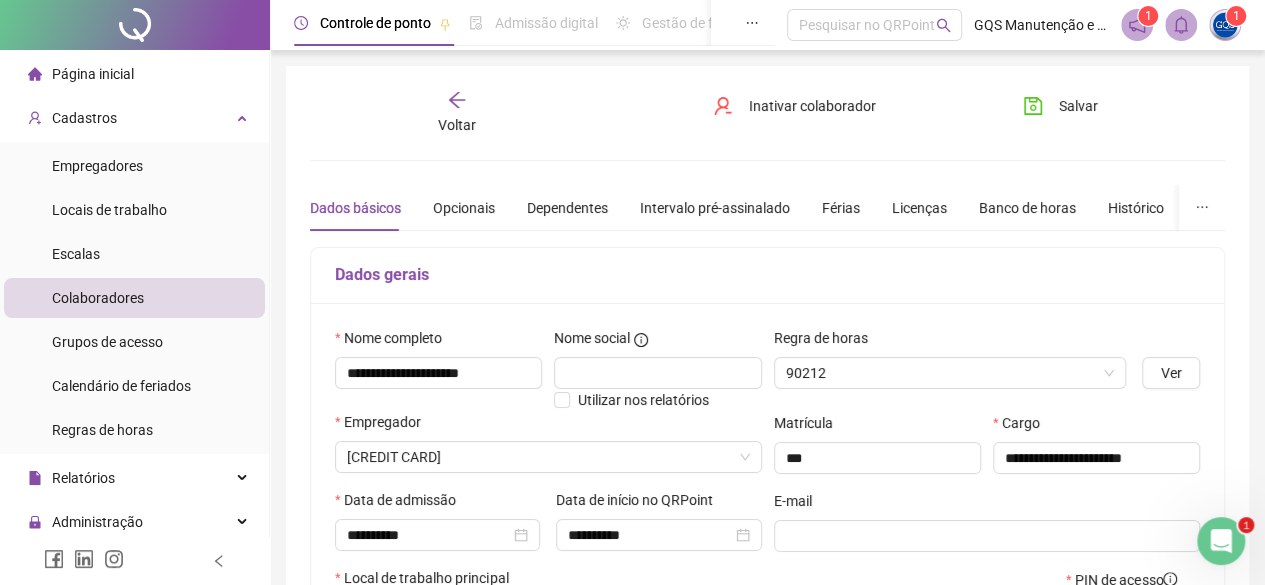type on "**********" 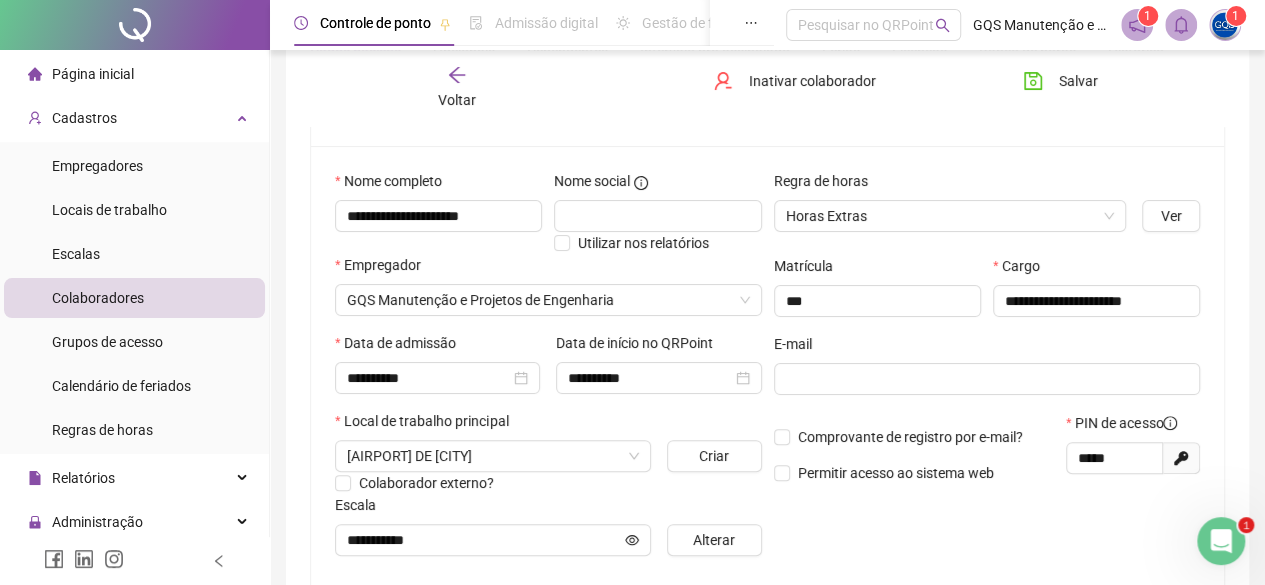 scroll, scrollTop: 159, scrollLeft: 0, axis: vertical 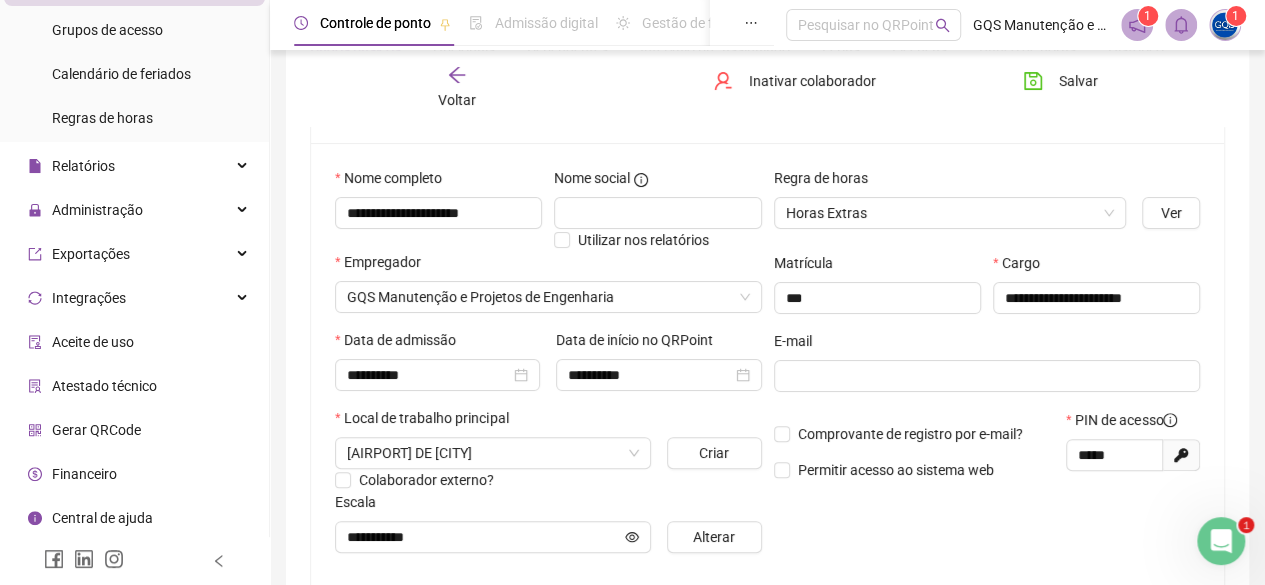click on "Gerar QRCode" at bounding box center (96, 430) 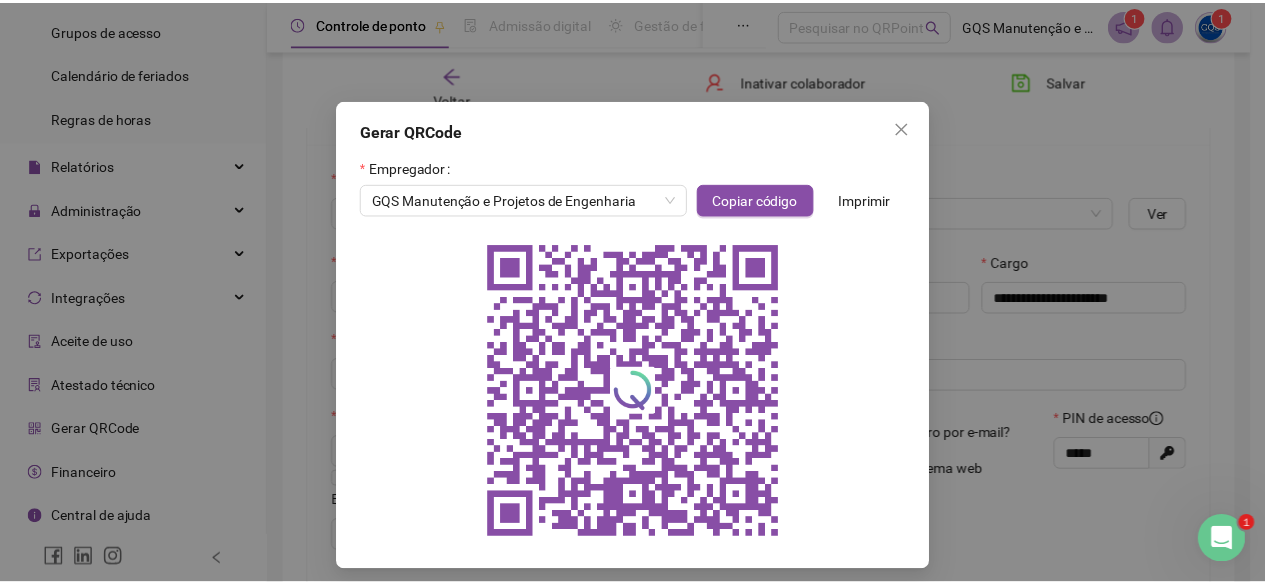 scroll, scrollTop: 10, scrollLeft: 0, axis: vertical 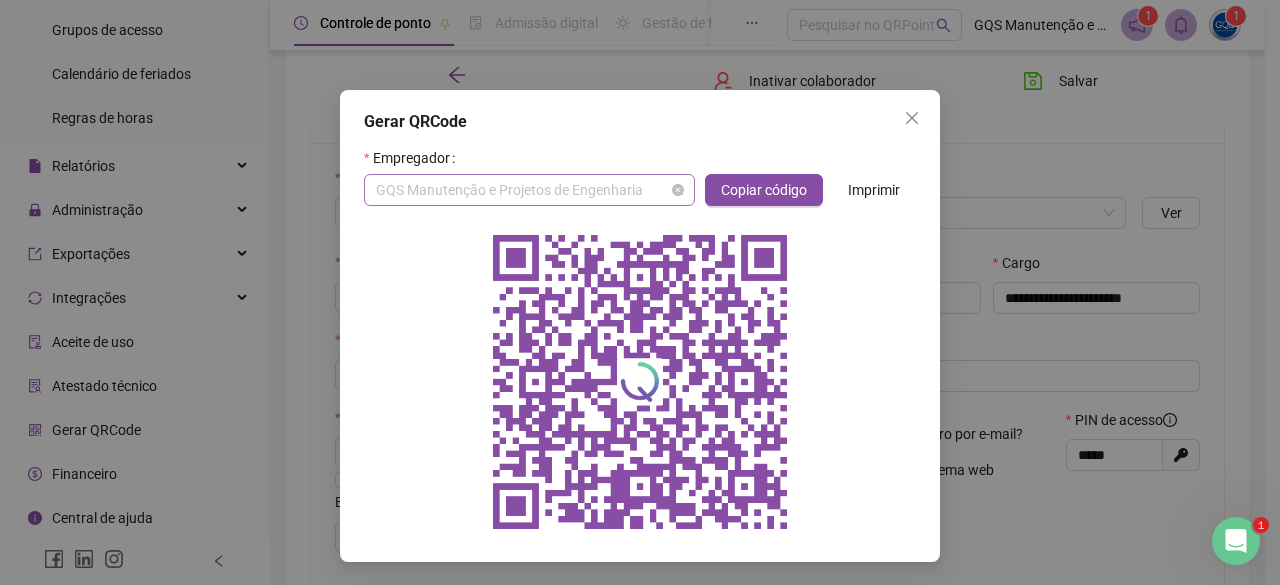 click on "GQS Manutenção e Projetos de Engenharia" at bounding box center [529, 190] 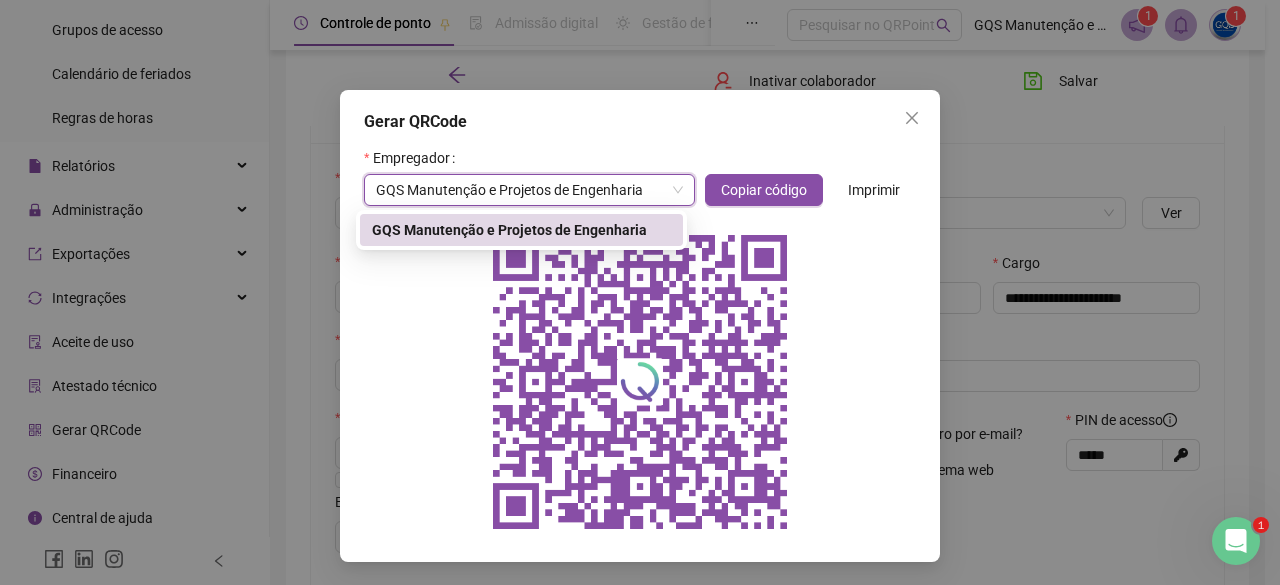 click at bounding box center (640, 382) 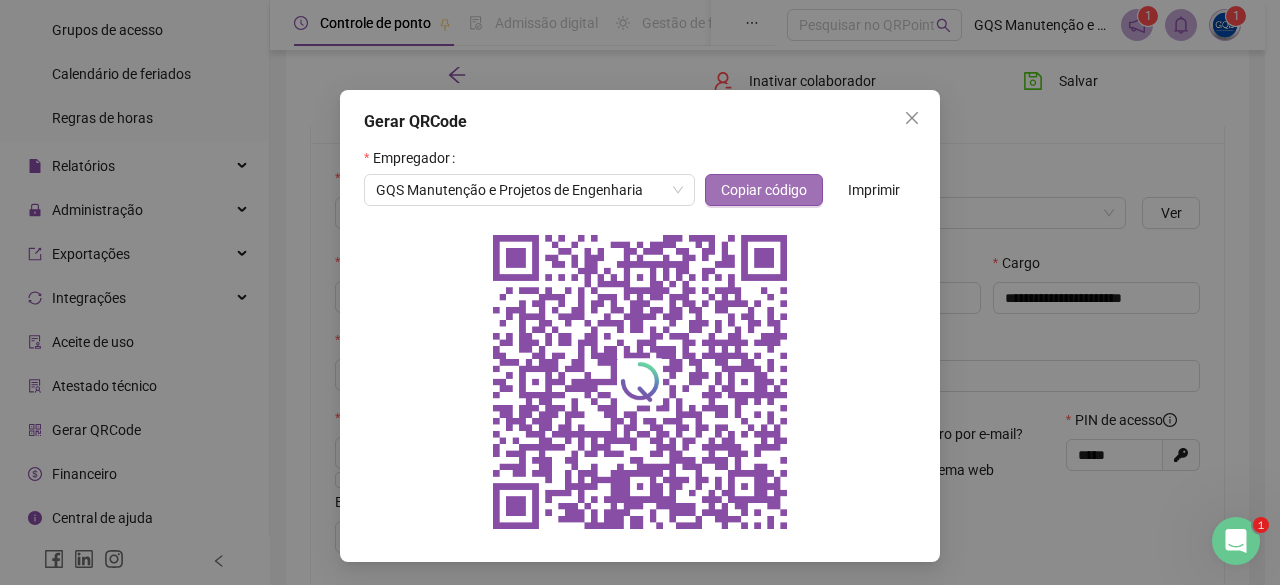 click on "Copiar código" at bounding box center [764, 190] 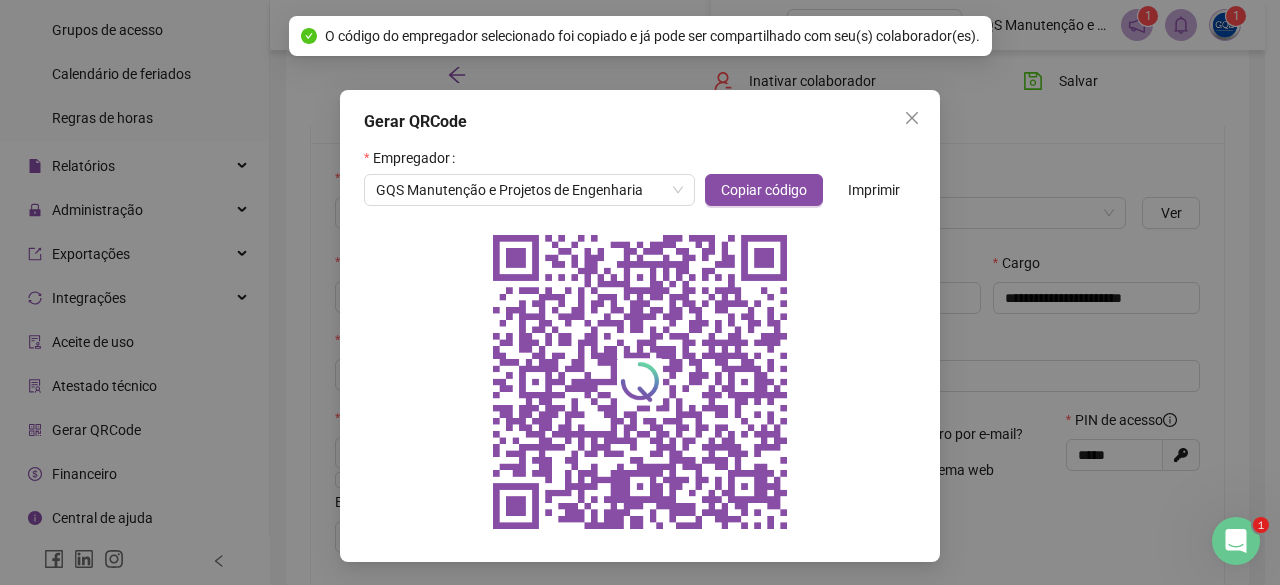 click on "Imprimir" at bounding box center (874, 190) 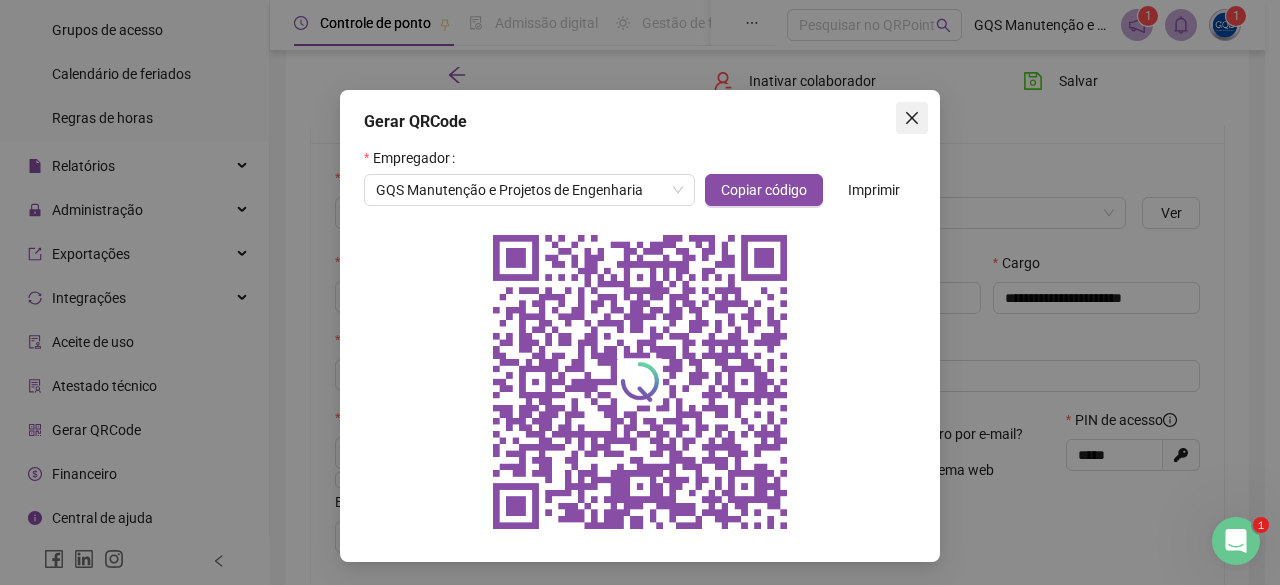 click 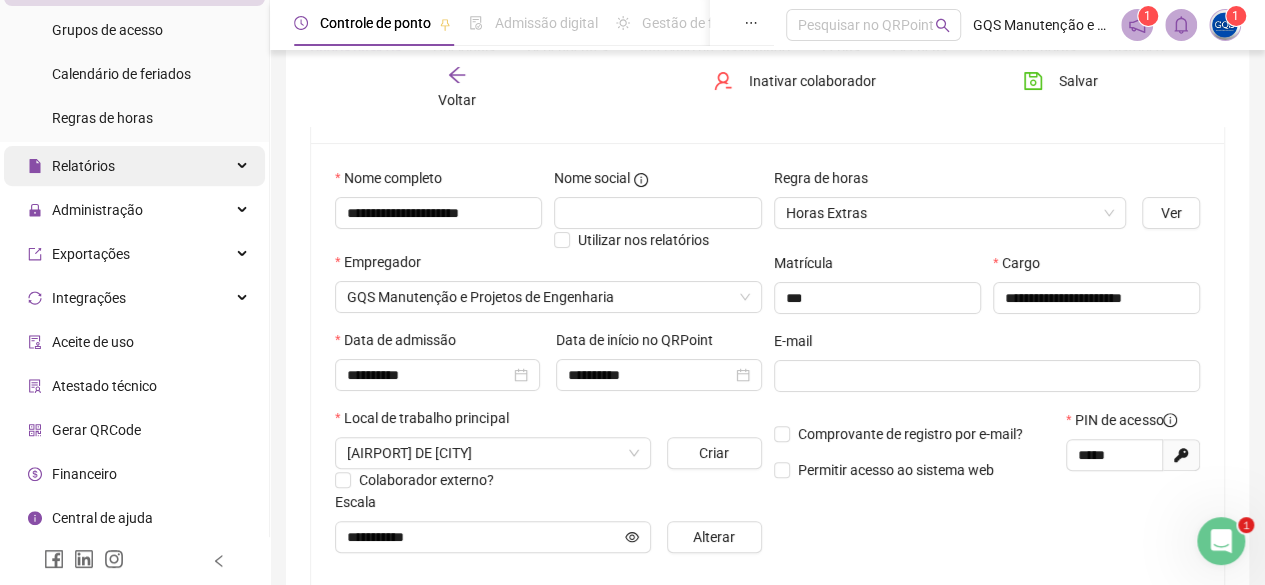 scroll, scrollTop: 0, scrollLeft: 0, axis: both 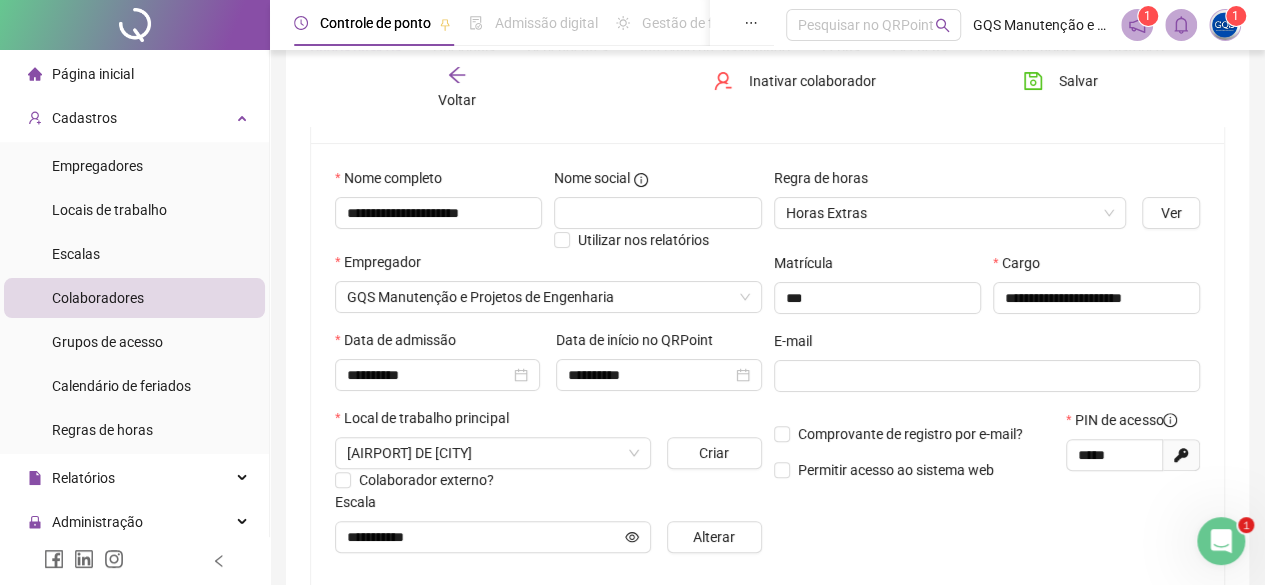 click on "Voltar" at bounding box center (457, 88) 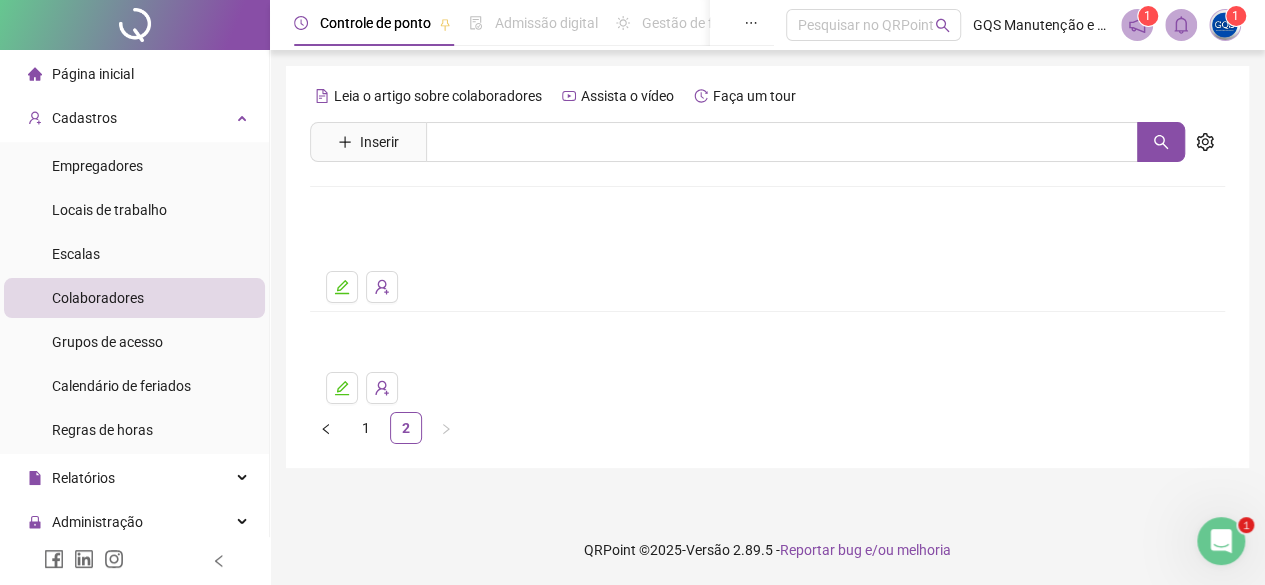 scroll, scrollTop: 0, scrollLeft: 0, axis: both 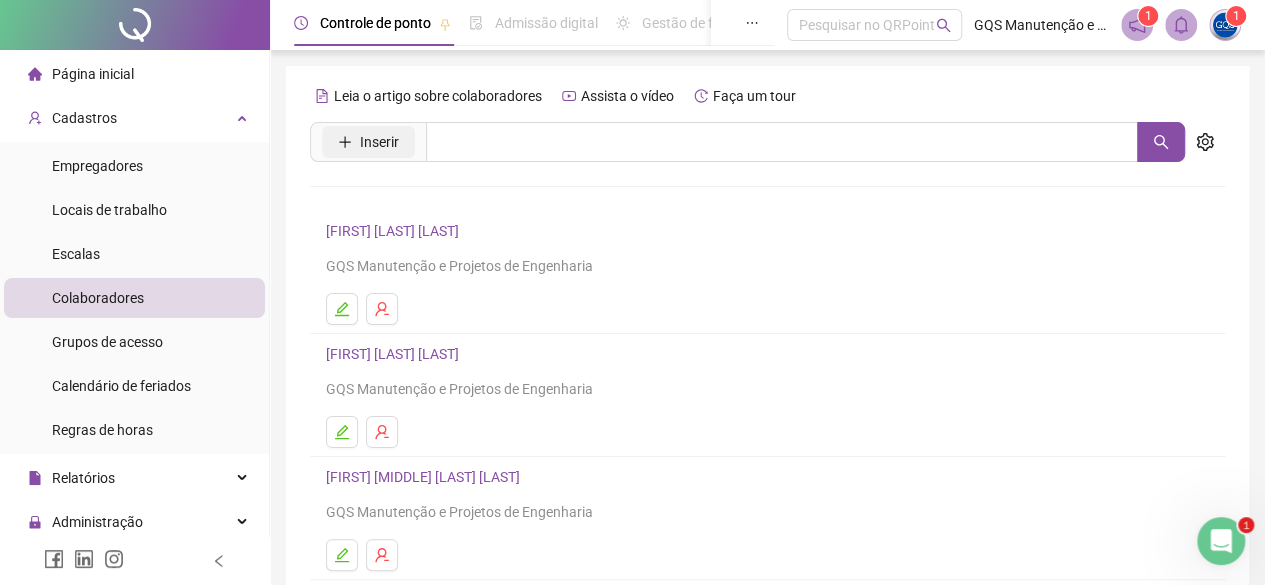 click on "Inserir" at bounding box center (379, 142) 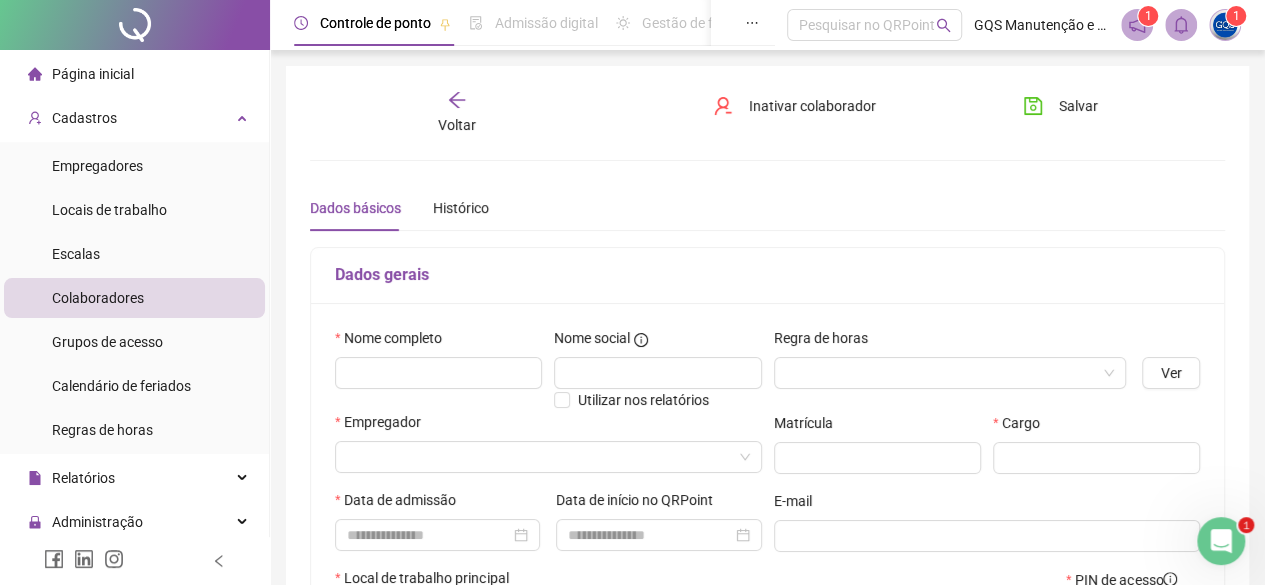 type on "*****" 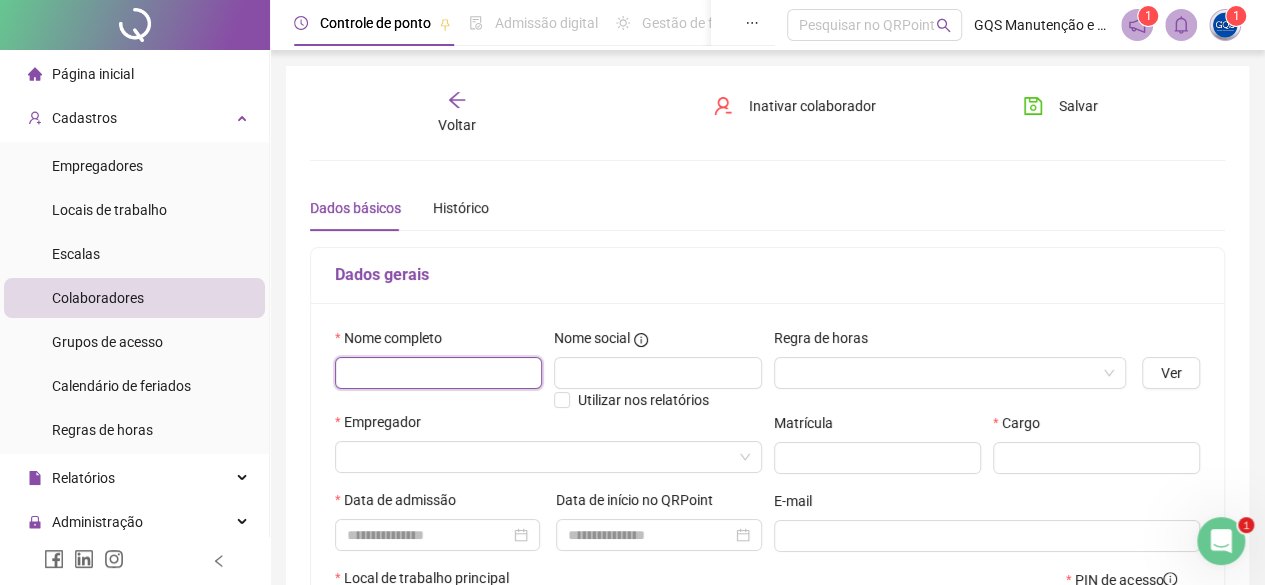 click at bounding box center [438, 373] 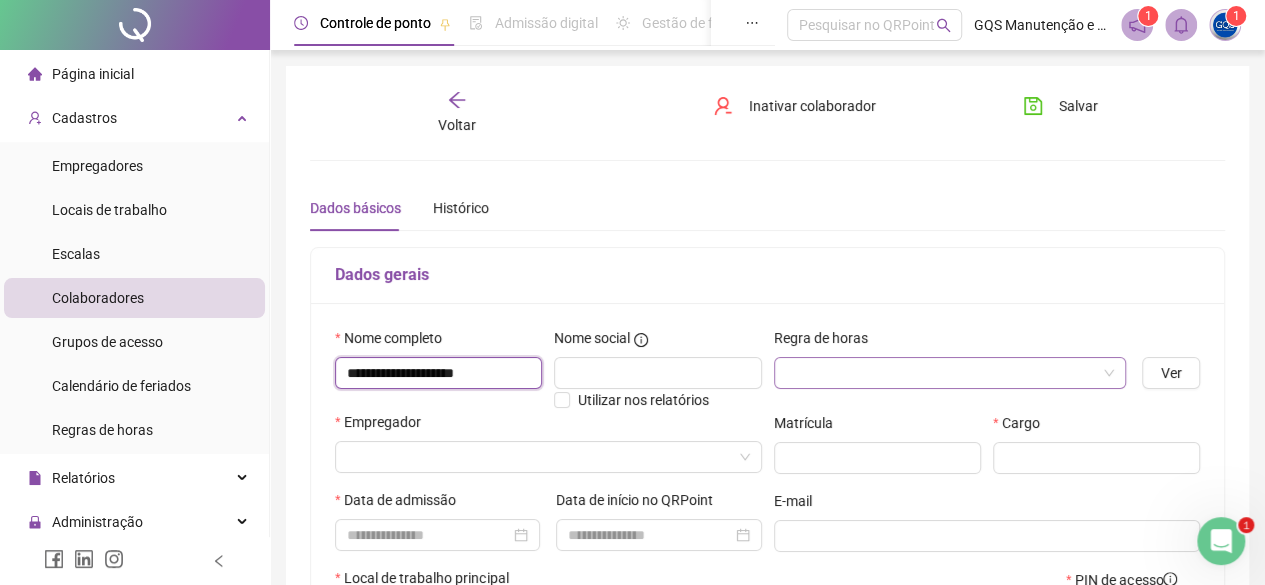 type on "**********" 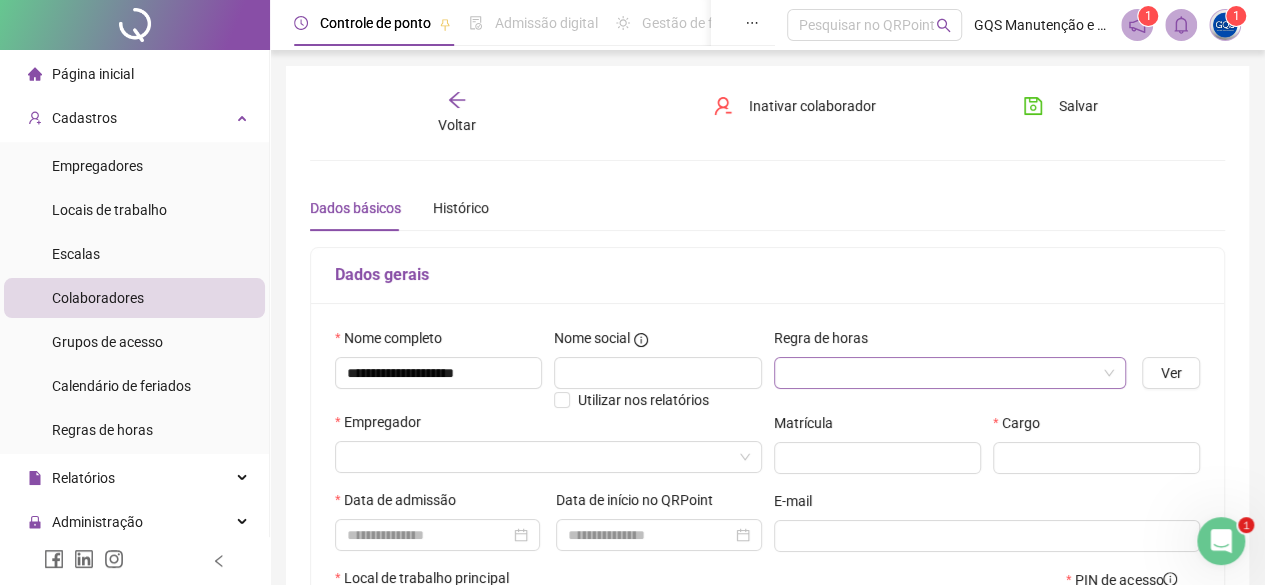 click at bounding box center [941, 373] 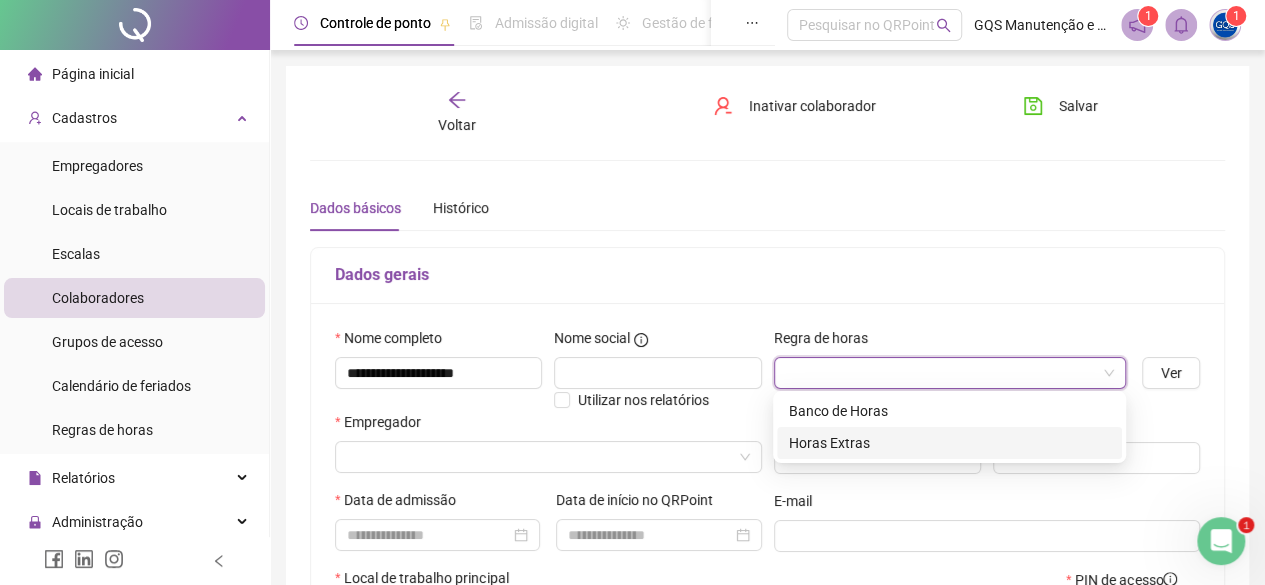 click on "Horas Extras" at bounding box center (949, 443) 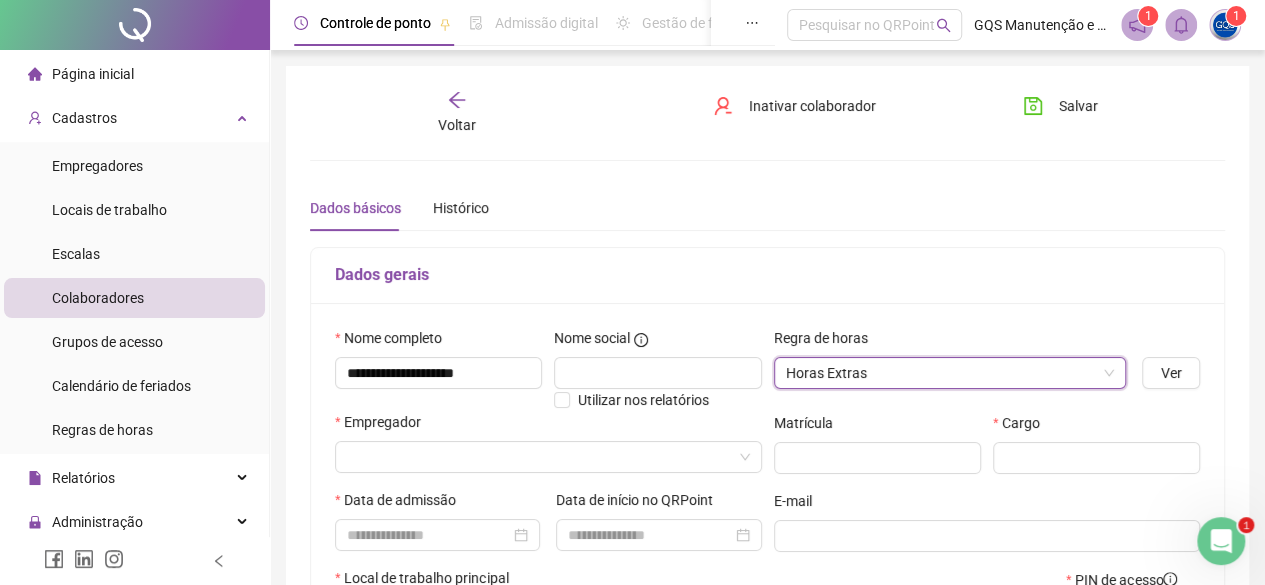 click on "Empregador" at bounding box center [548, 450] 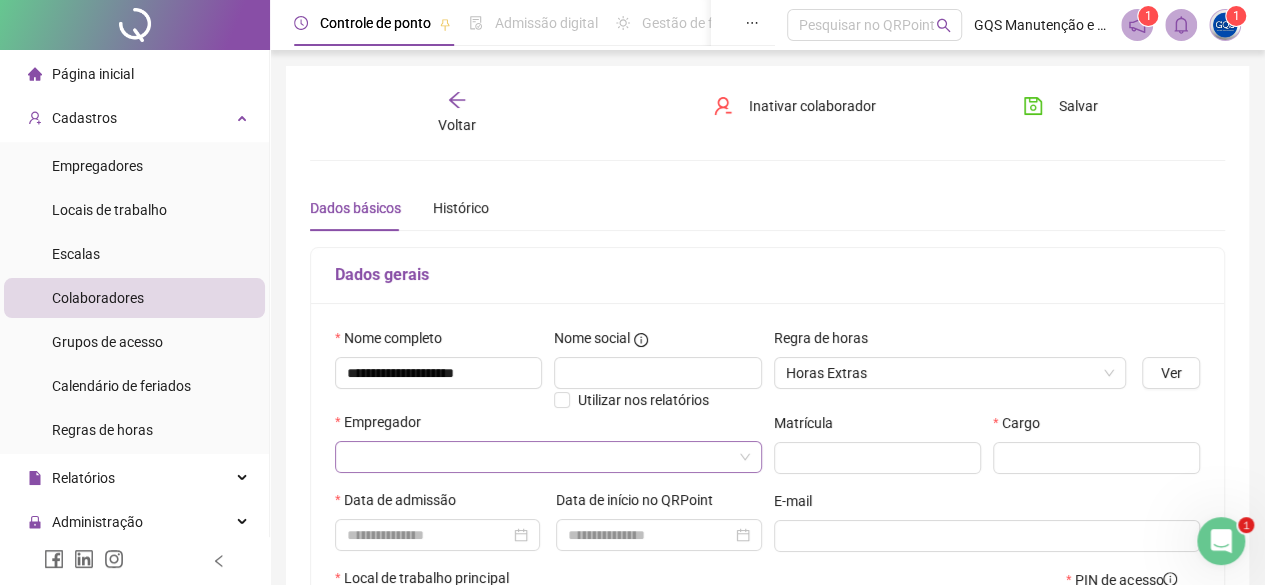 click at bounding box center (539, 457) 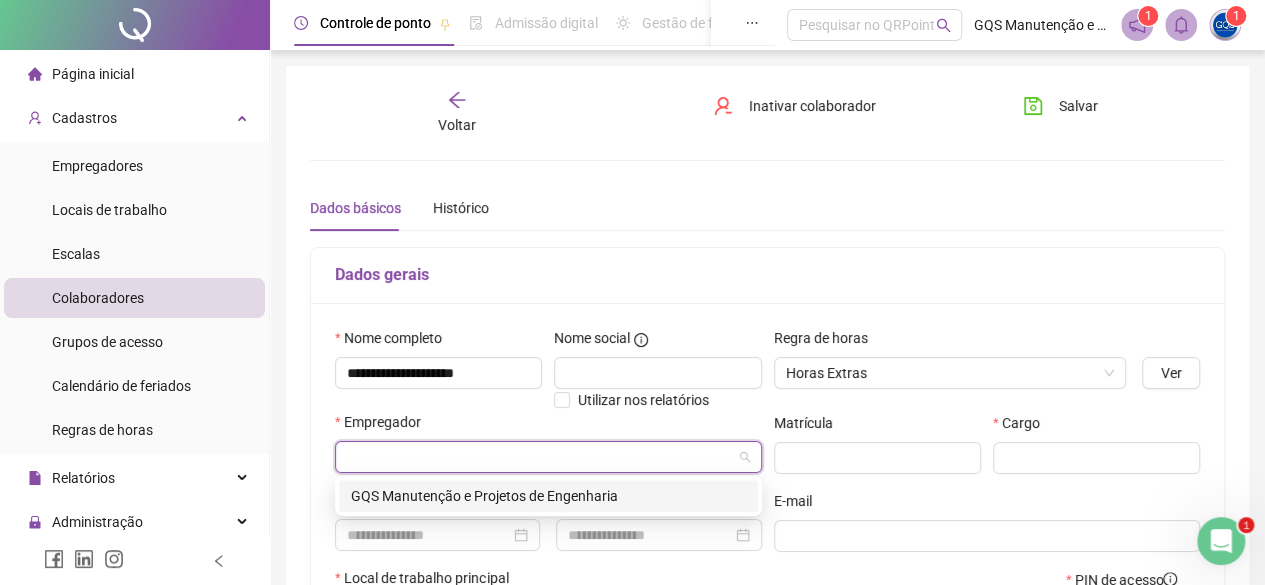 click on "GQS Manutenção e Projetos de Engenharia" at bounding box center [548, 496] 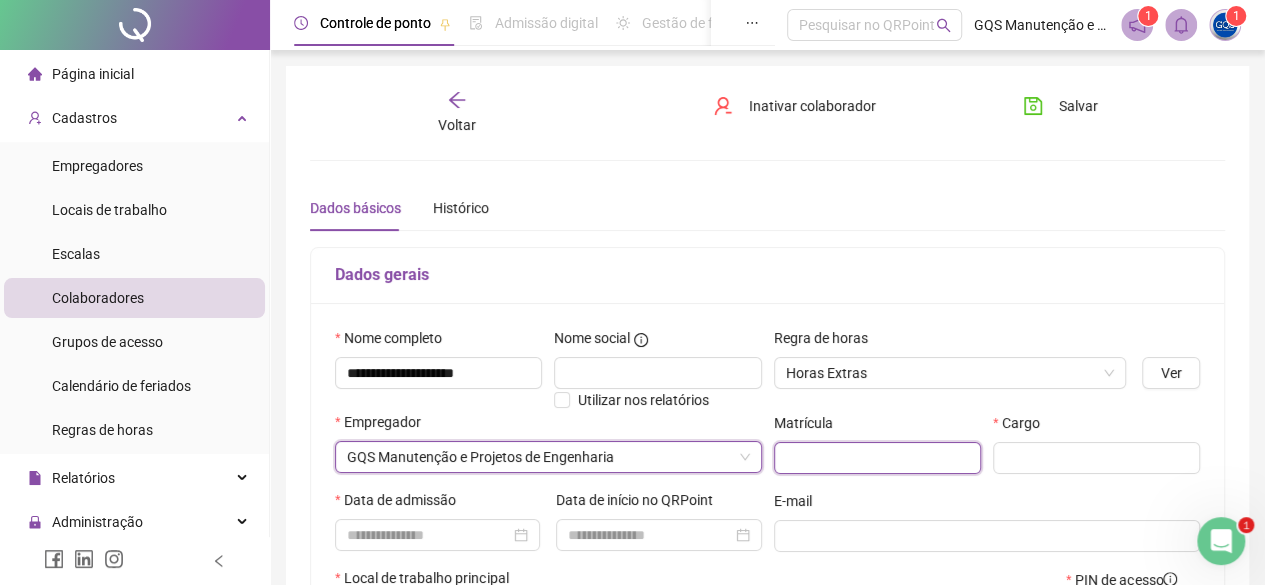 click at bounding box center (877, 458) 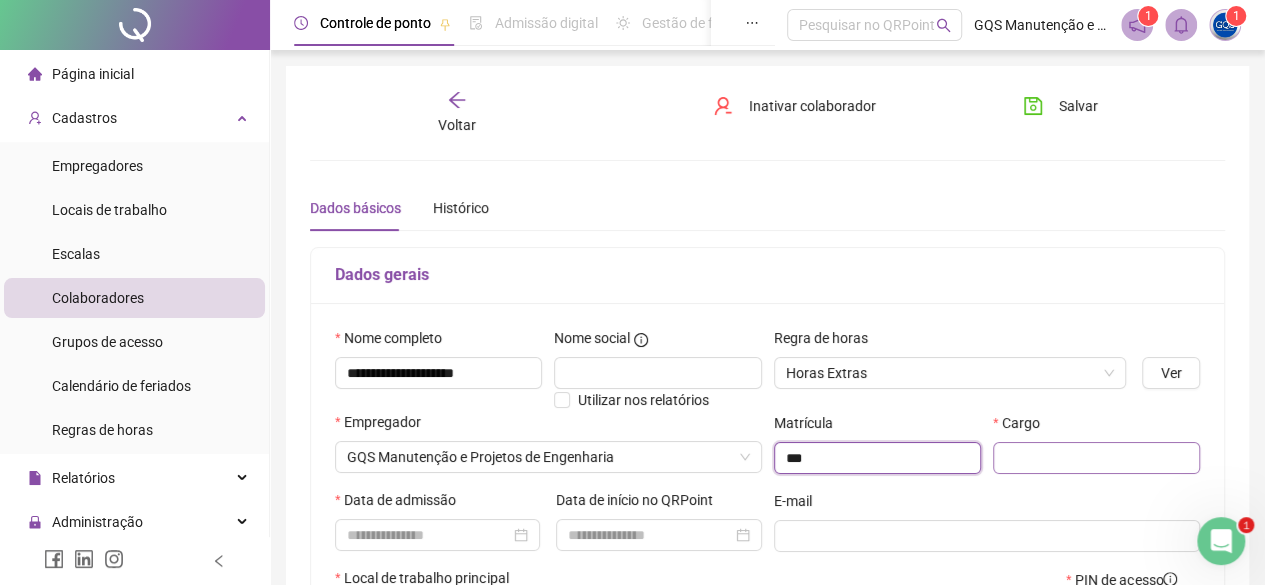 type on "***" 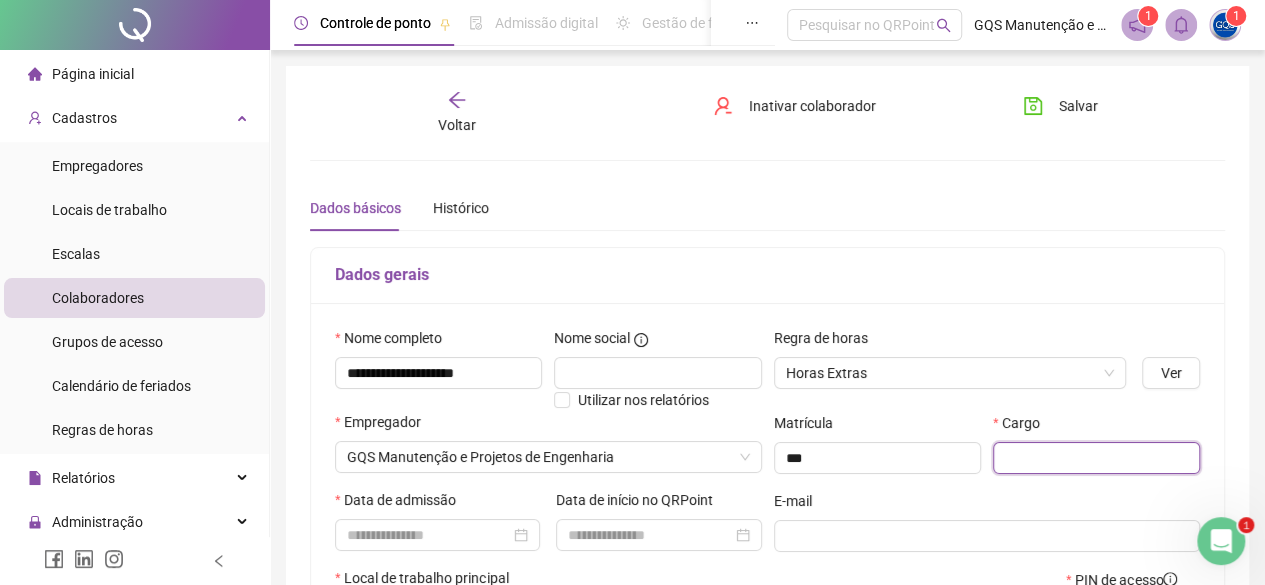 click at bounding box center [1096, 458] 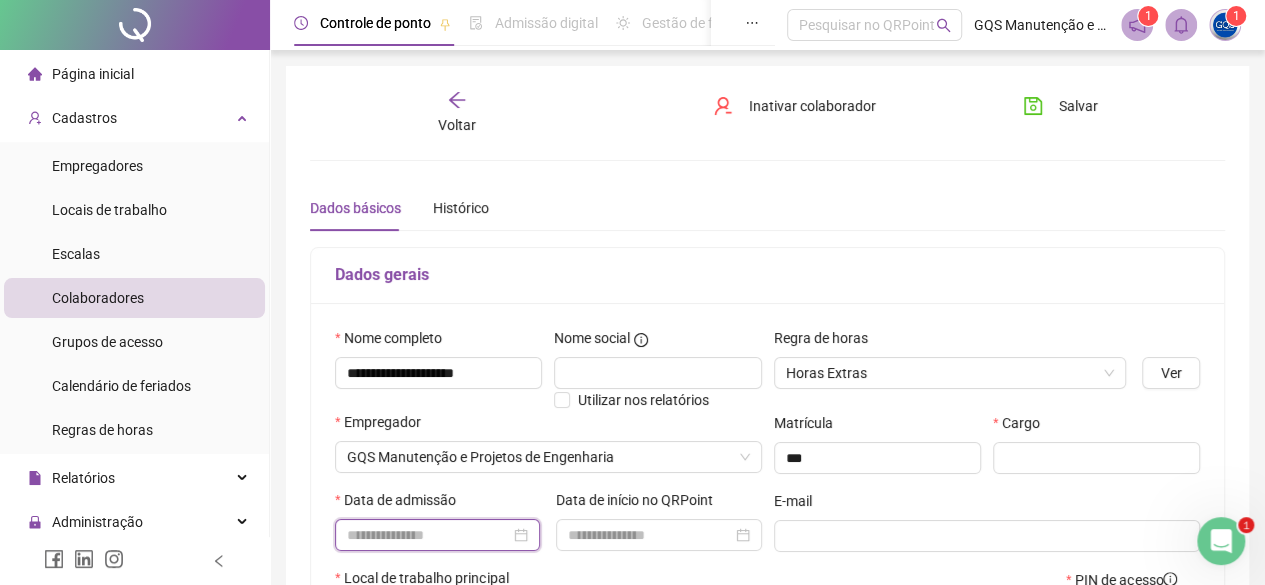 click at bounding box center [428, 535] 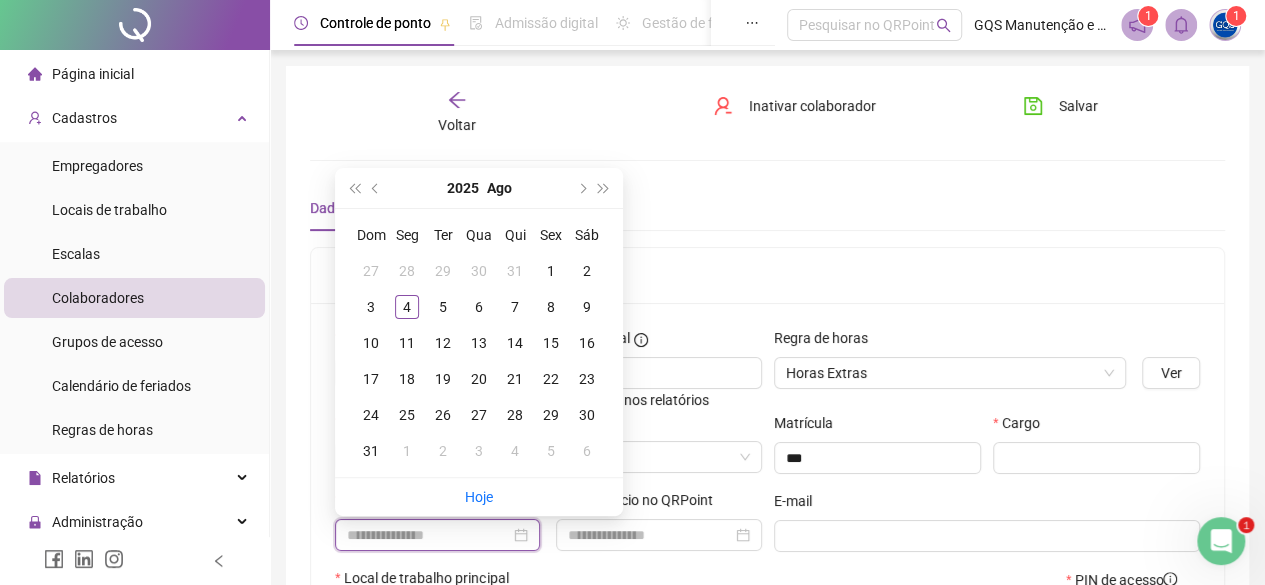 type on "**********" 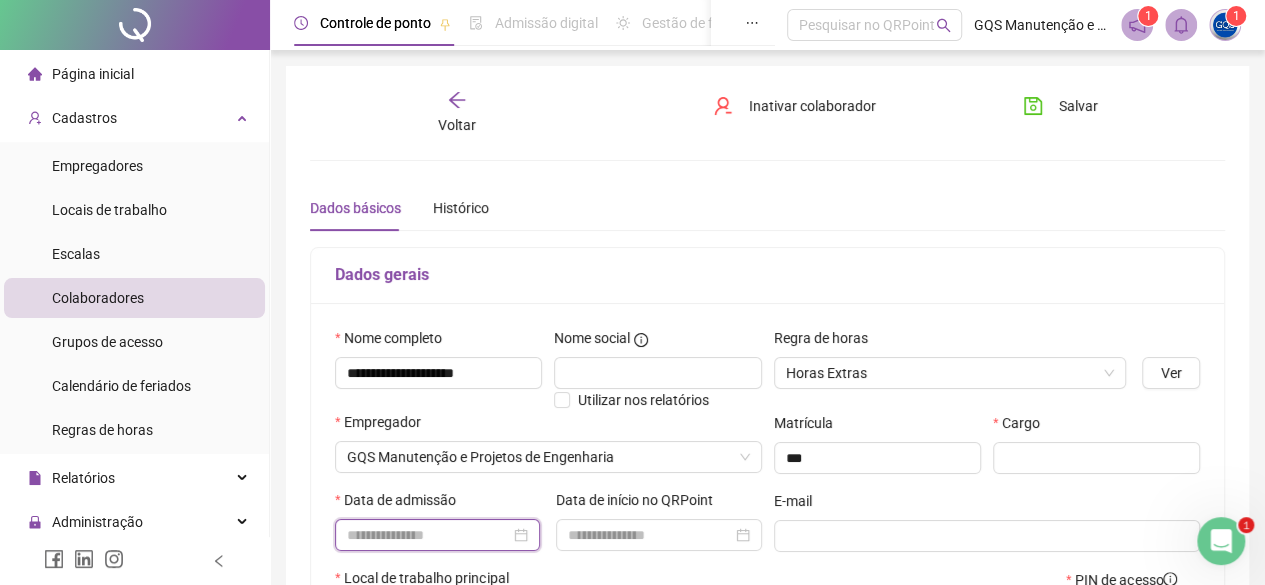 click at bounding box center (428, 535) 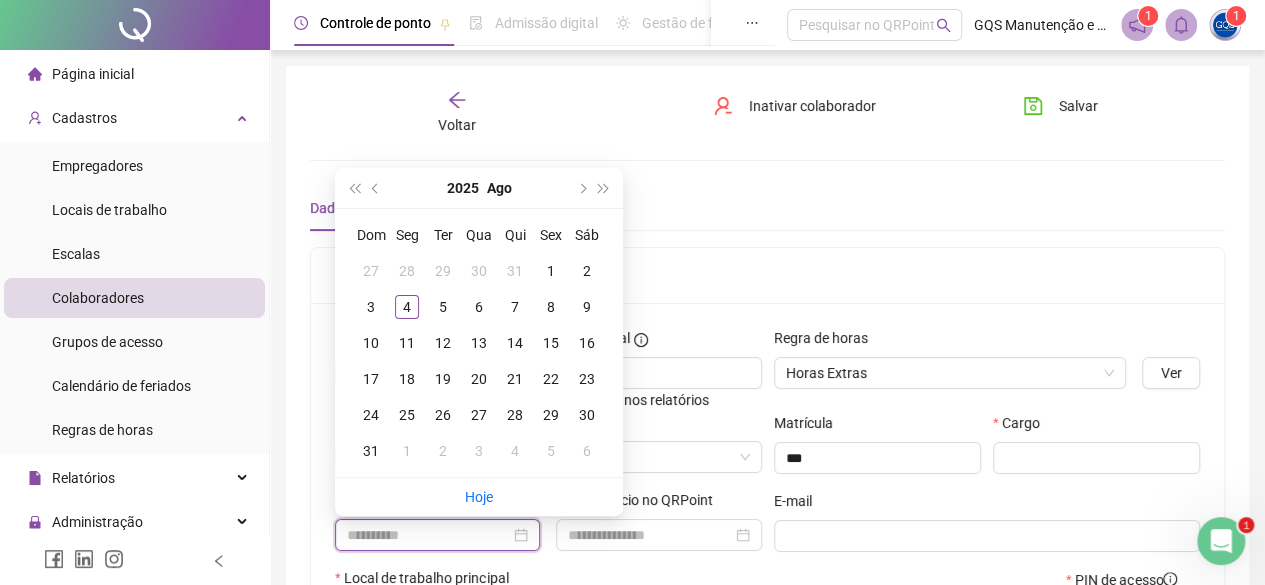 type on "**********" 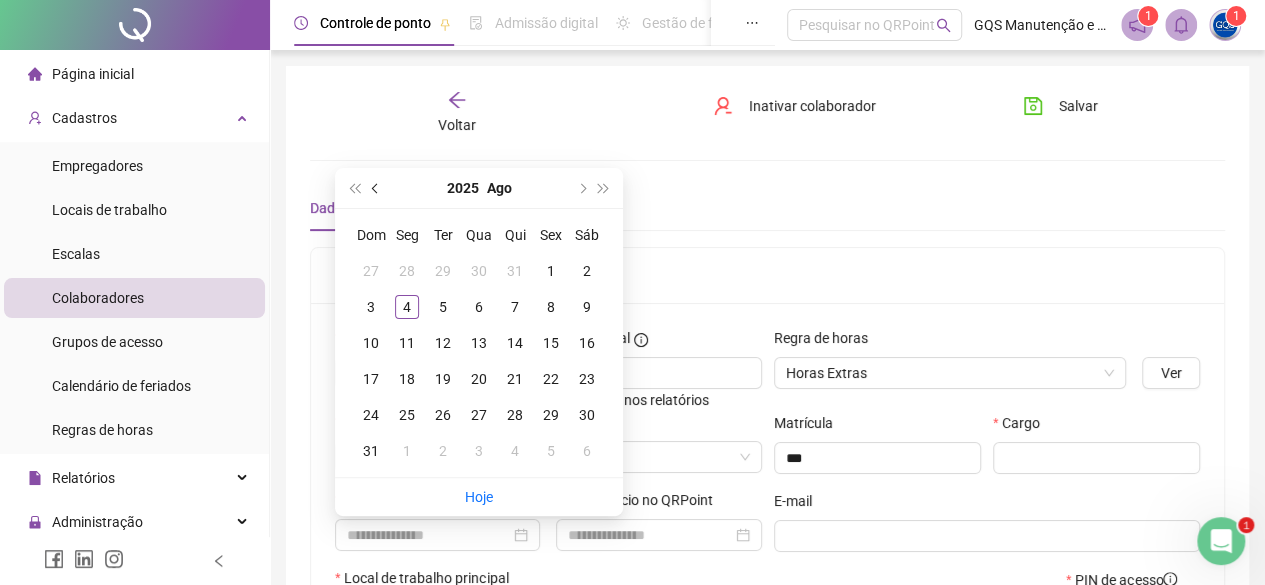 click at bounding box center [377, 188] 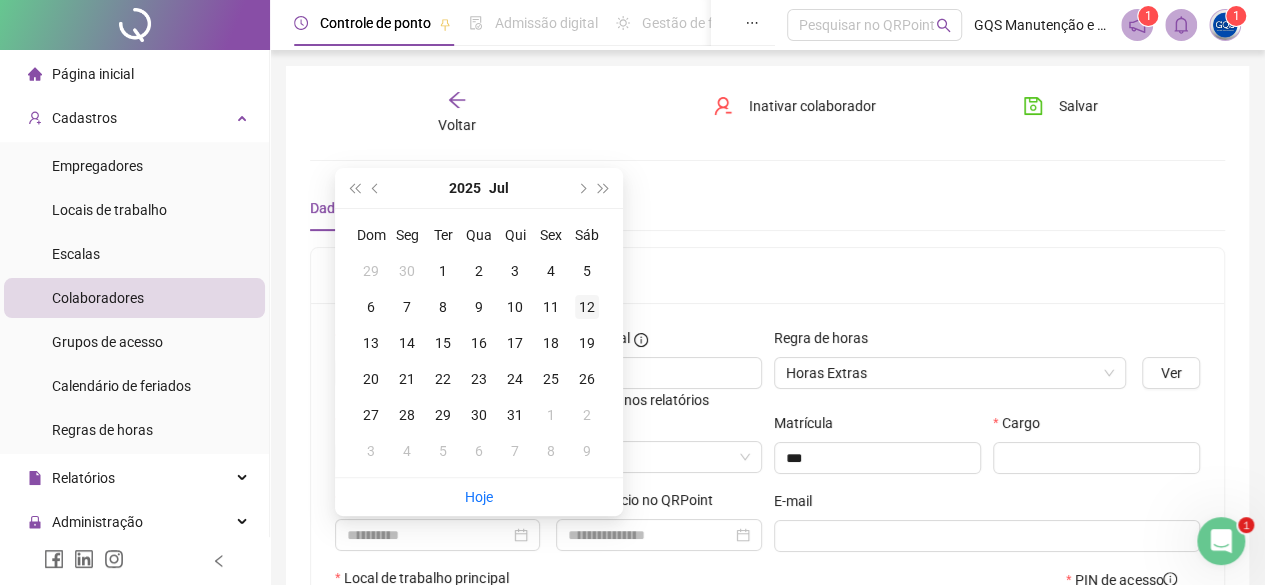 type on "**********" 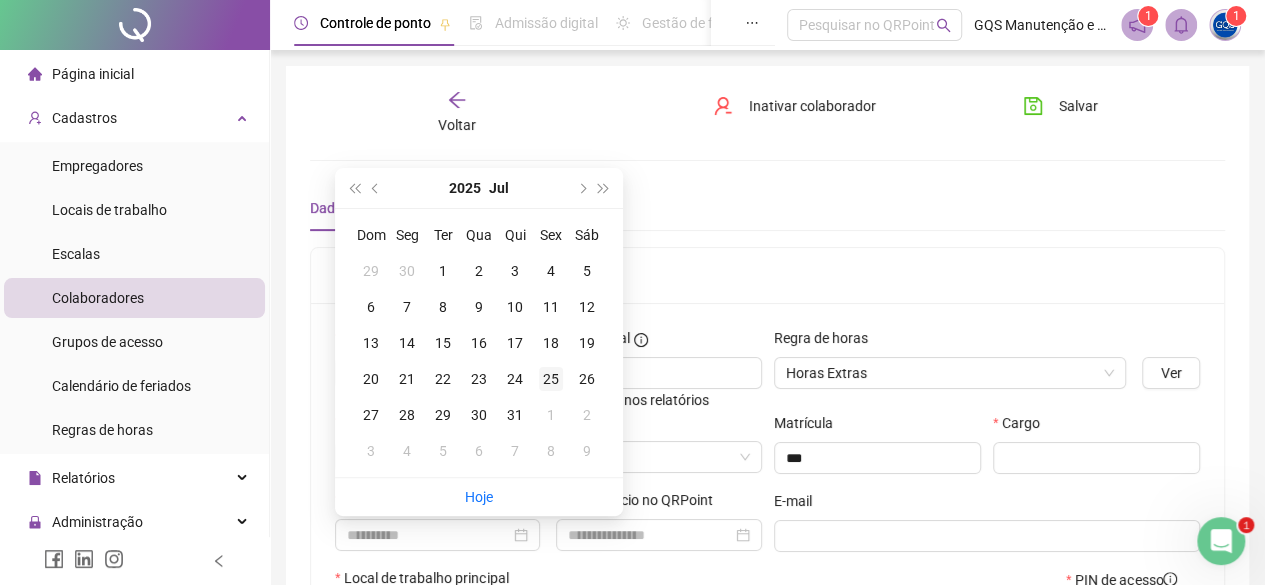 type on "**********" 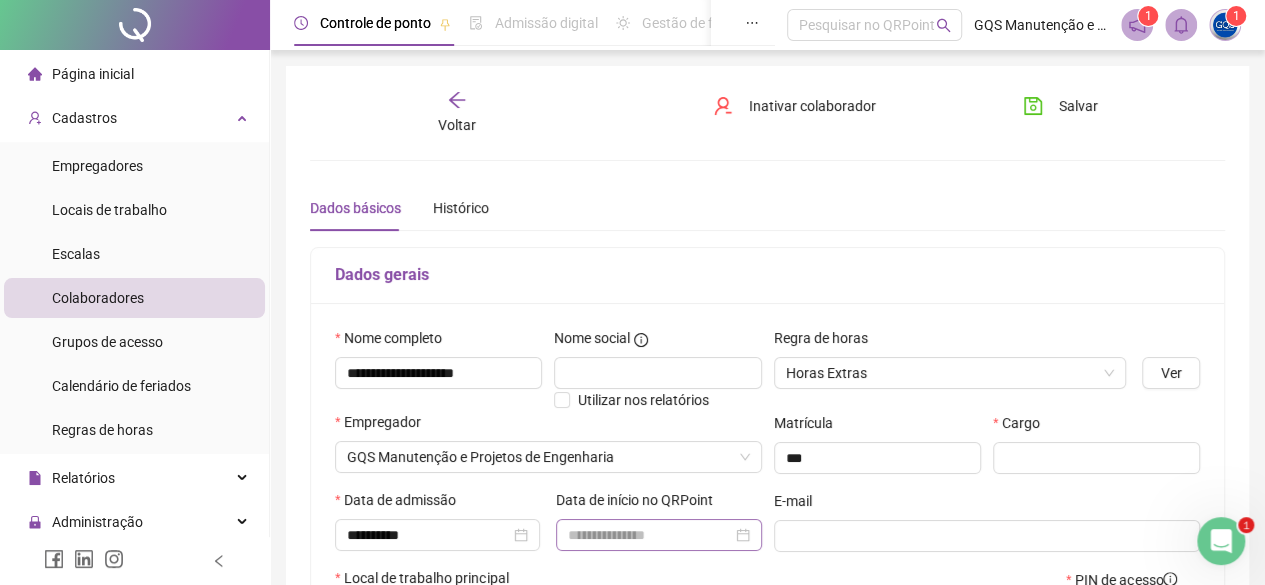 click at bounding box center (658, 535) 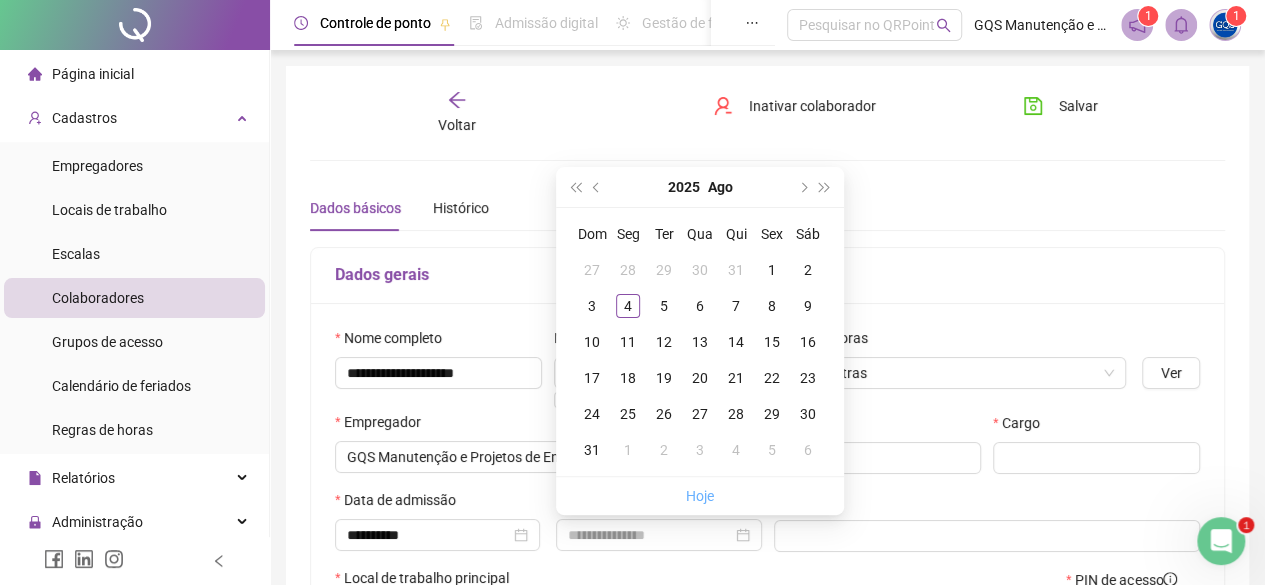 click on "Hoje" at bounding box center (700, 496) 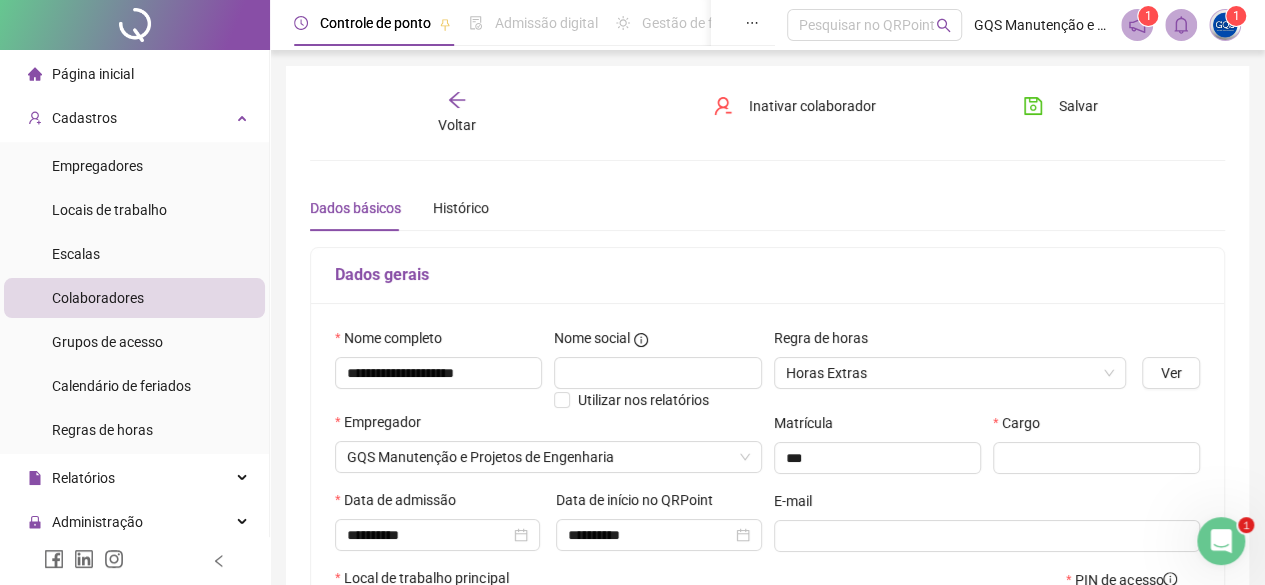 click on "Cargo" at bounding box center [1096, 451] 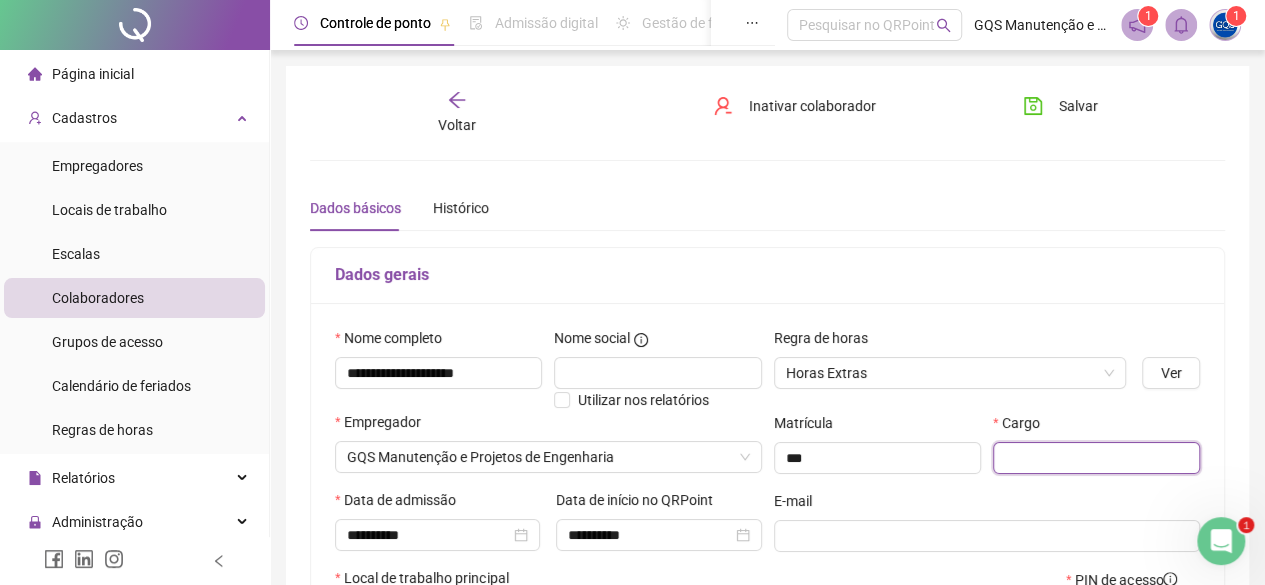 click at bounding box center (1096, 458) 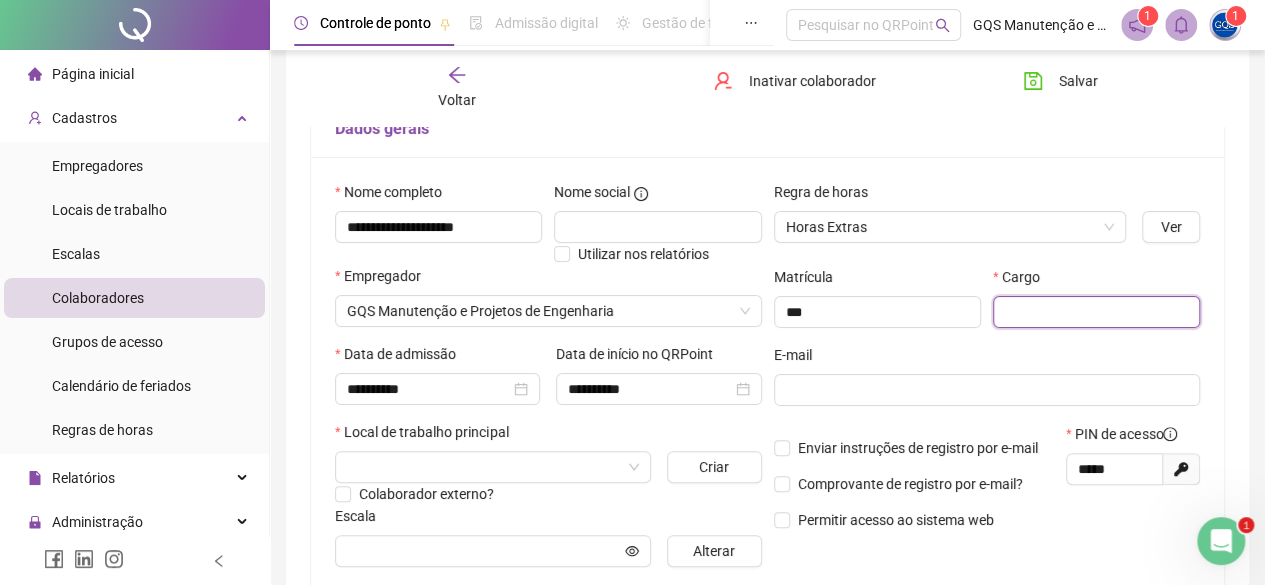 scroll, scrollTop: 146, scrollLeft: 0, axis: vertical 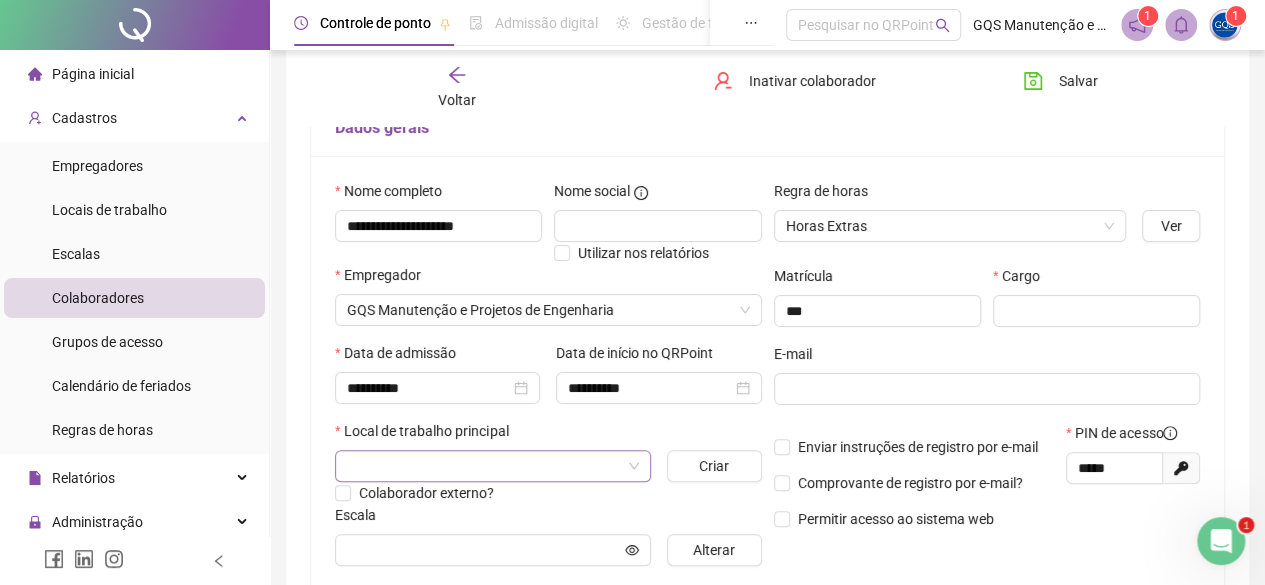click at bounding box center [484, 466] 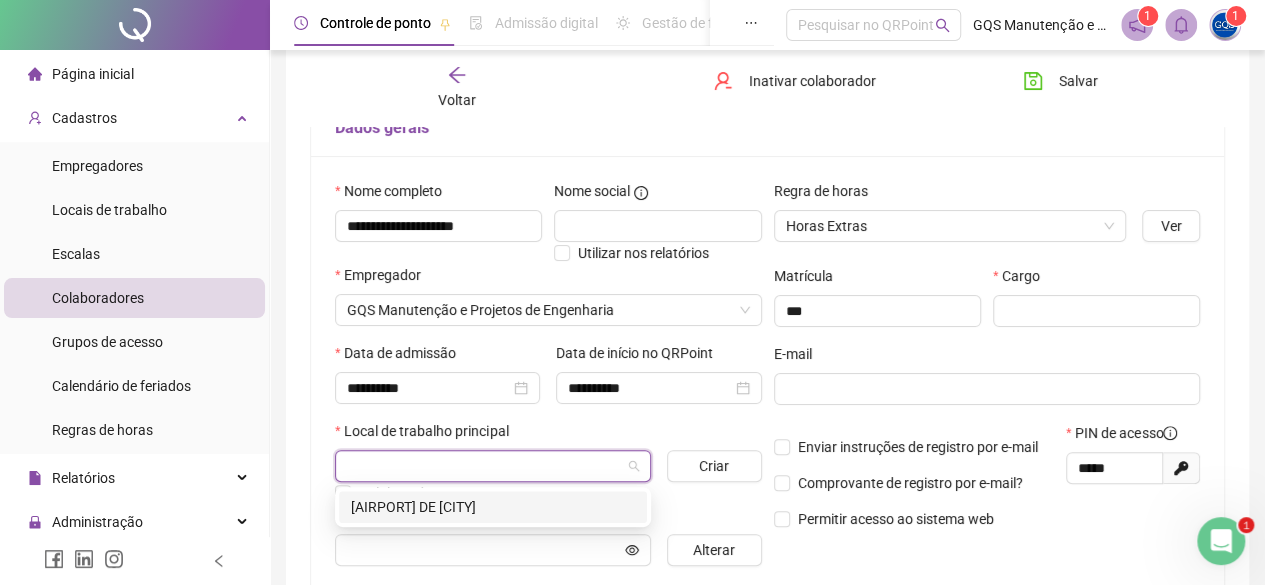 click on "[AIRPORT] DE [CITY]" at bounding box center [493, 507] 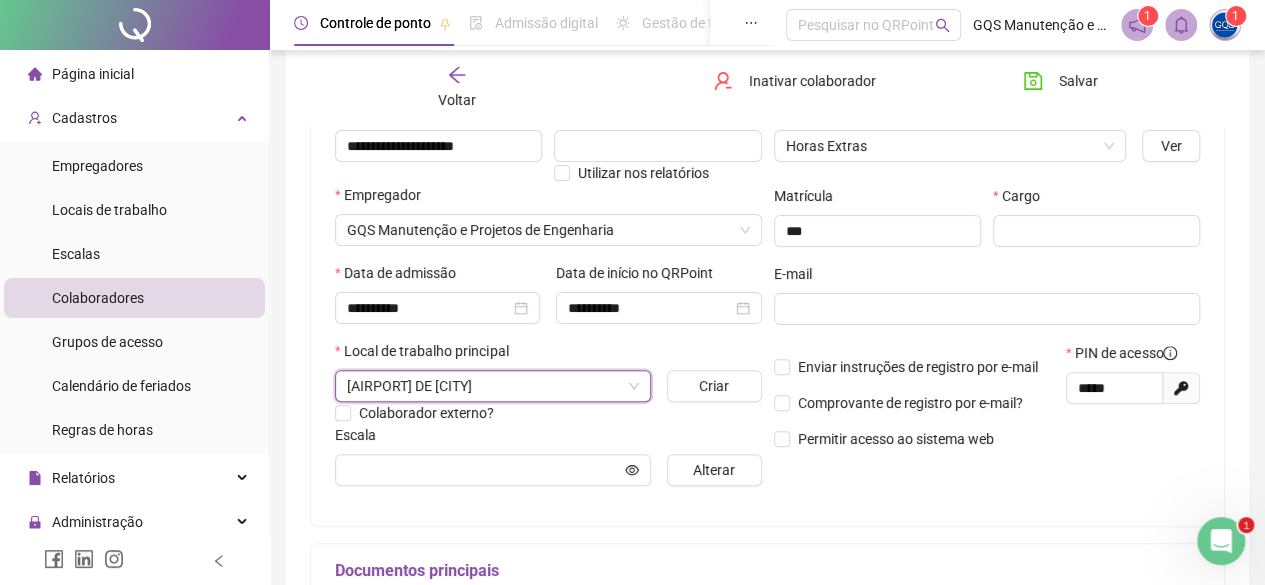 scroll, scrollTop: 228, scrollLeft: 0, axis: vertical 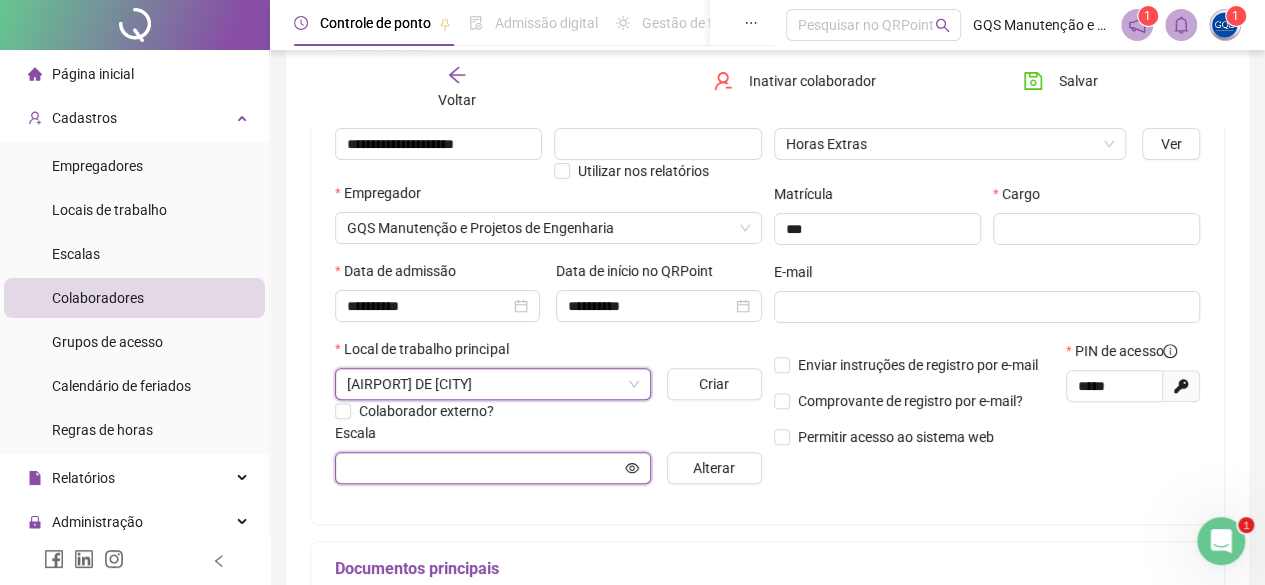 click at bounding box center (484, 468) 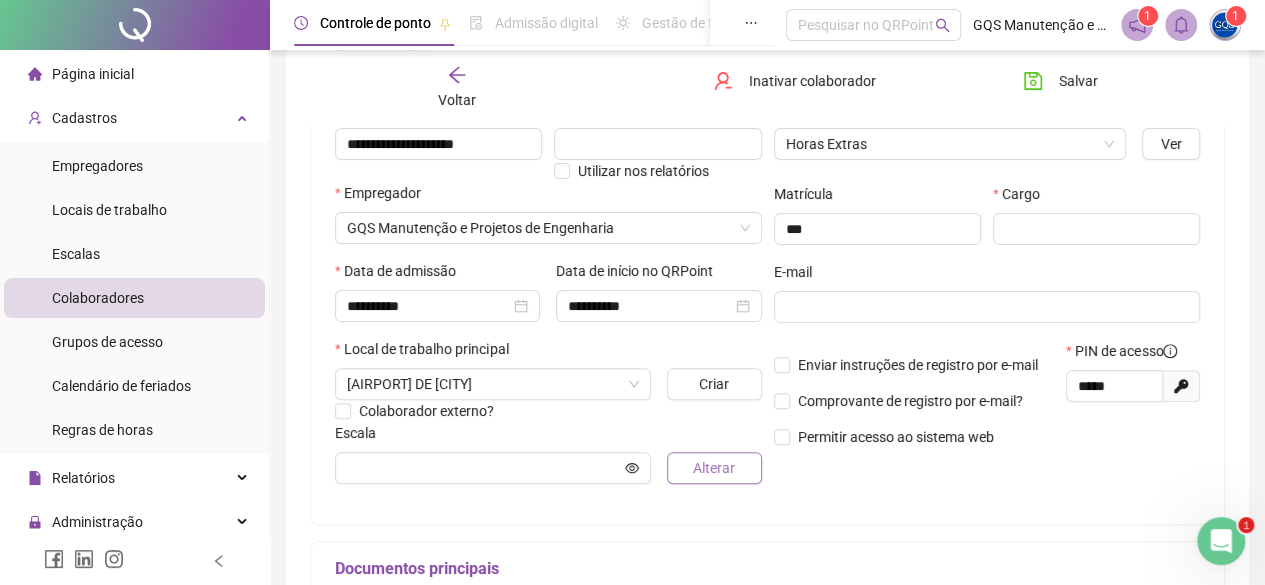 click on "Alterar" at bounding box center [714, 468] 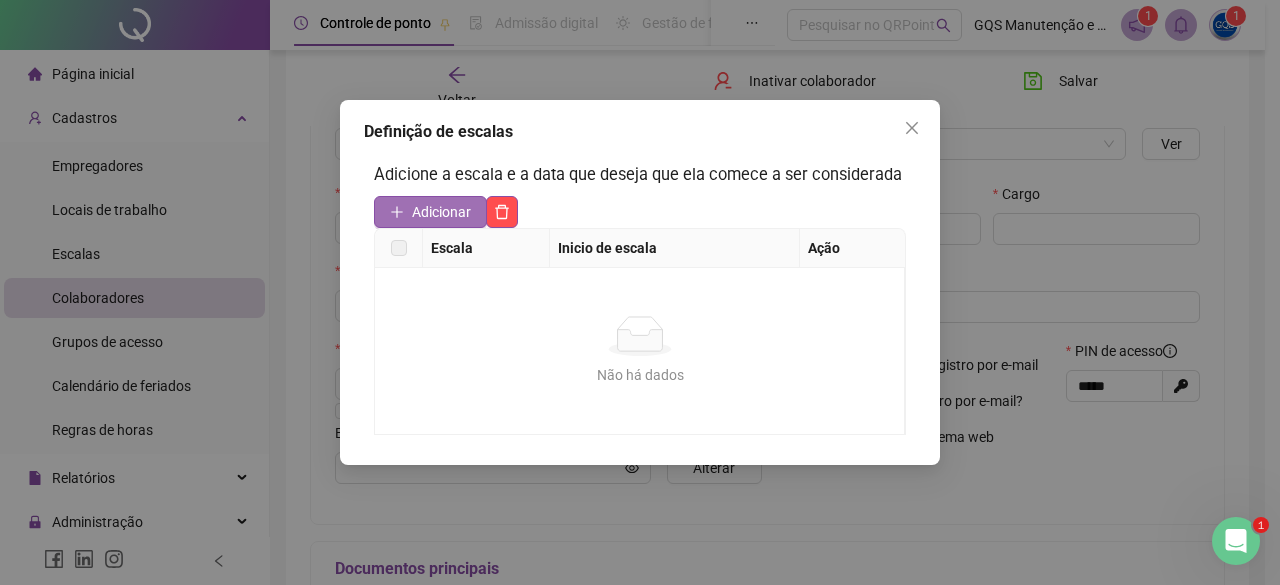 click on "Adicionar" at bounding box center (441, 212) 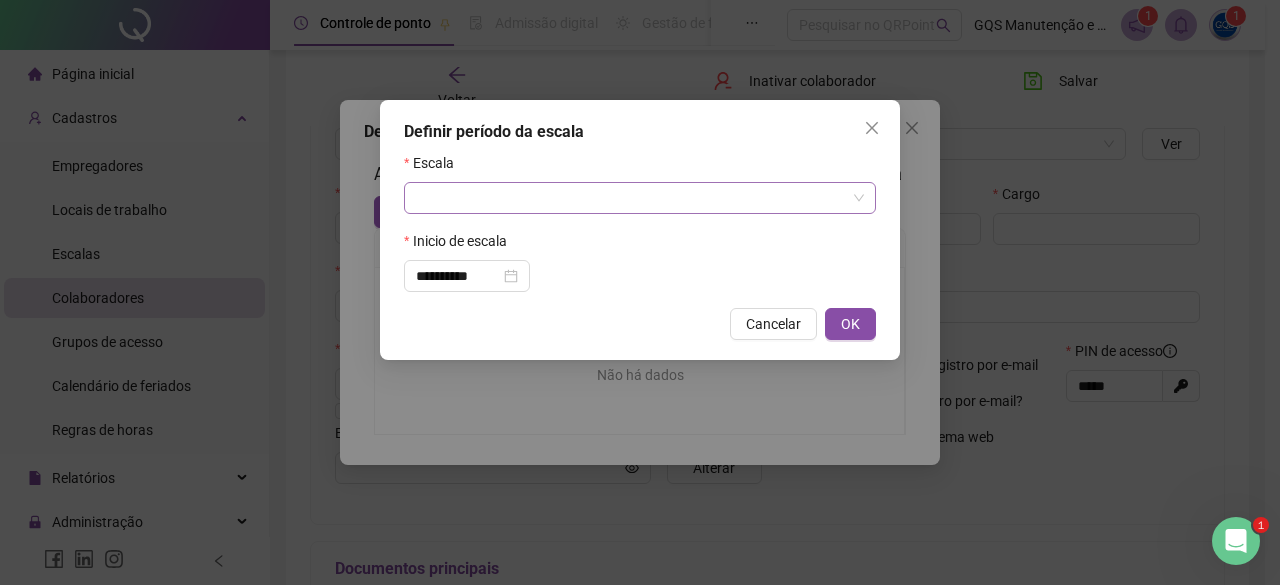 click at bounding box center [631, 198] 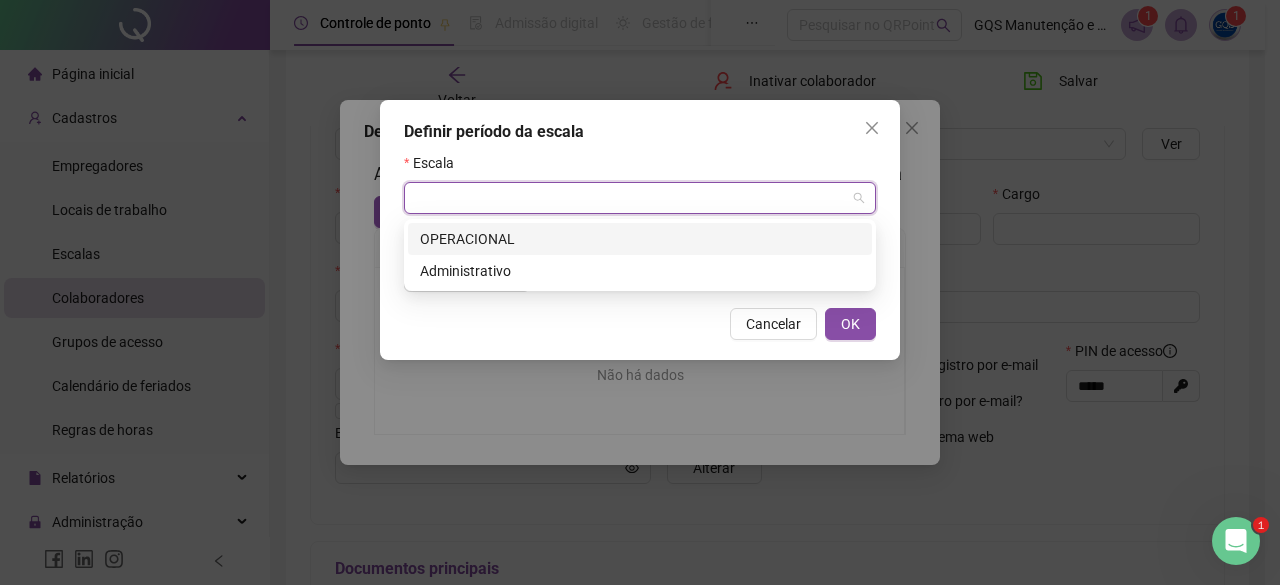 click on "OPERACIONAL" at bounding box center (640, 239) 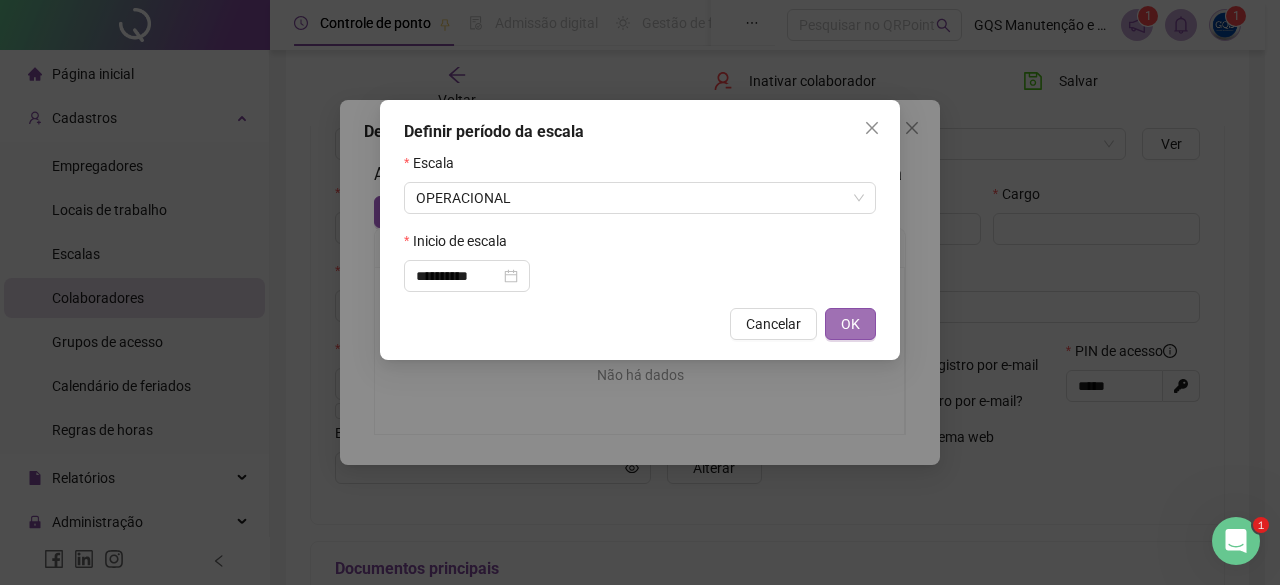 click on "OK" at bounding box center [850, 324] 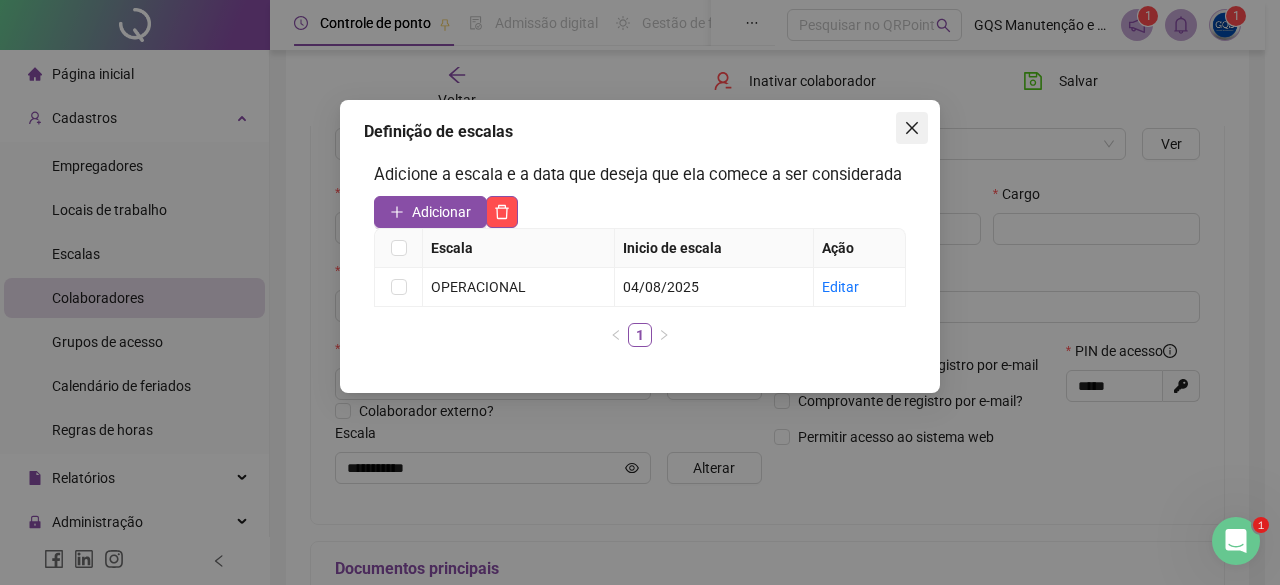 click 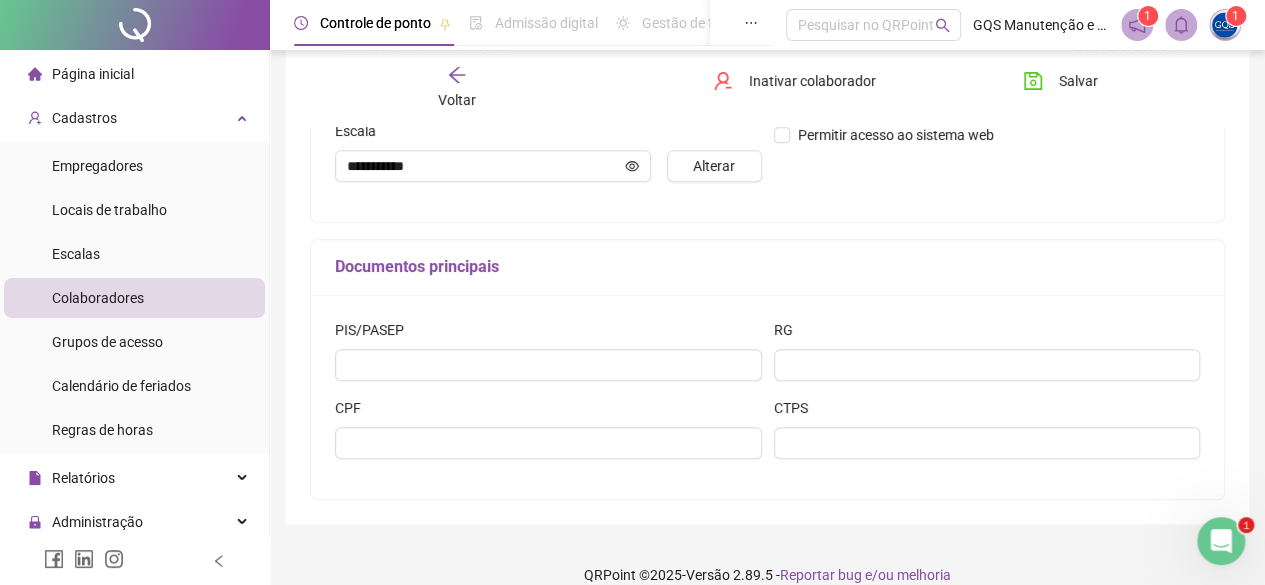 scroll, scrollTop: 531, scrollLeft: 0, axis: vertical 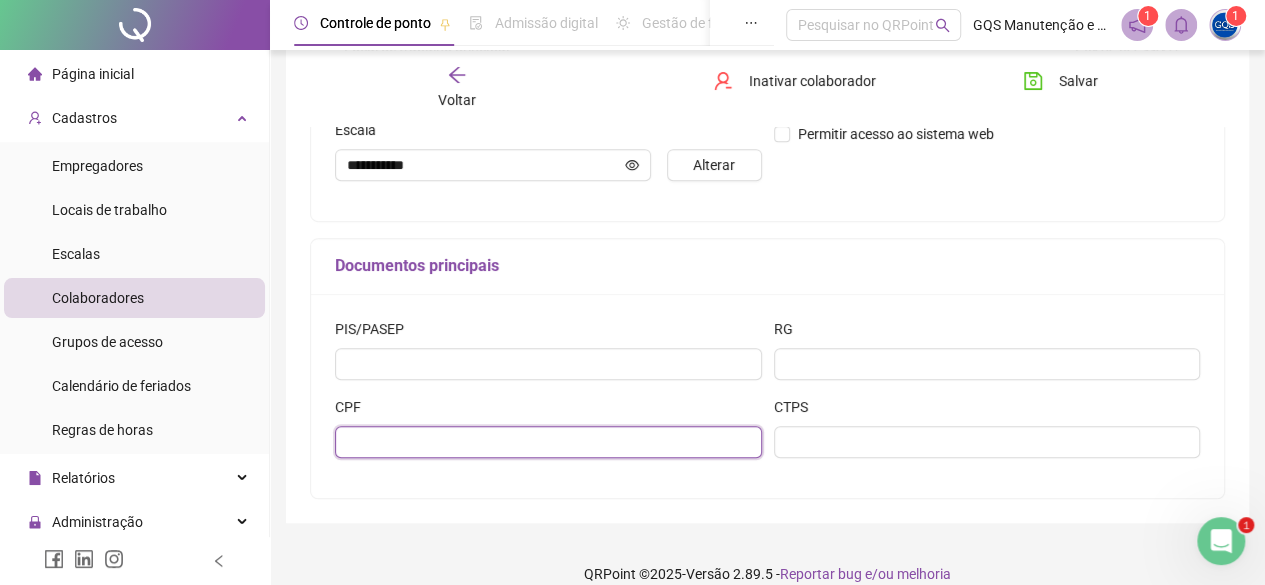 click at bounding box center (548, 442) 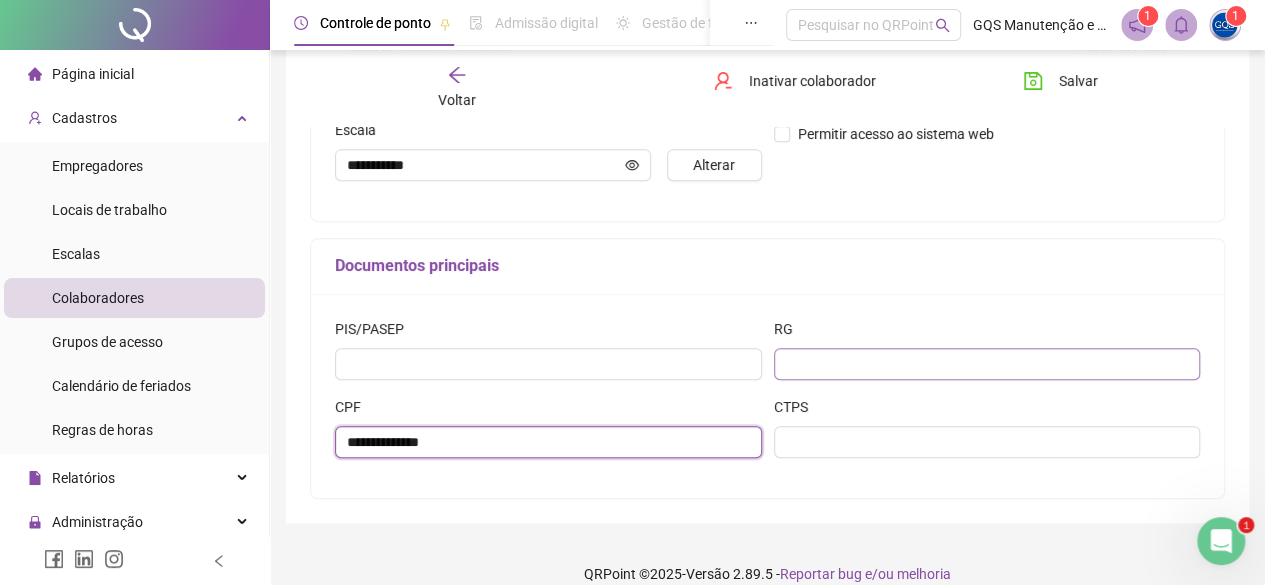 type on "**********" 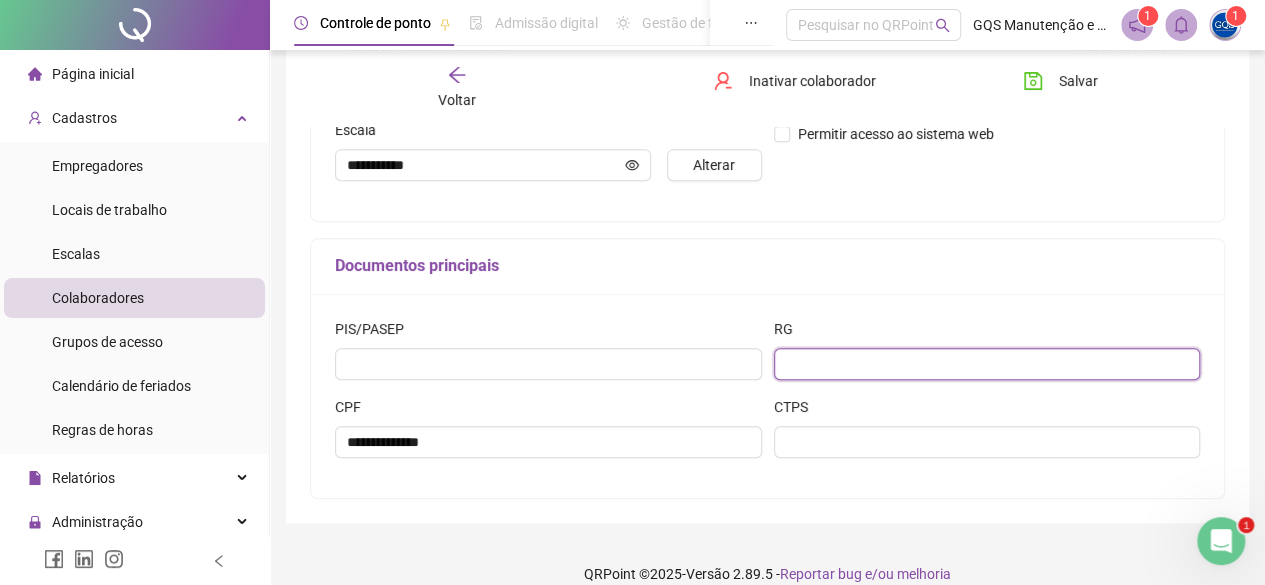 click at bounding box center (987, 364) 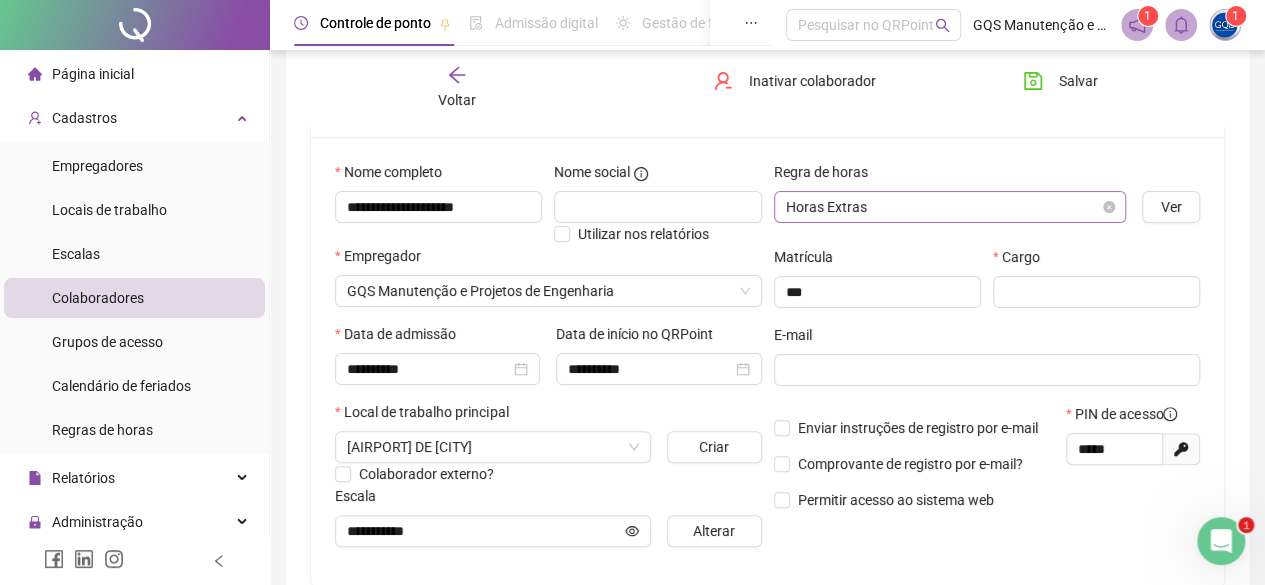 scroll, scrollTop: 166, scrollLeft: 0, axis: vertical 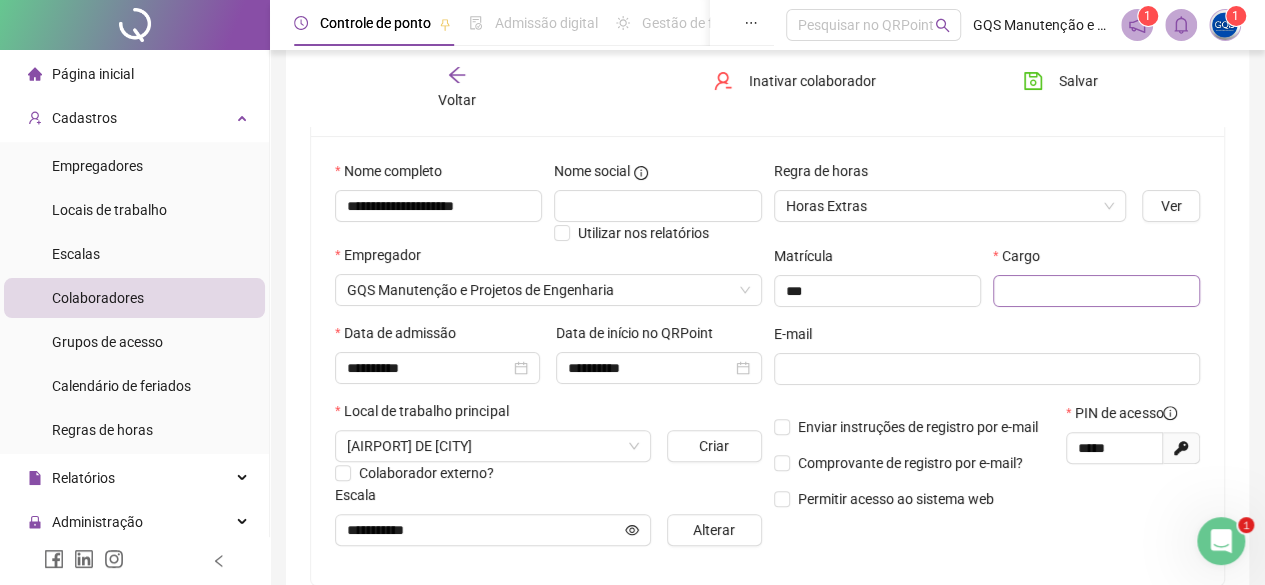 type on "*******" 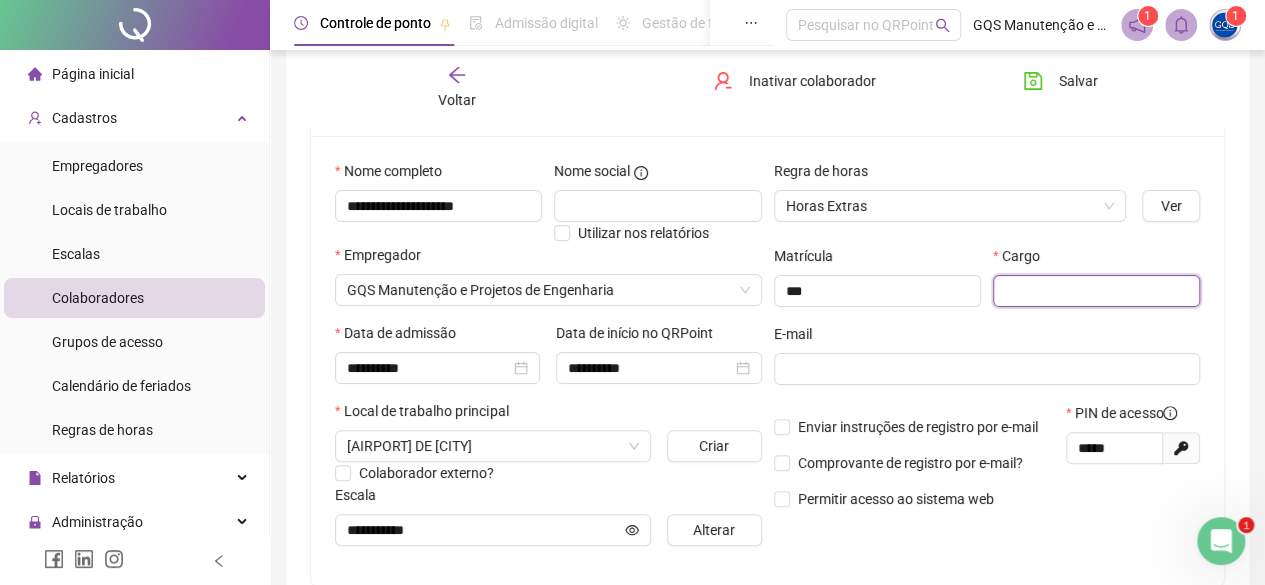 click at bounding box center (1096, 291) 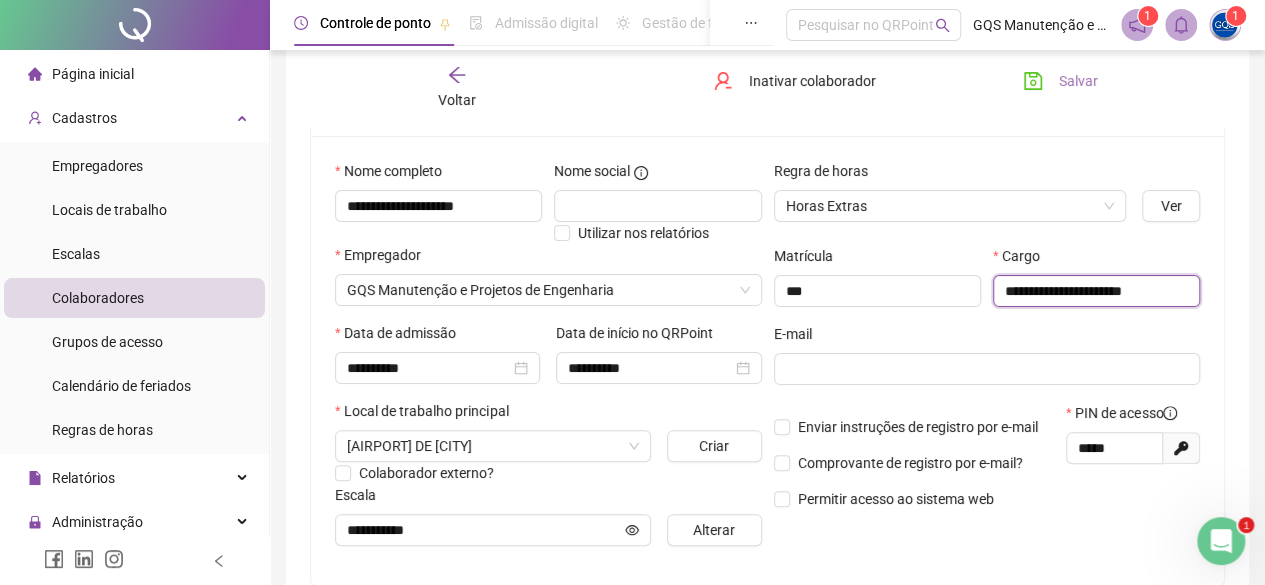 type on "**********" 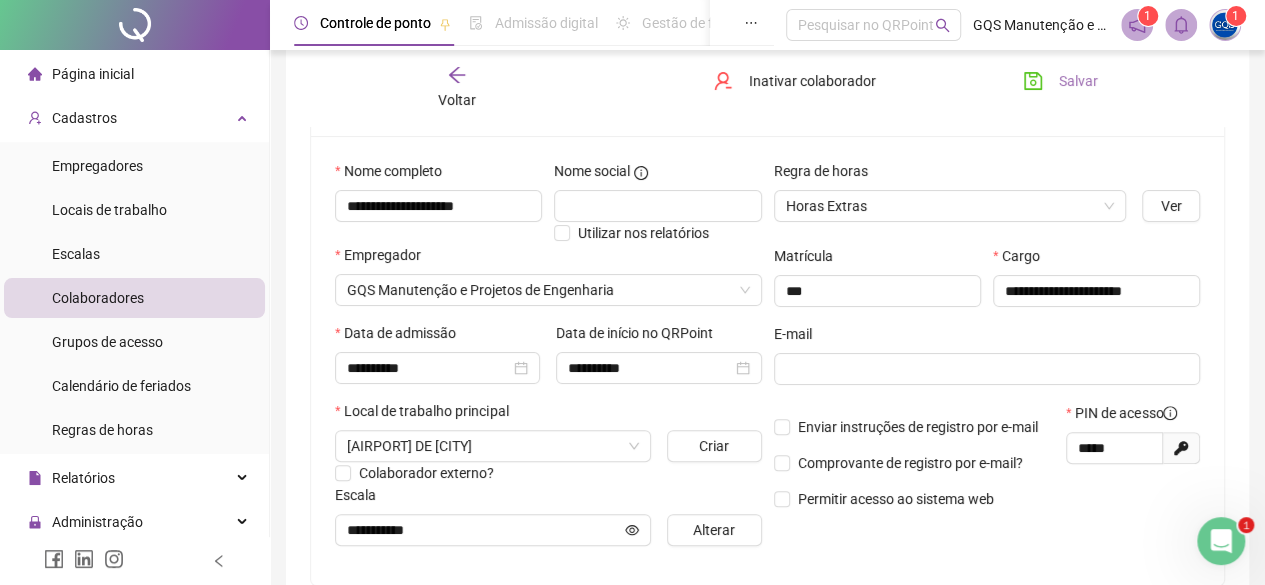 click on "Salvar" at bounding box center (1060, 81) 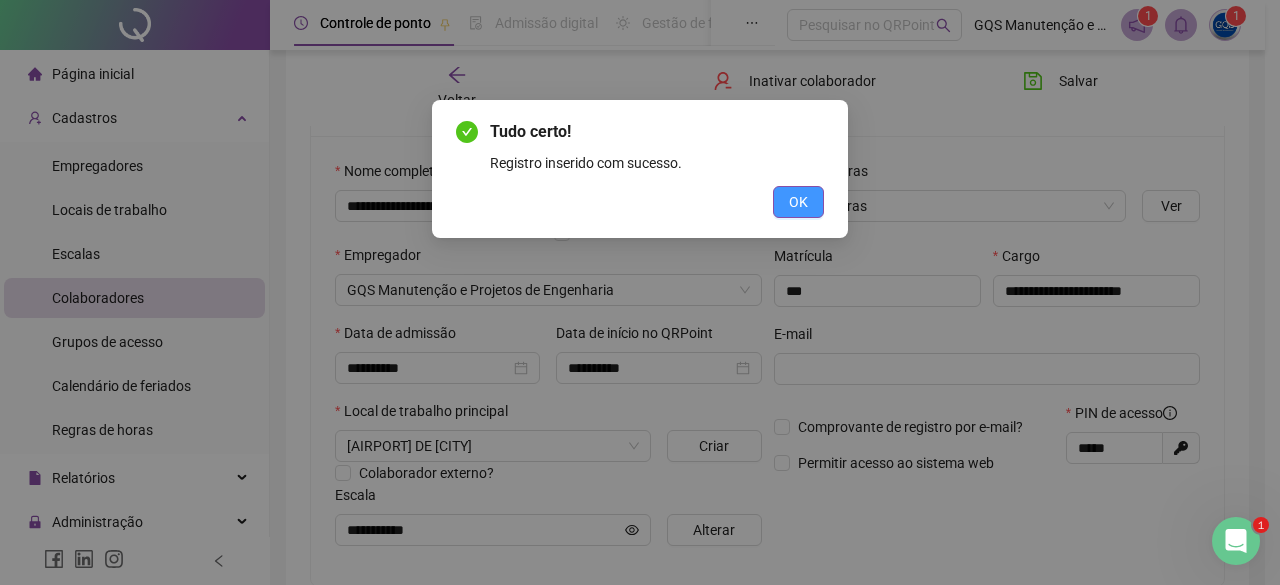 click on "OK" at bounding box center (798, 202) 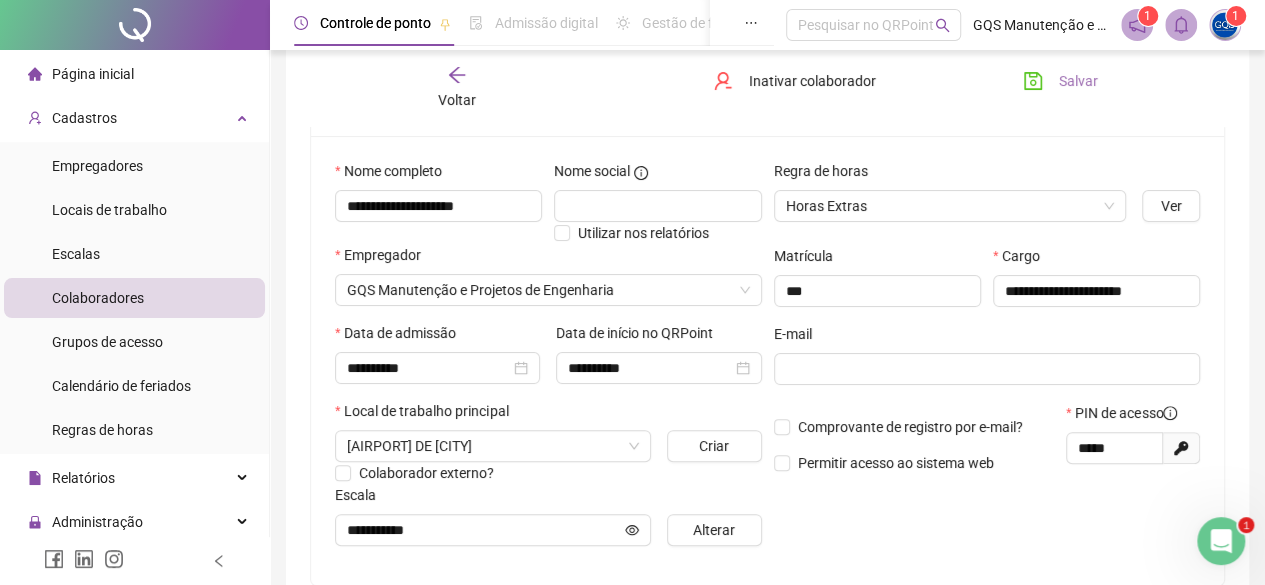 click on "Salvar" at bounding box center (1060, 81) 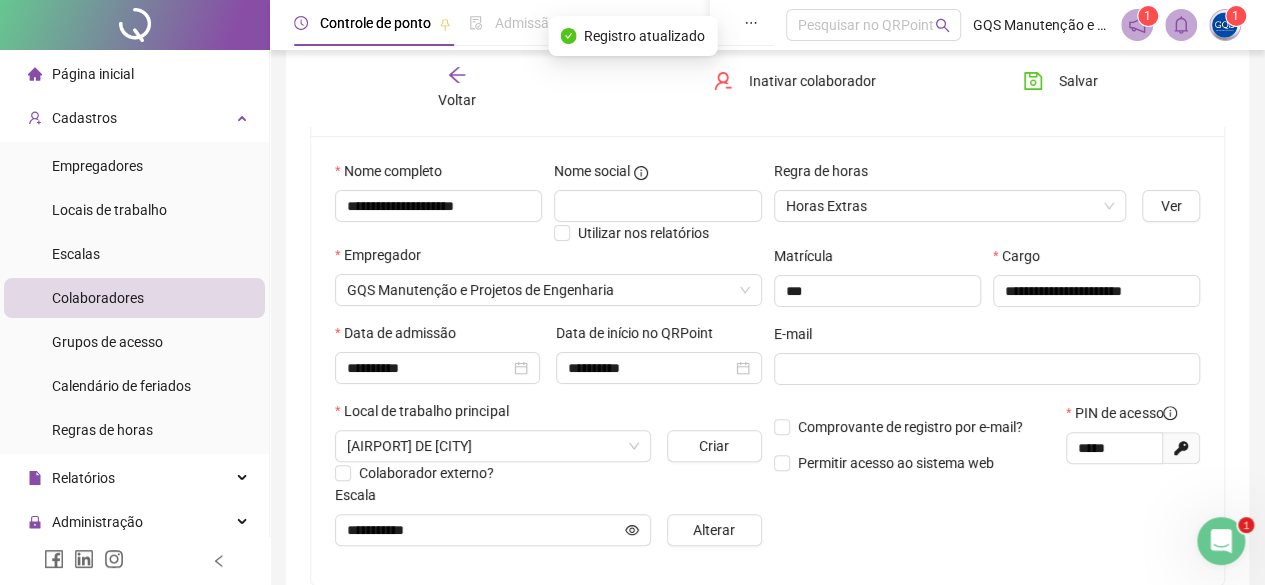 click 